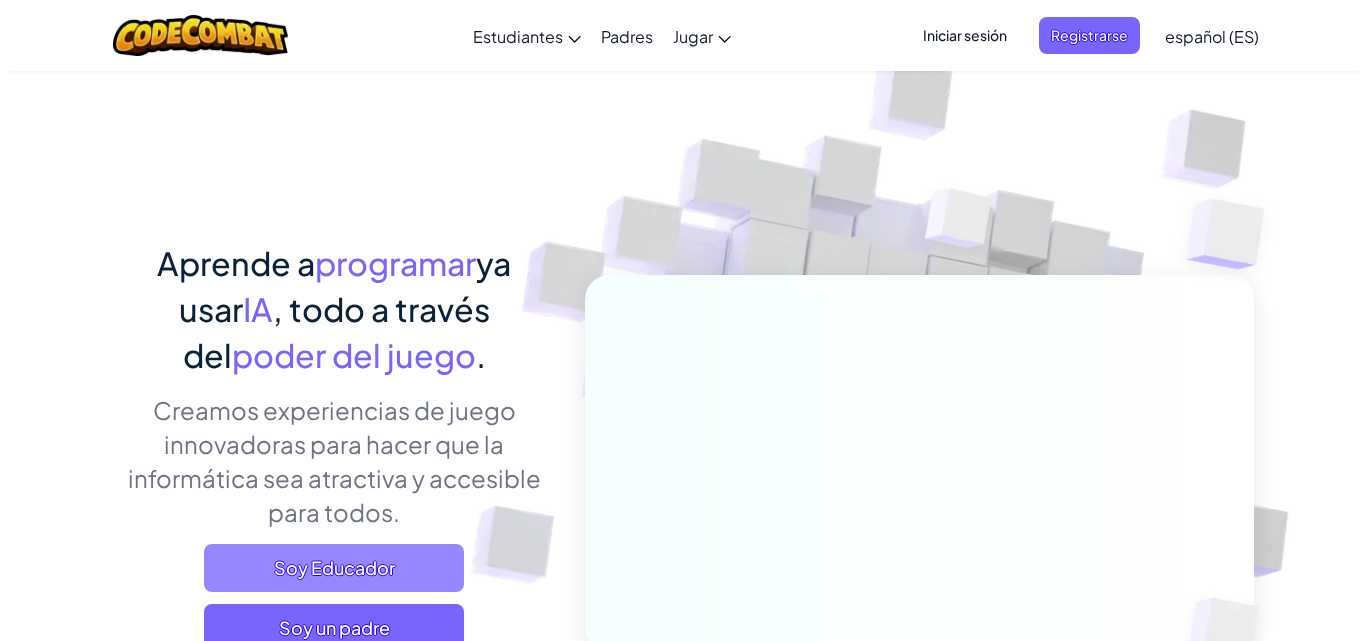scroll, scrollTop: 100, scrollLeft: 0, axis: vertical 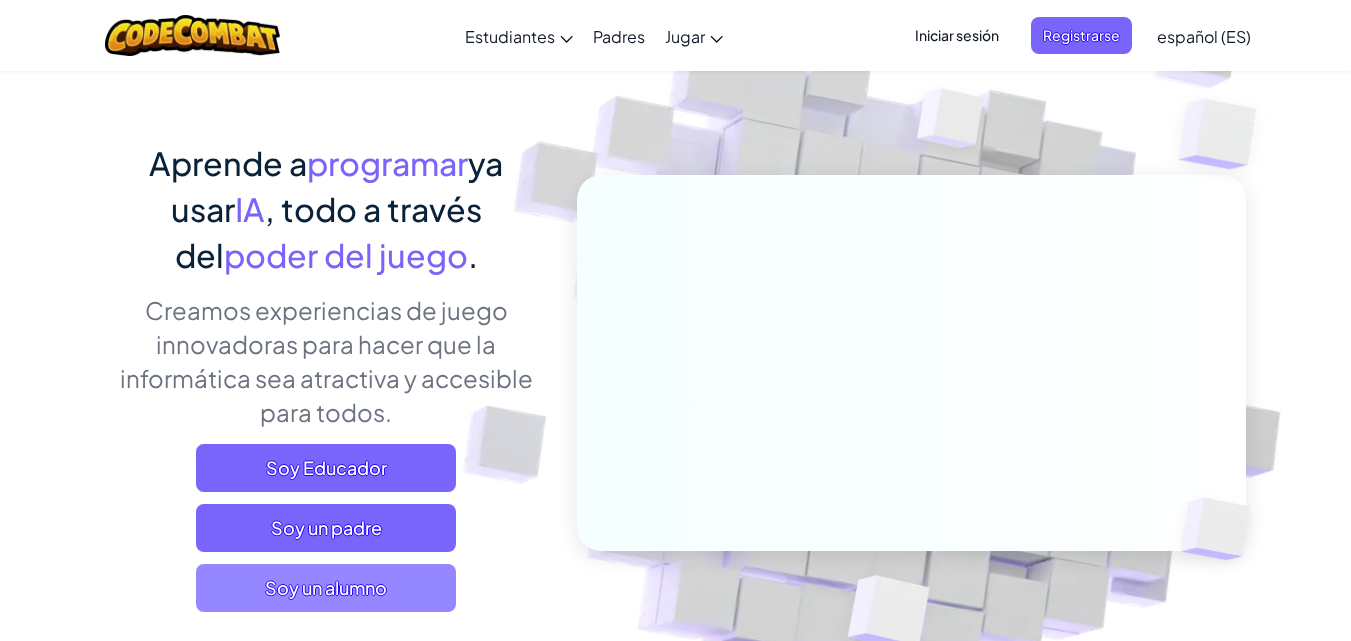click on "Soy un alumno" at bounding box center (326, 588) 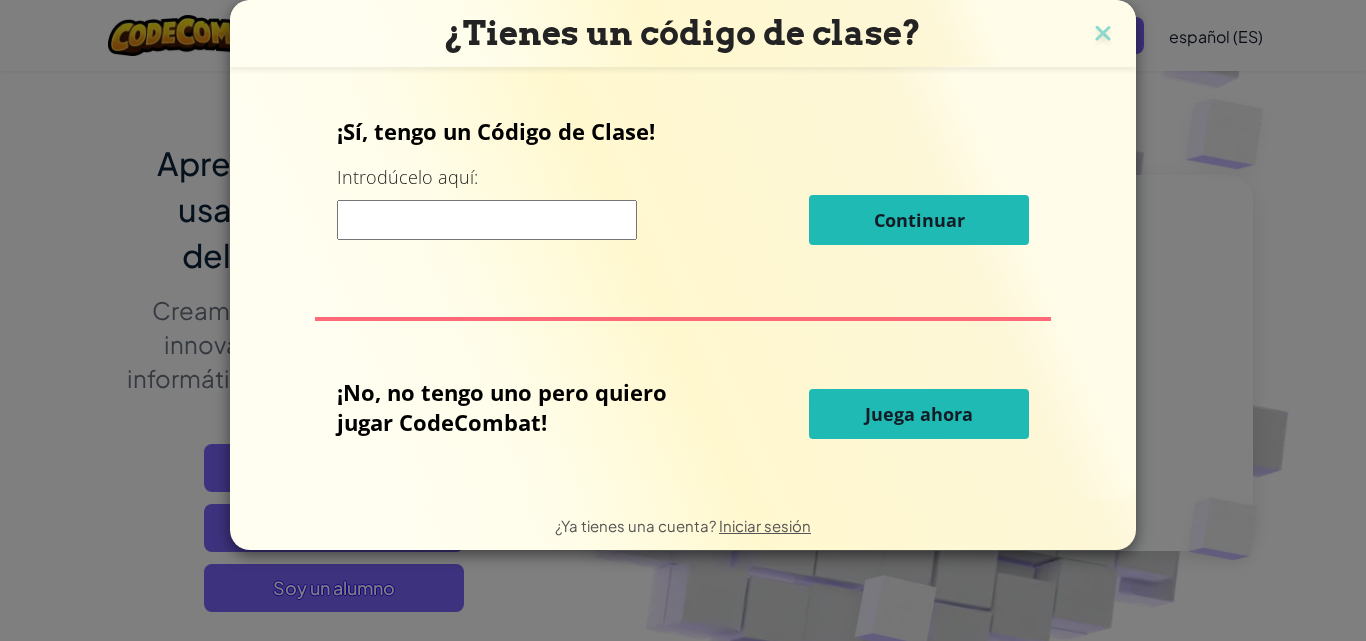 click at bounding box center [487, 220] 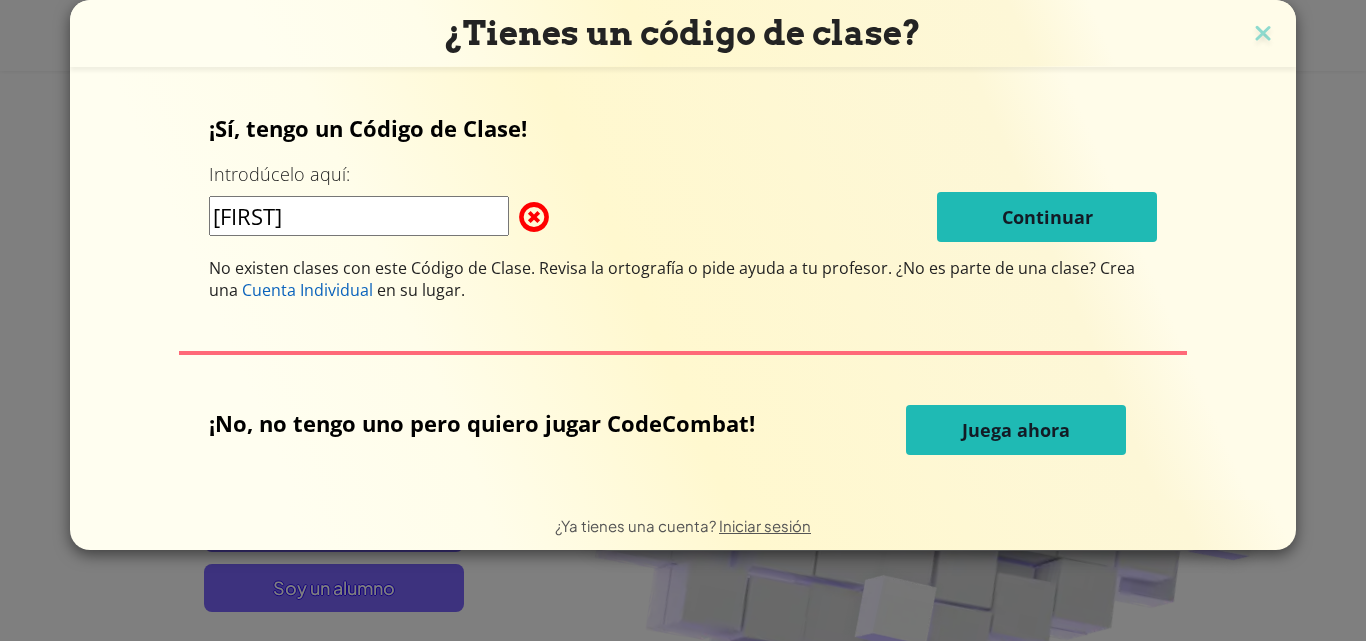 type on "[FIRST]" 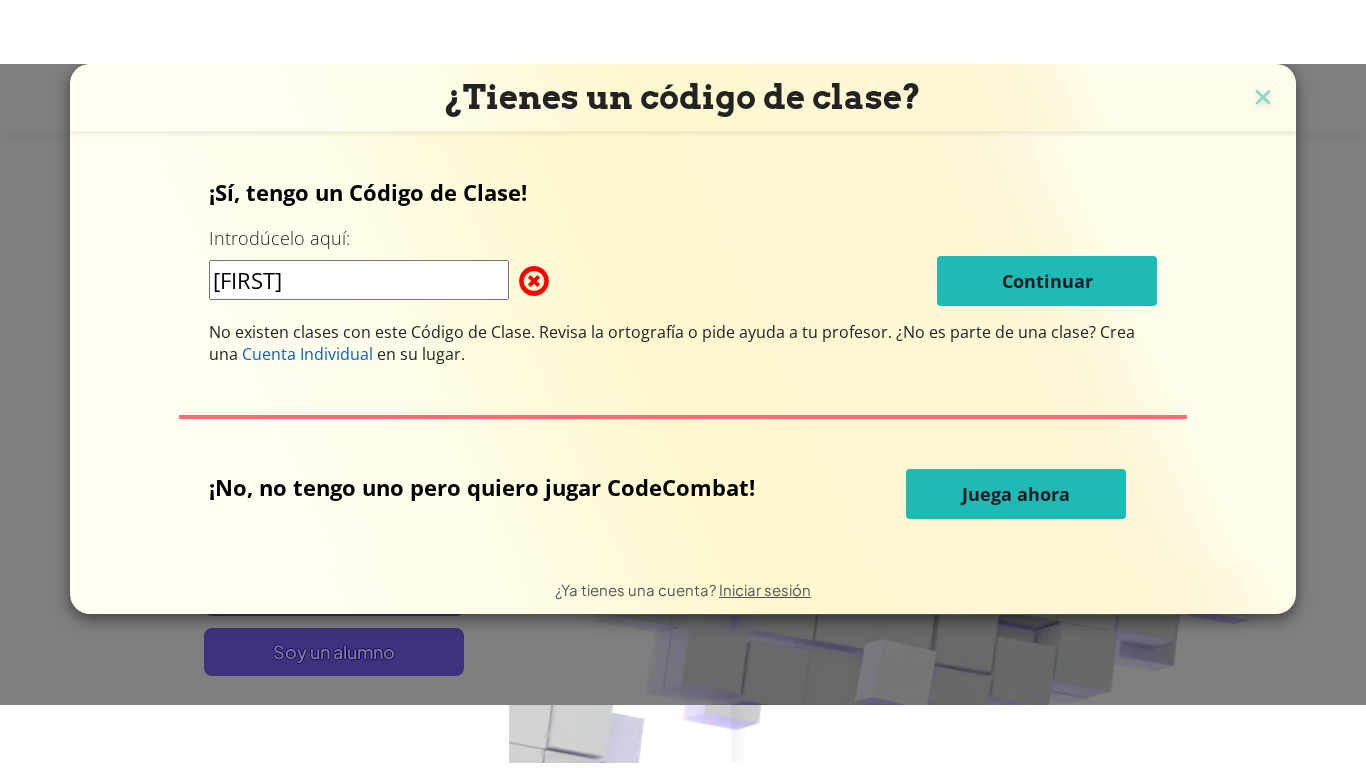 scroll, scrollTop: 0, scrollLeft: 0, axis: both 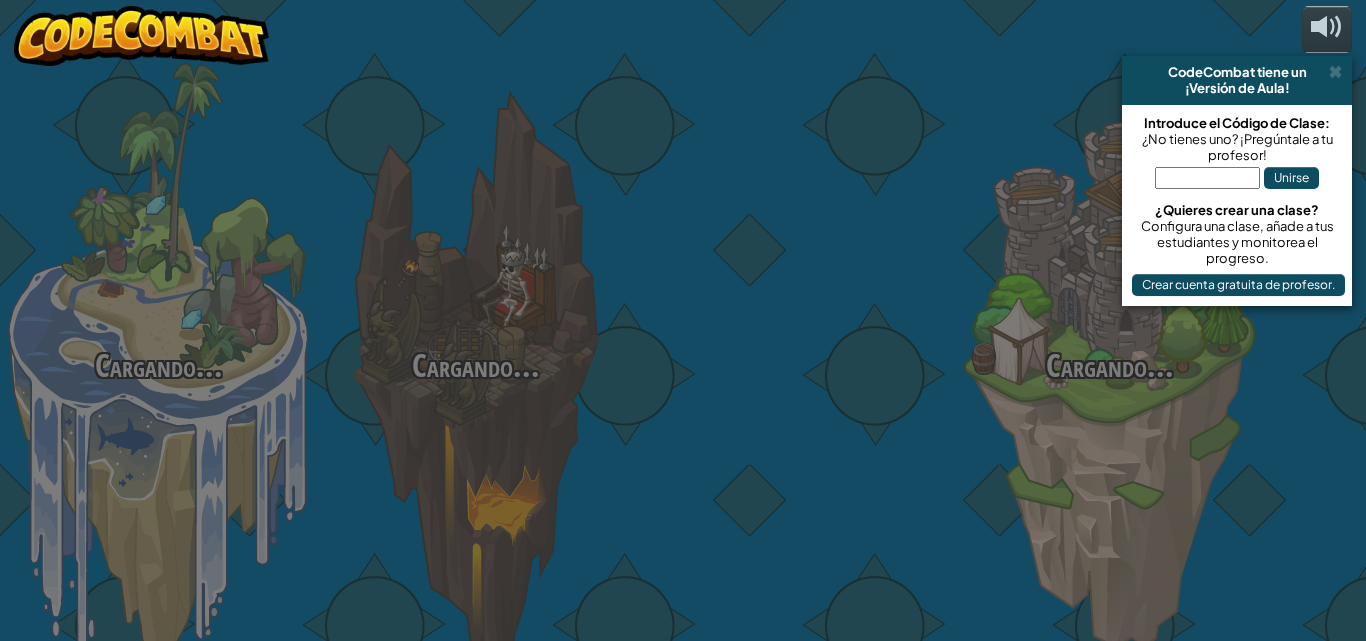 select on "es-ES" 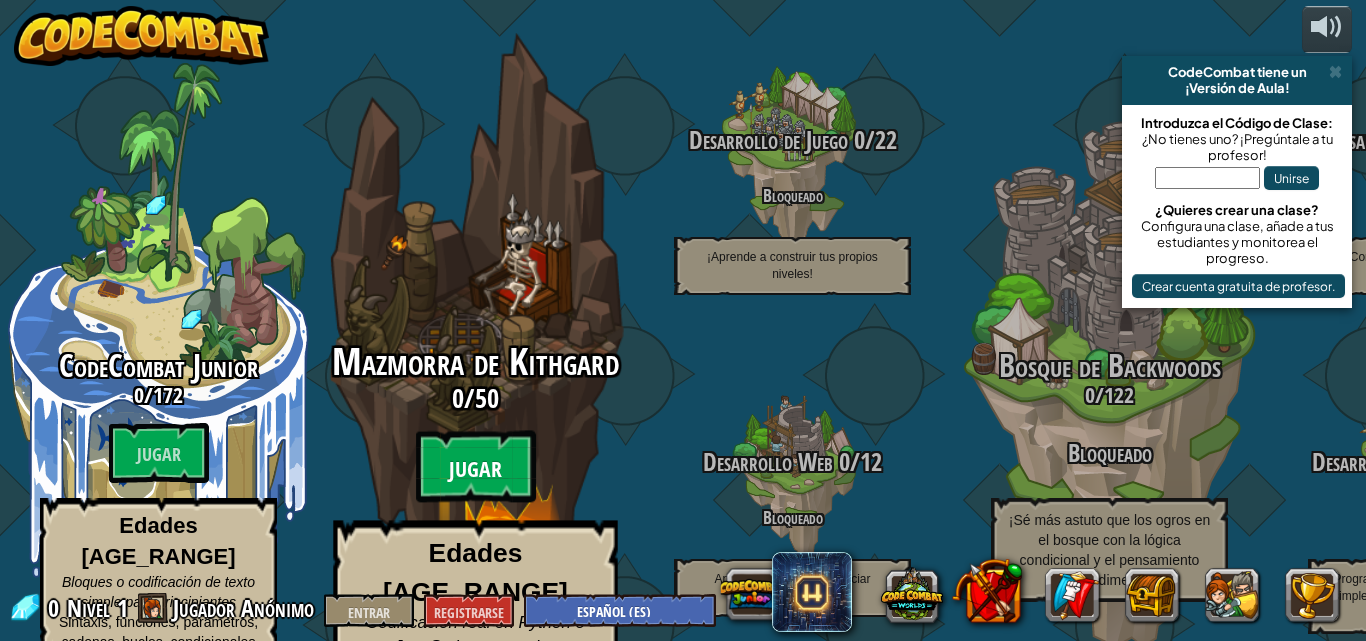 click on "Jugar" at bounding box center [475, 470] 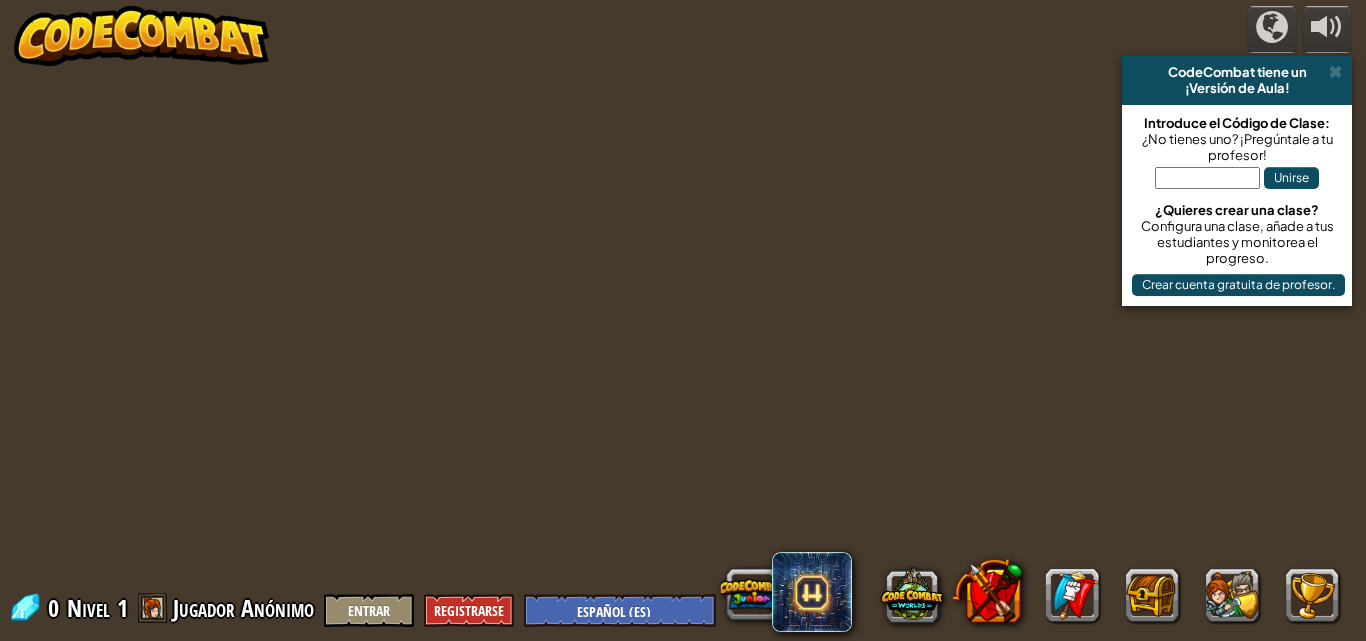 select on "es-ES" 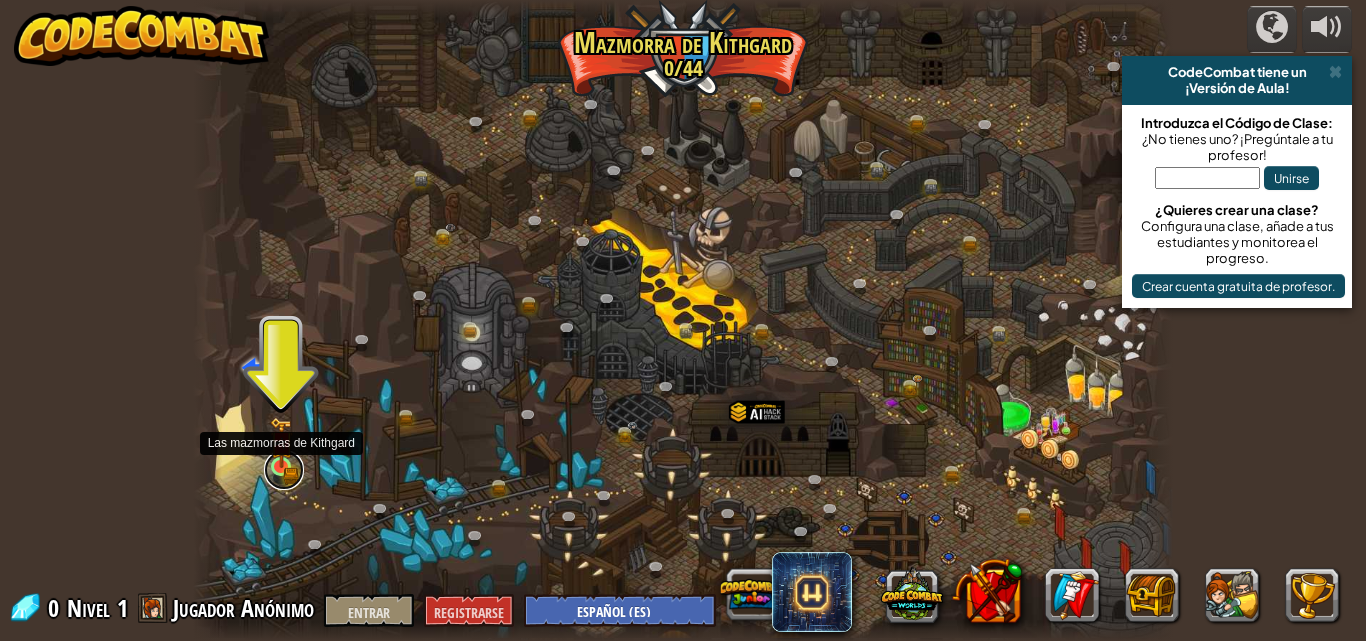 click at bounding box center [284, 470] 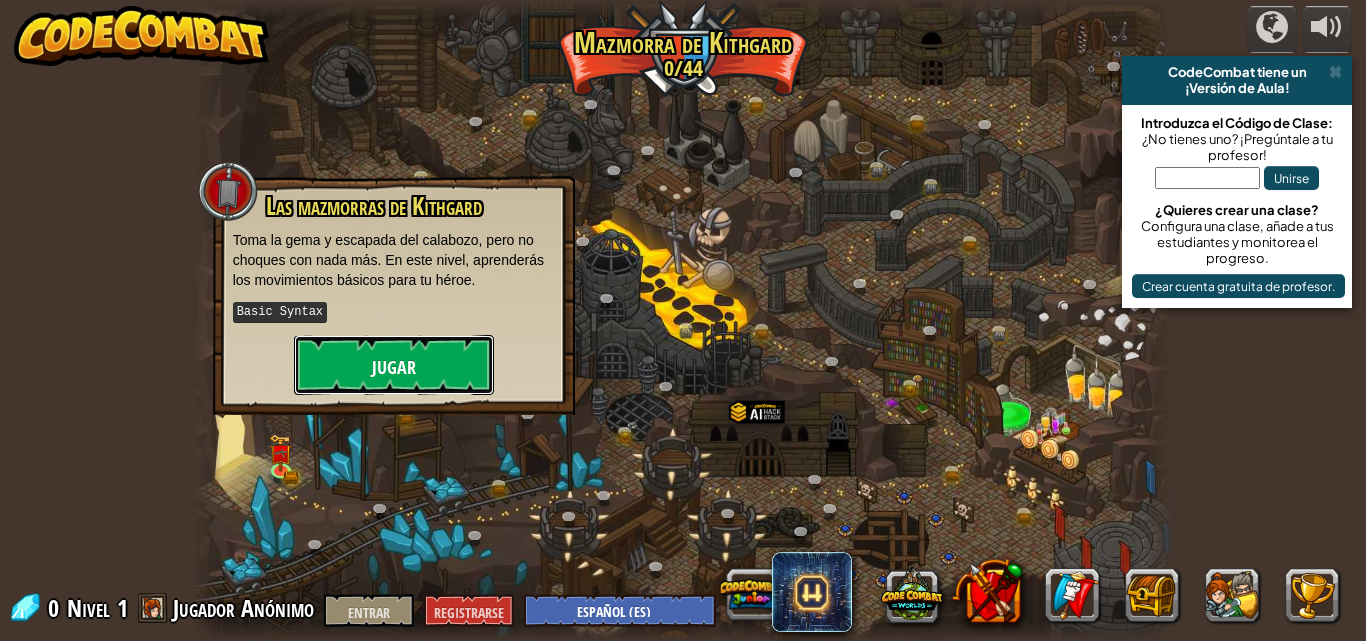 click on "Jugar" at bounding box center [394, 365] 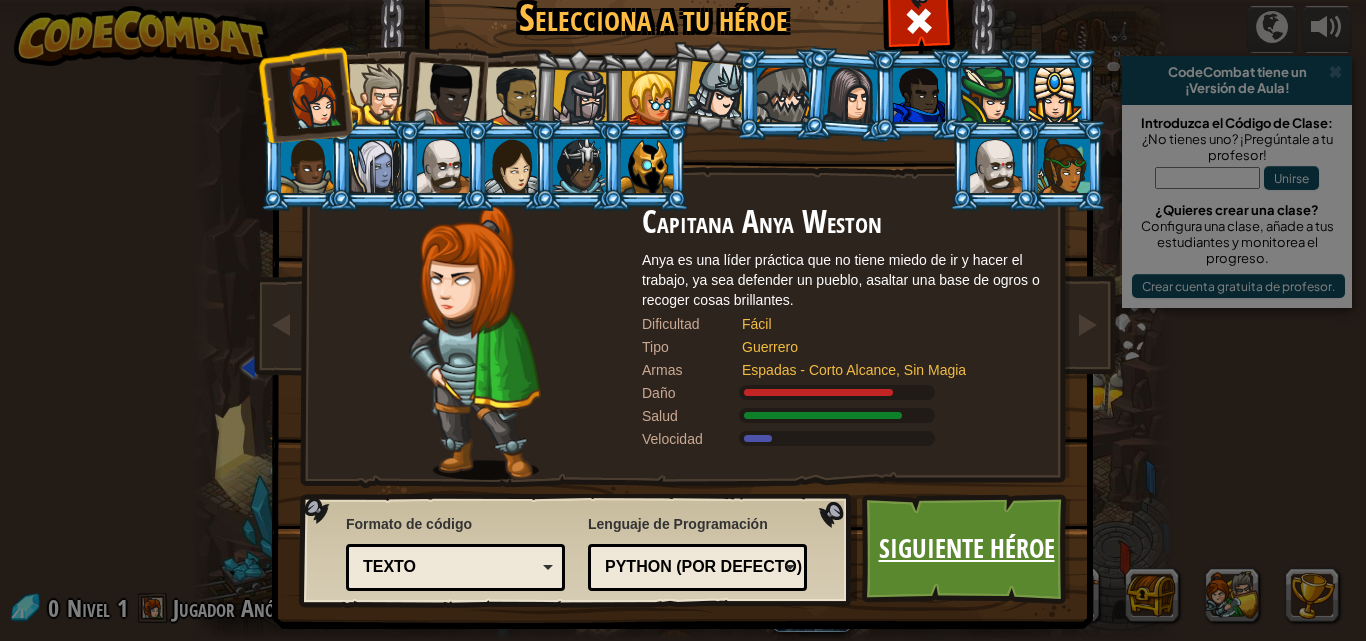 click on "Siguiente héroe" at bounding box center (967, 548) 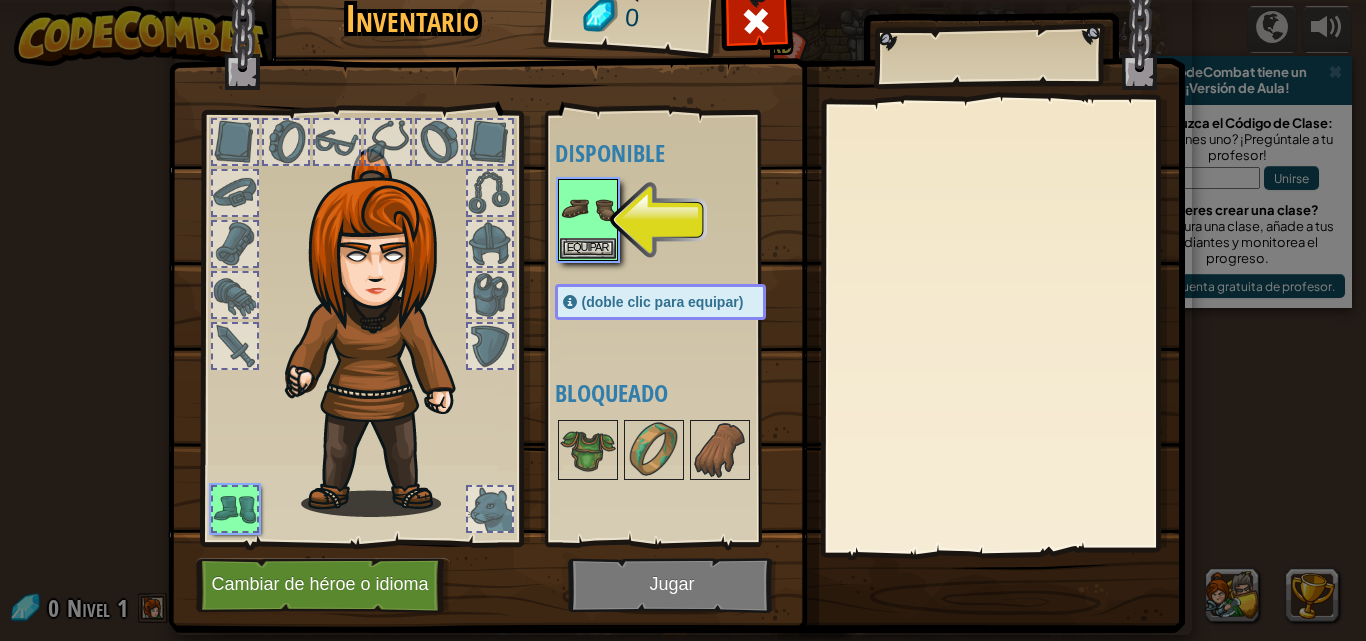 click at bounding box center (235, 346) 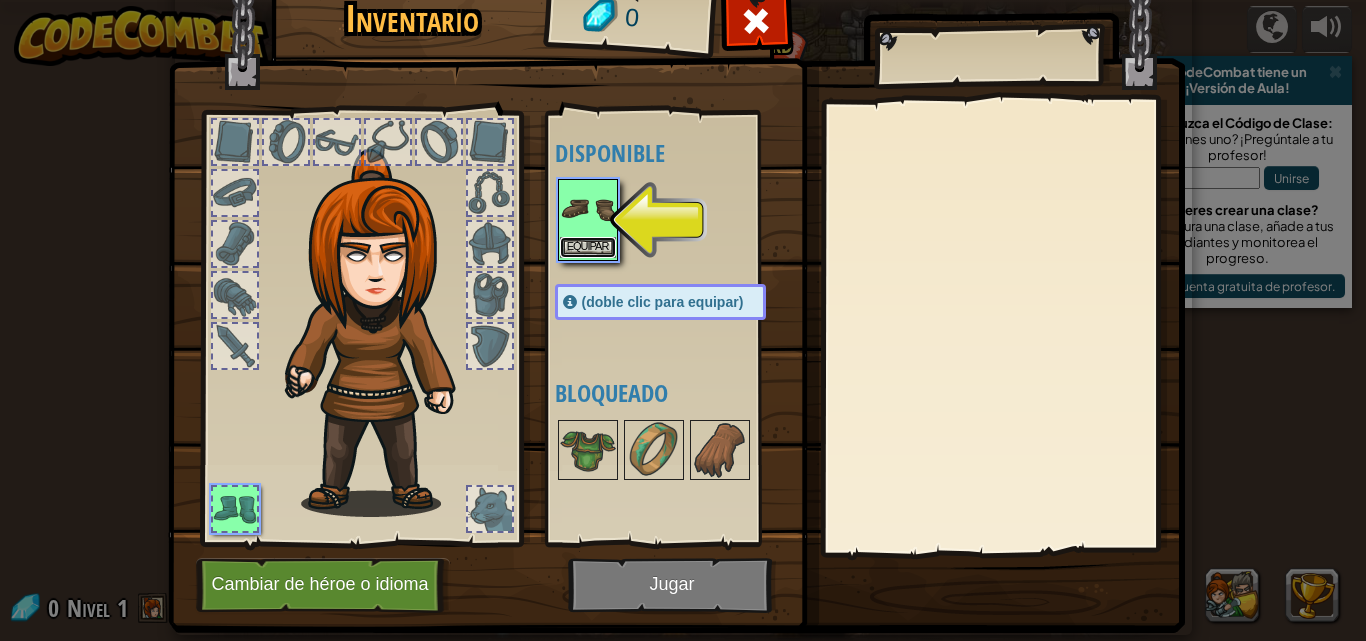 click on "Equipar" at bounding box center (588, 247) 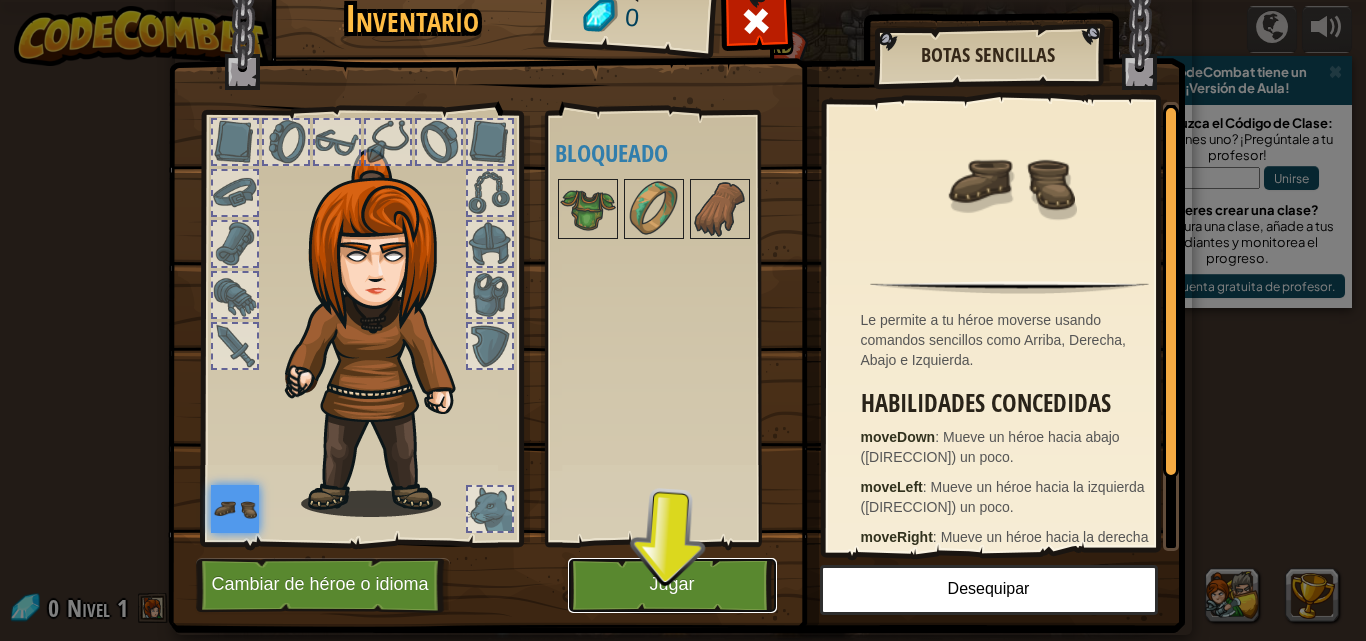 click on "Jugar" at bounding box center (672, 585) 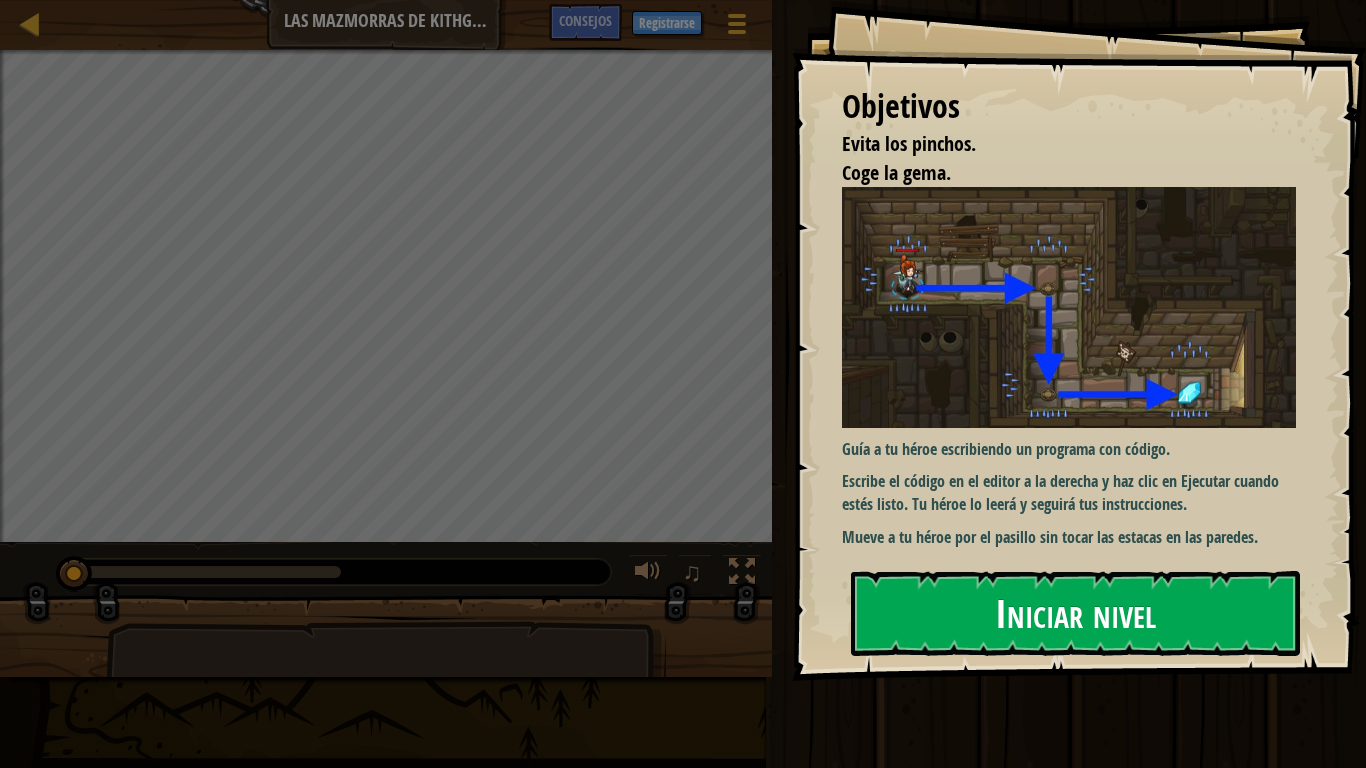 click on "Iniciar nivel" at bounding box center (1075, 613) 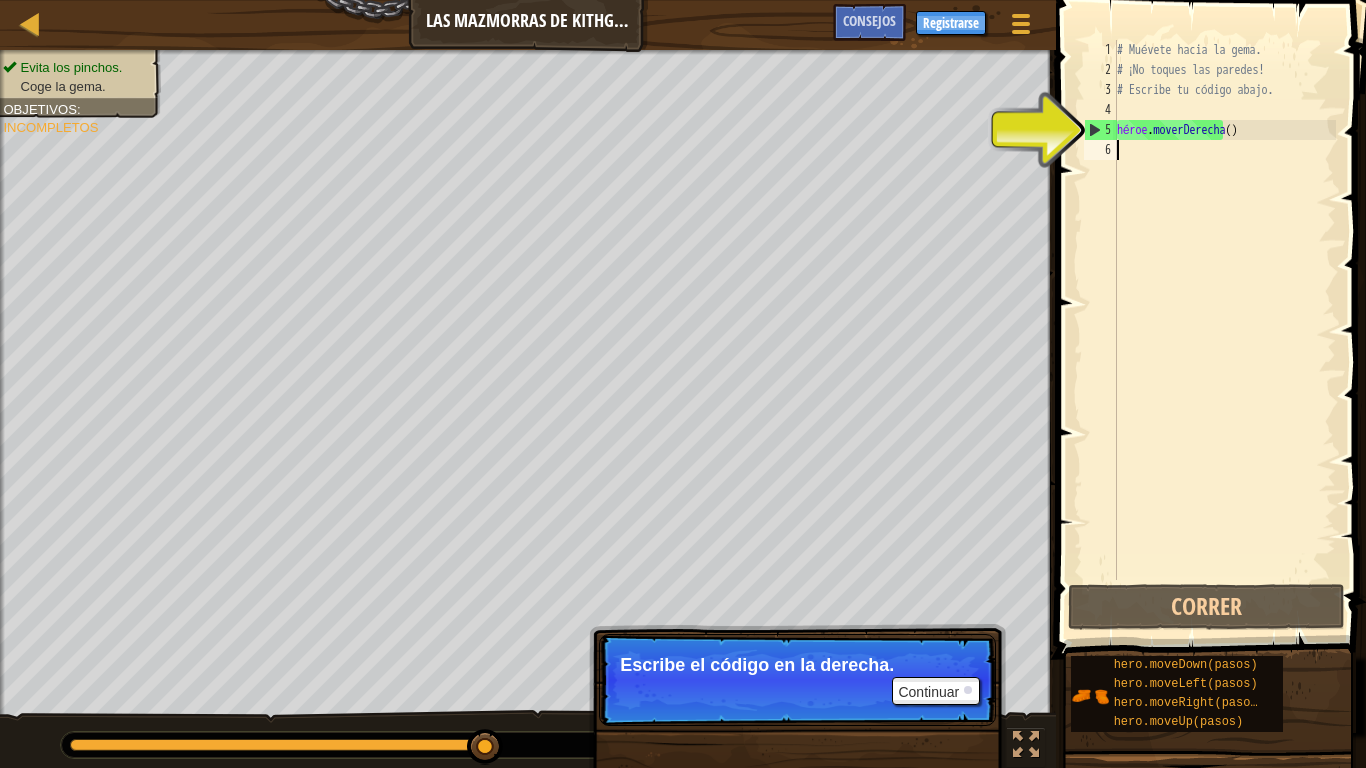 type on "h" 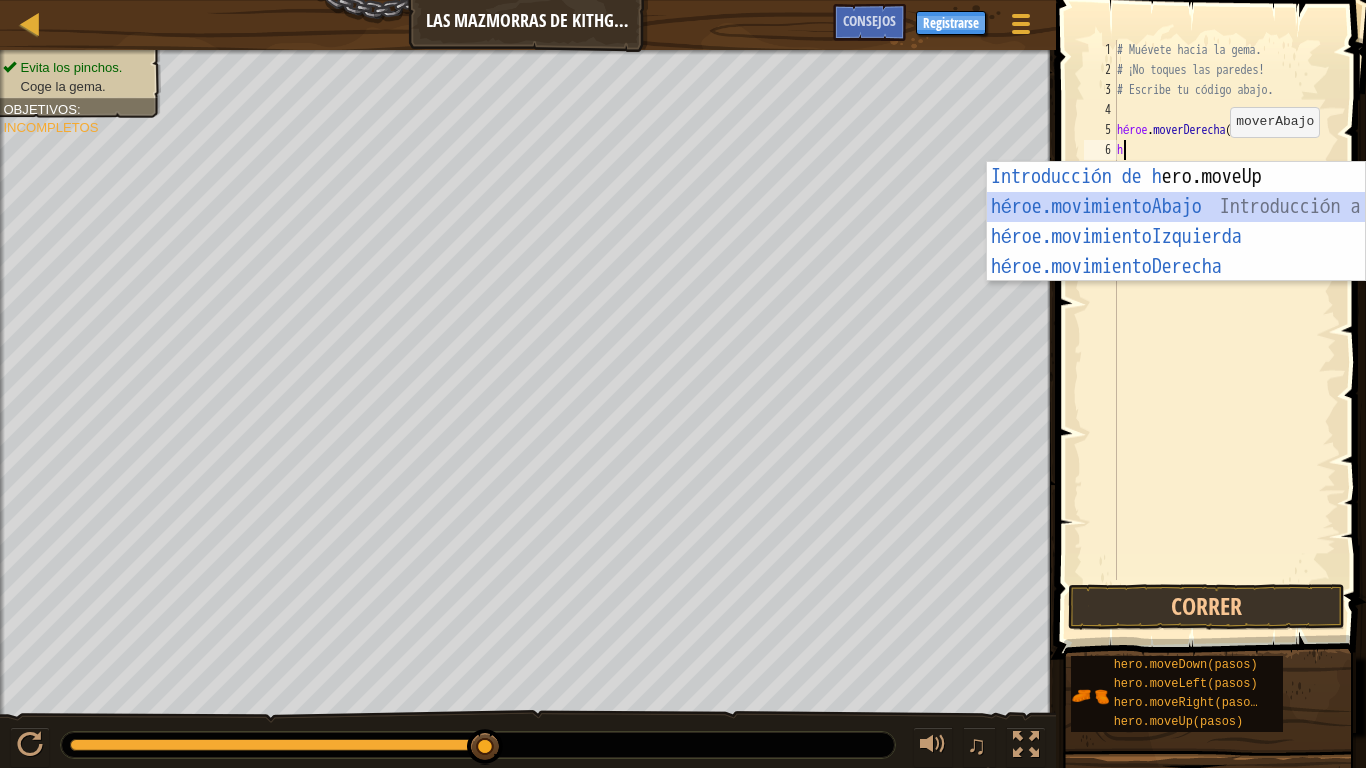 click on "Introducción de h  ero.moveUp  Presiona héroe.movimientoAbajo ​ Introducción a la presión héroe.movimientoIzquierda ​ Introducción a la presión héroe.movimientoDerecha ​ Introducción a la presión" at bounding box center (1176, 252) 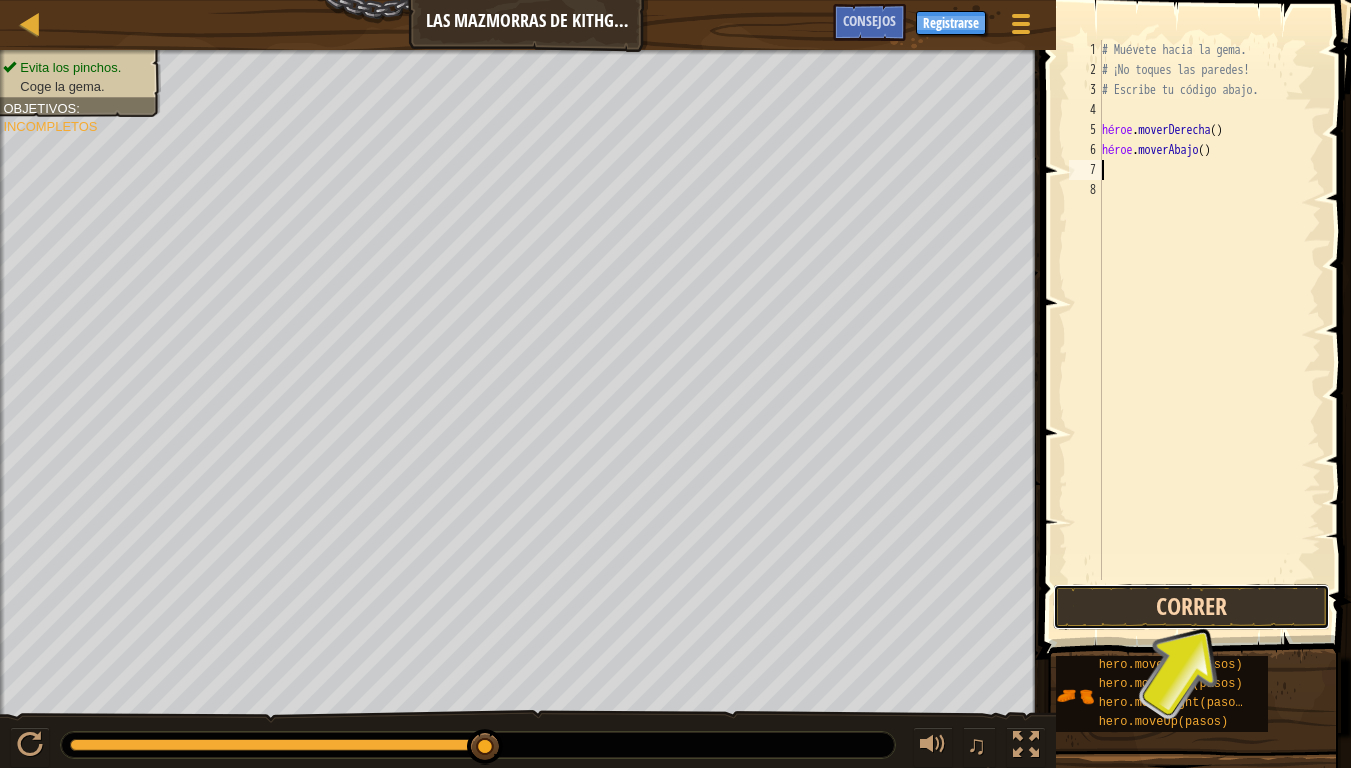 click on "Correr" at bounding box center (1191, 607) 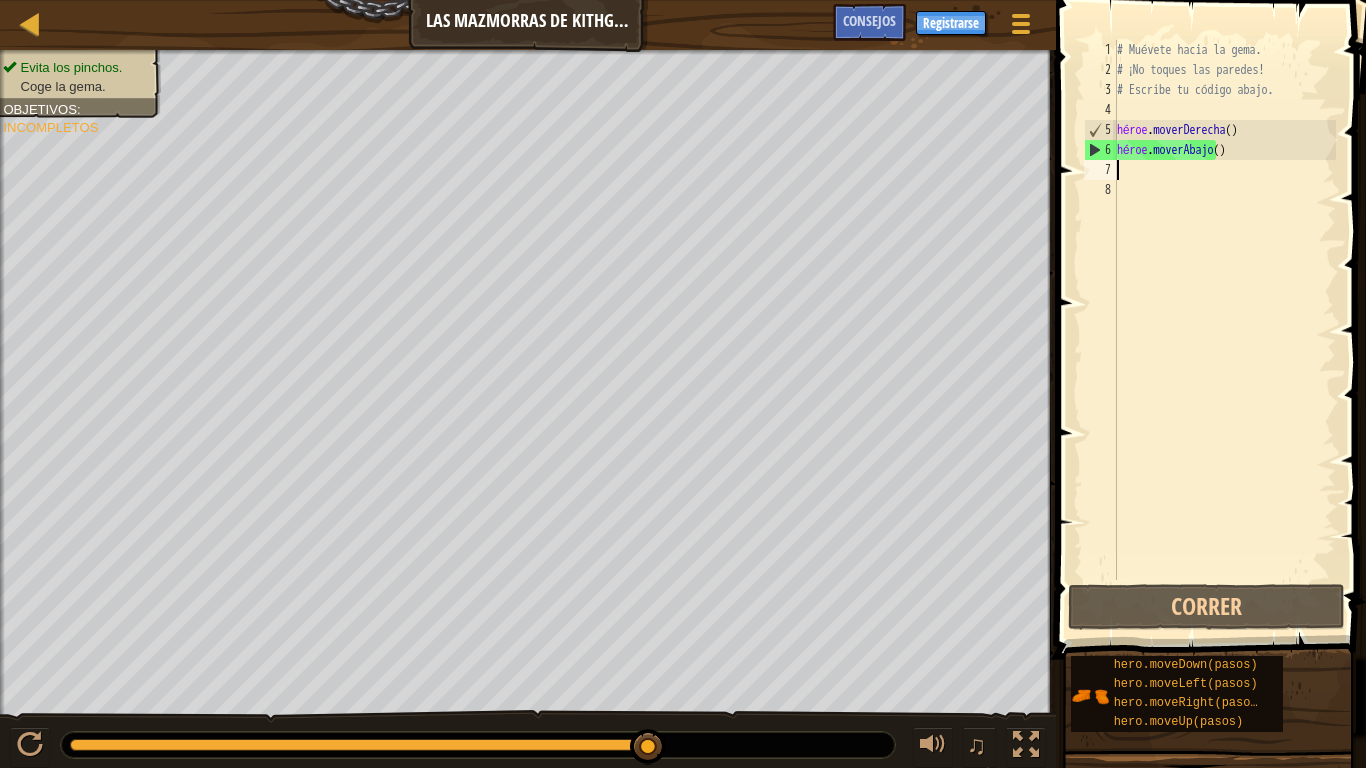 click on "# Muévete hacia la gema. # ¡No toques las paredes! # Escribe tu código abajo. héroe  .  moverDerecha  (  ) héroe  .  moverAbajo  (  )" at bounding box center (1224, 330) 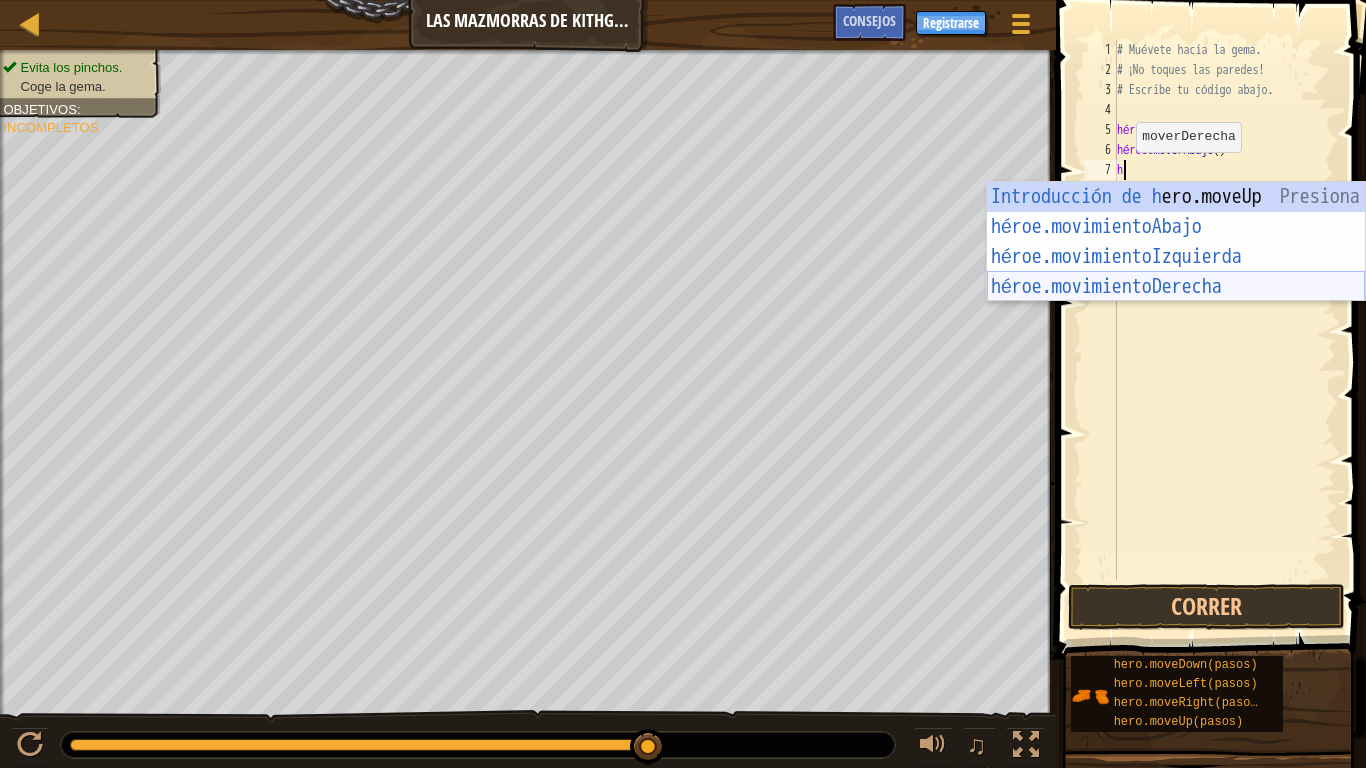 click on "Introducción de h  ero.moveUp  Presiona héroe.movimientoAbajo ​ Introducción a la presión héroe.movimientoIzquierda ​ Introducción a la presión héroe.movimientoDerecha ​ Introducción a la presión" at bounding box center (1176, 272) 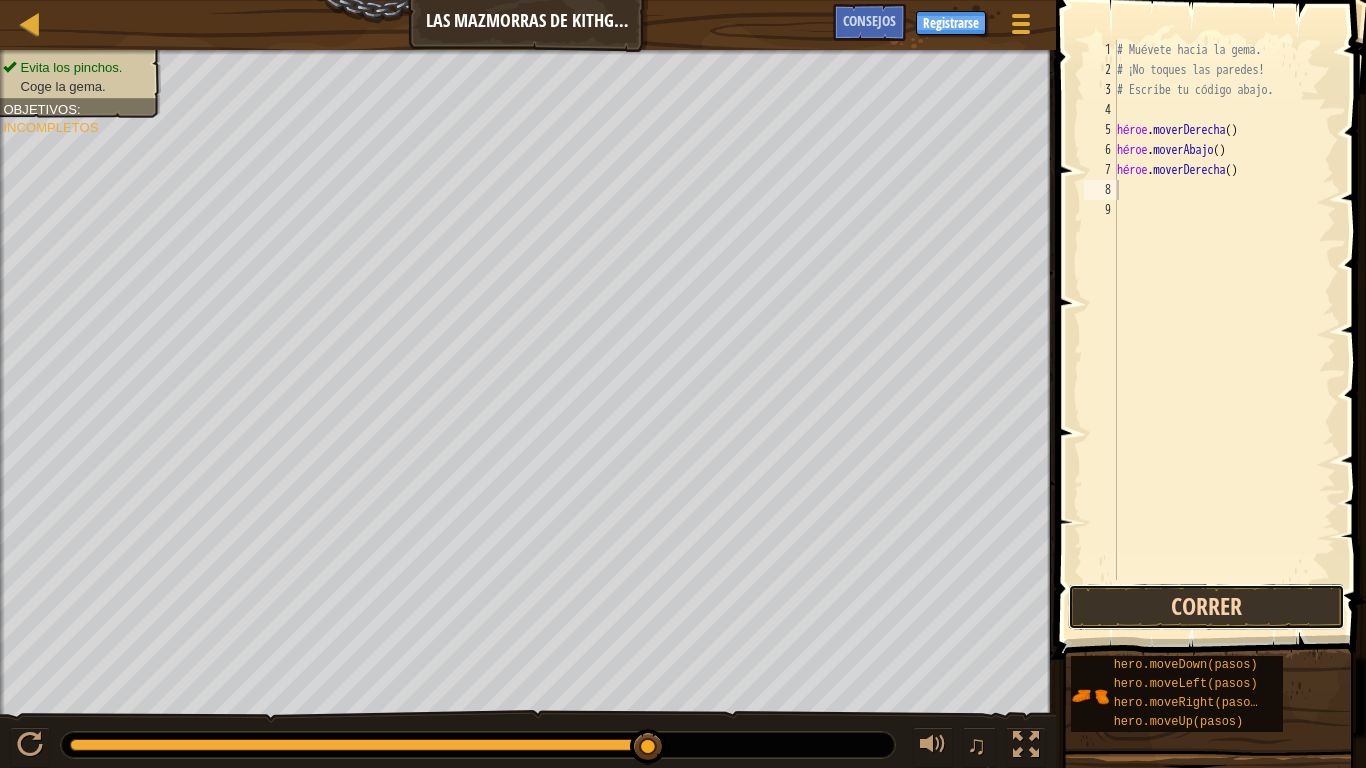 click on "Correr" at bounding box center [1206, 607] 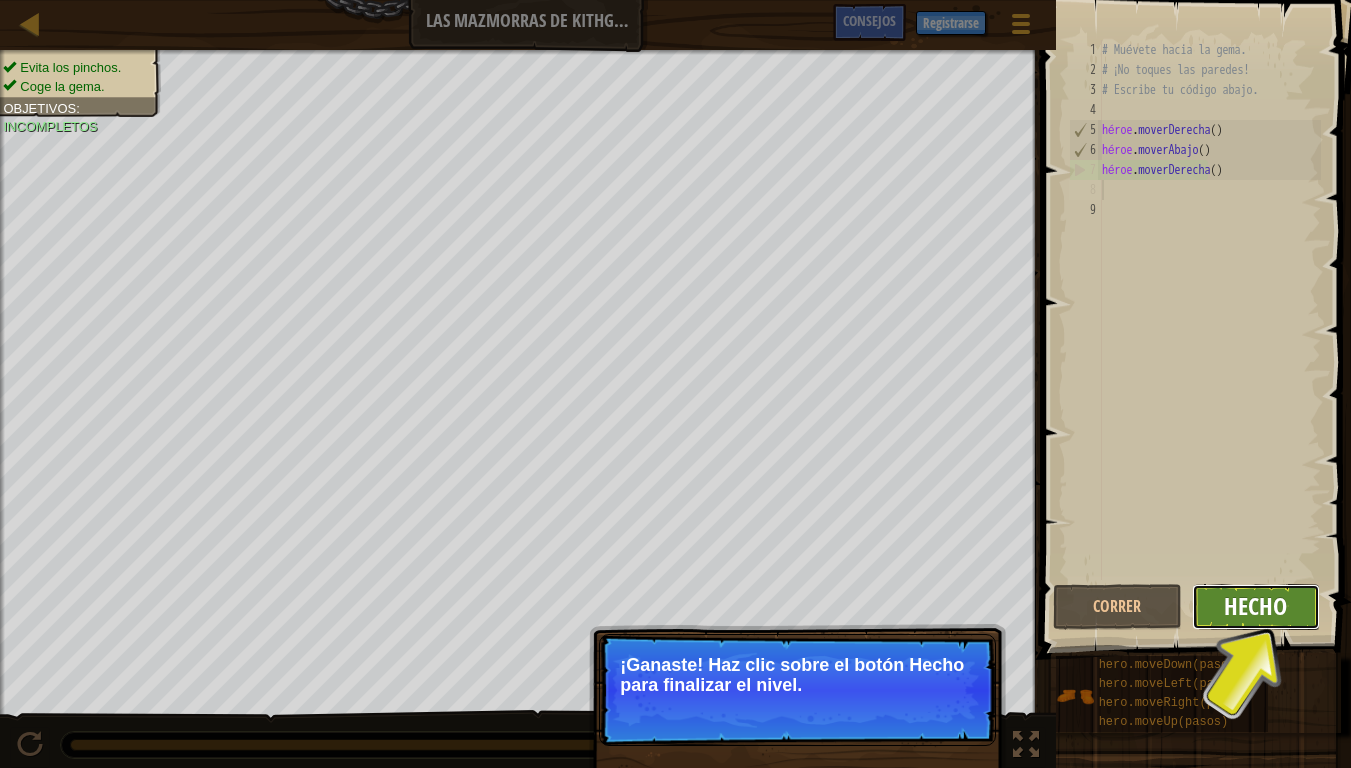 click on "Hecho" at bounding box center [1255, 606] 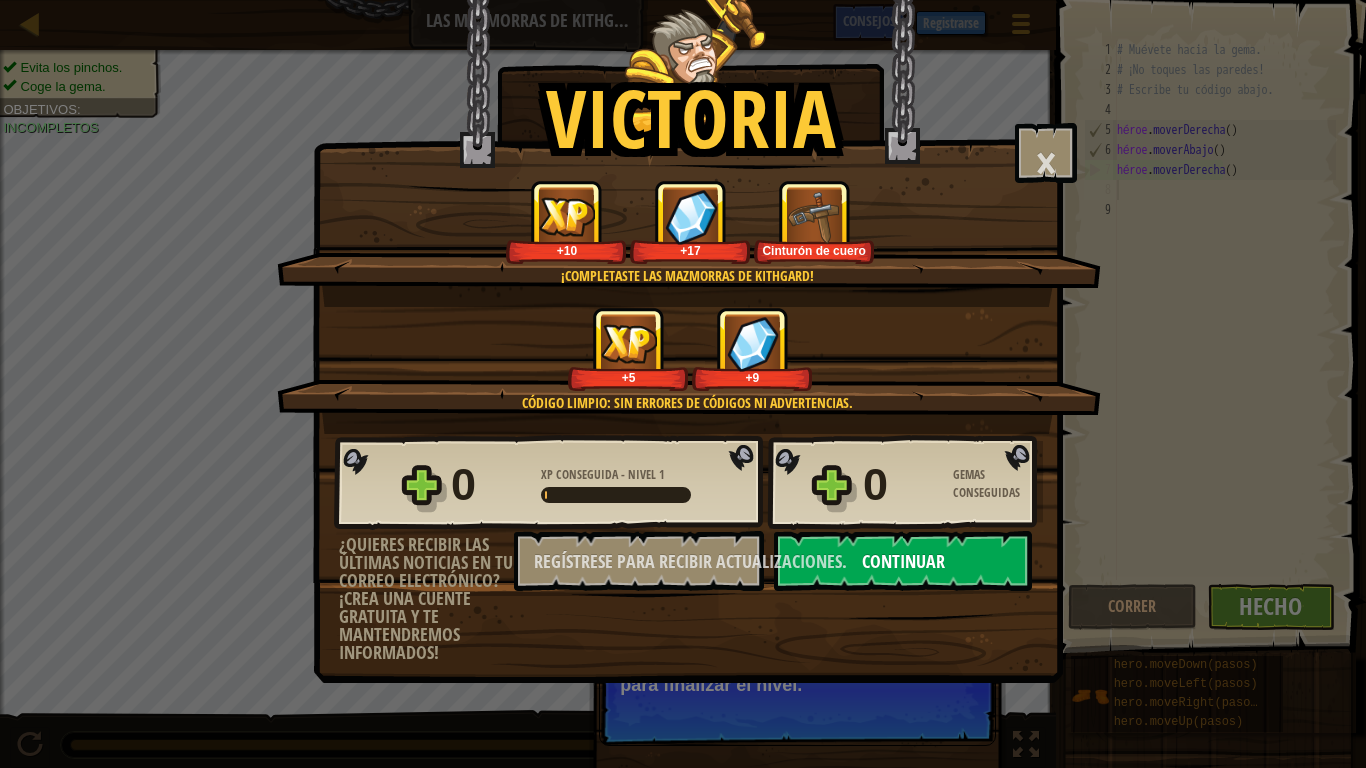click on "Continuar" at bounding box center [903, 561] 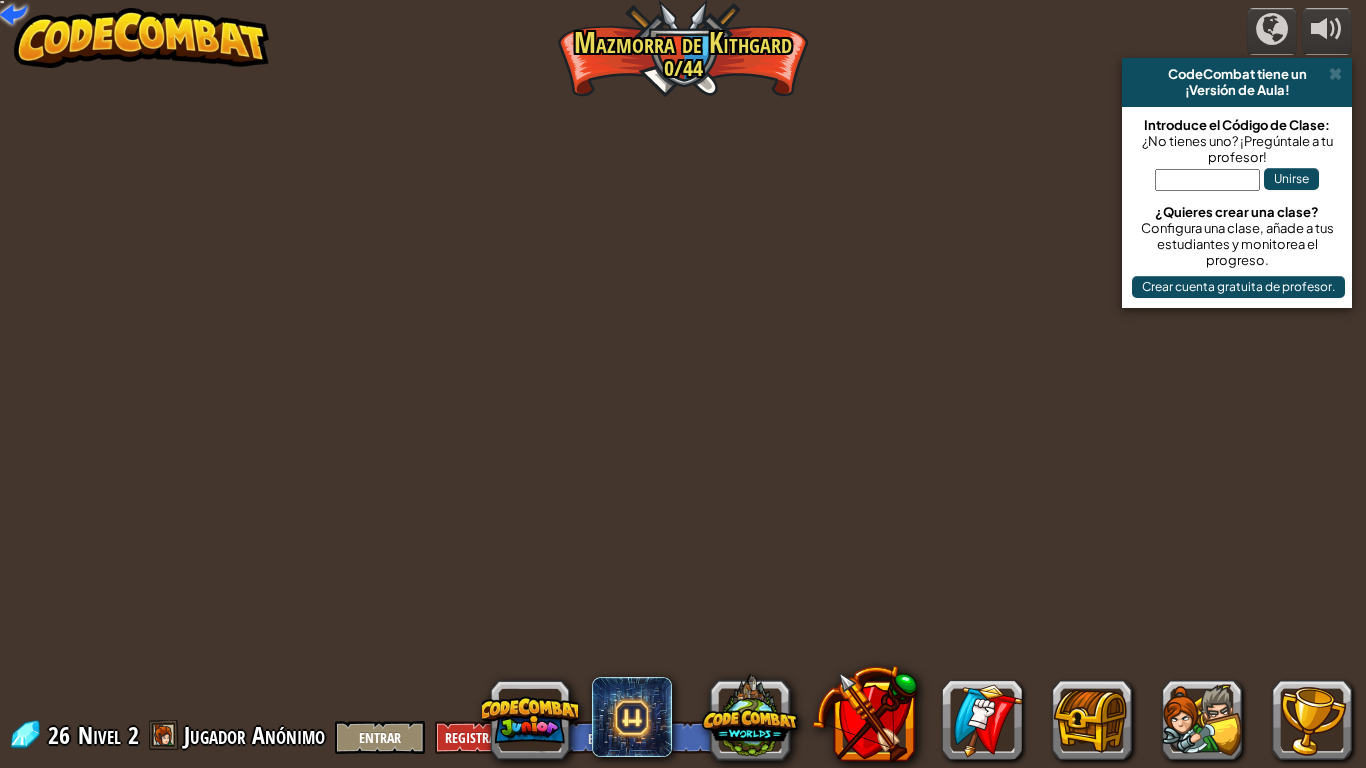 select on "es-ES" 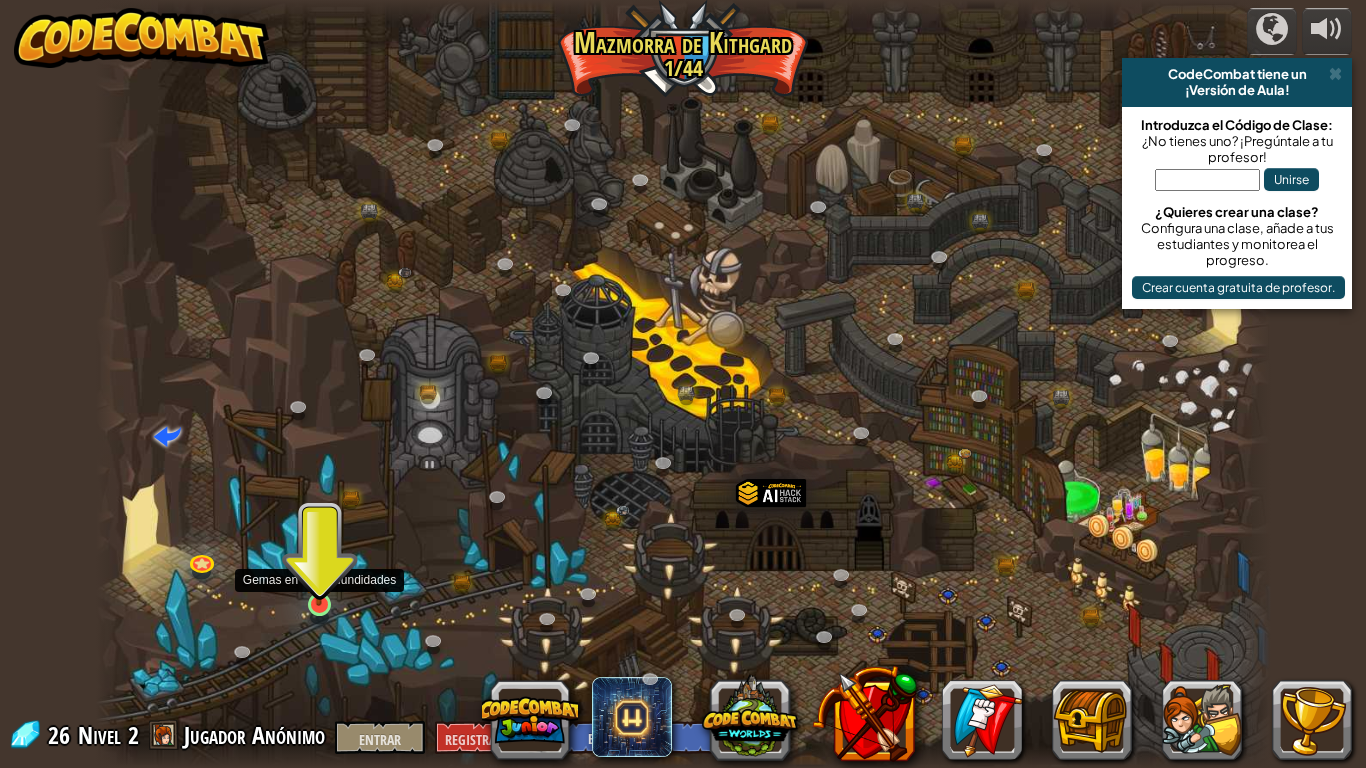 click at bounding box center [319, 572] 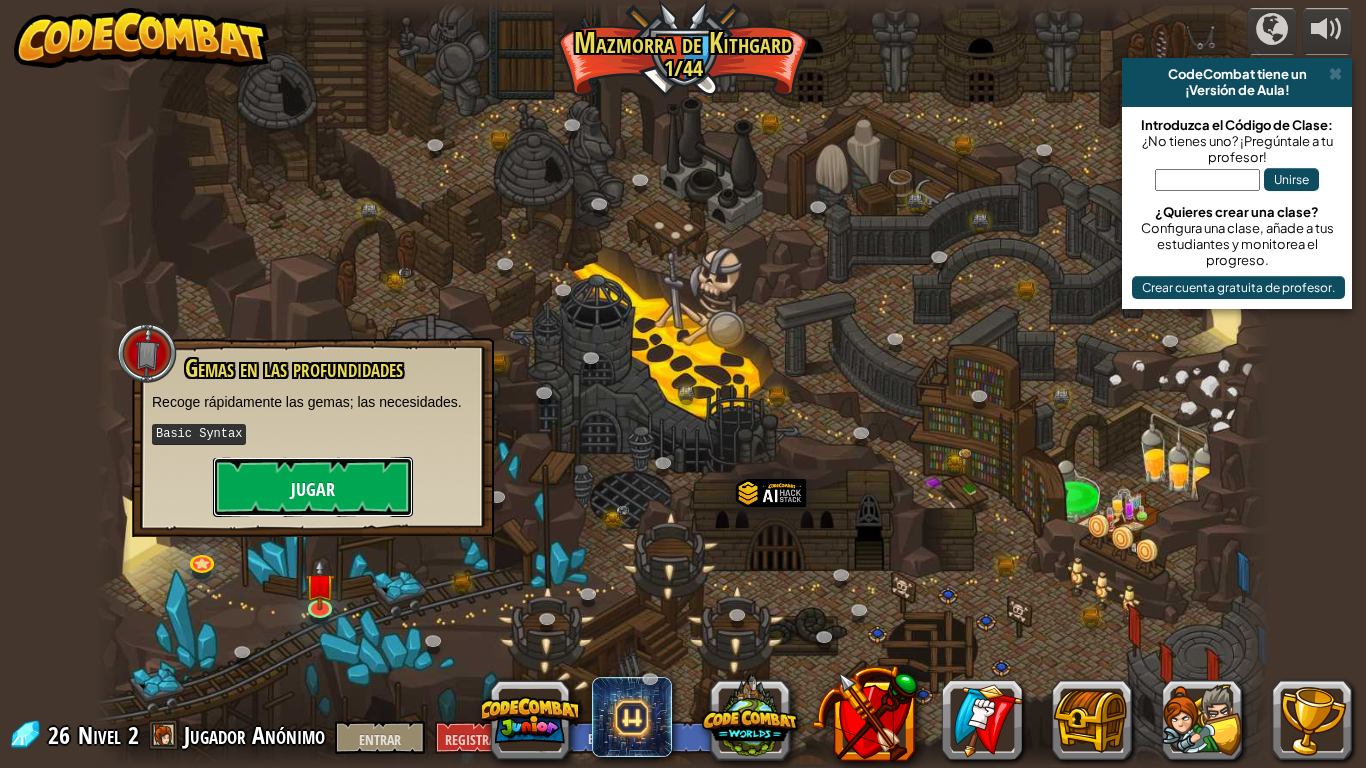 click on "Jugar" at bounding box center [313, 487] 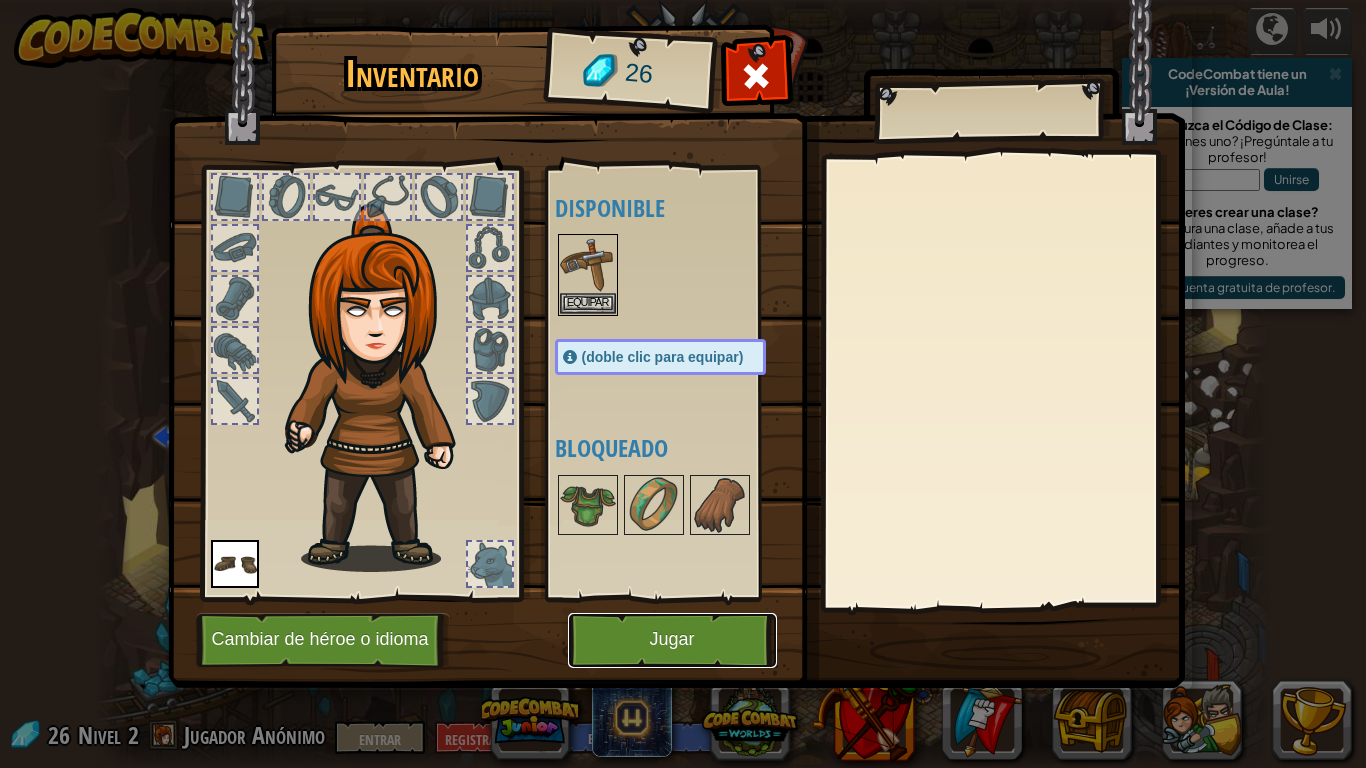 click on "Jugar" at bounding box center [672, 640] 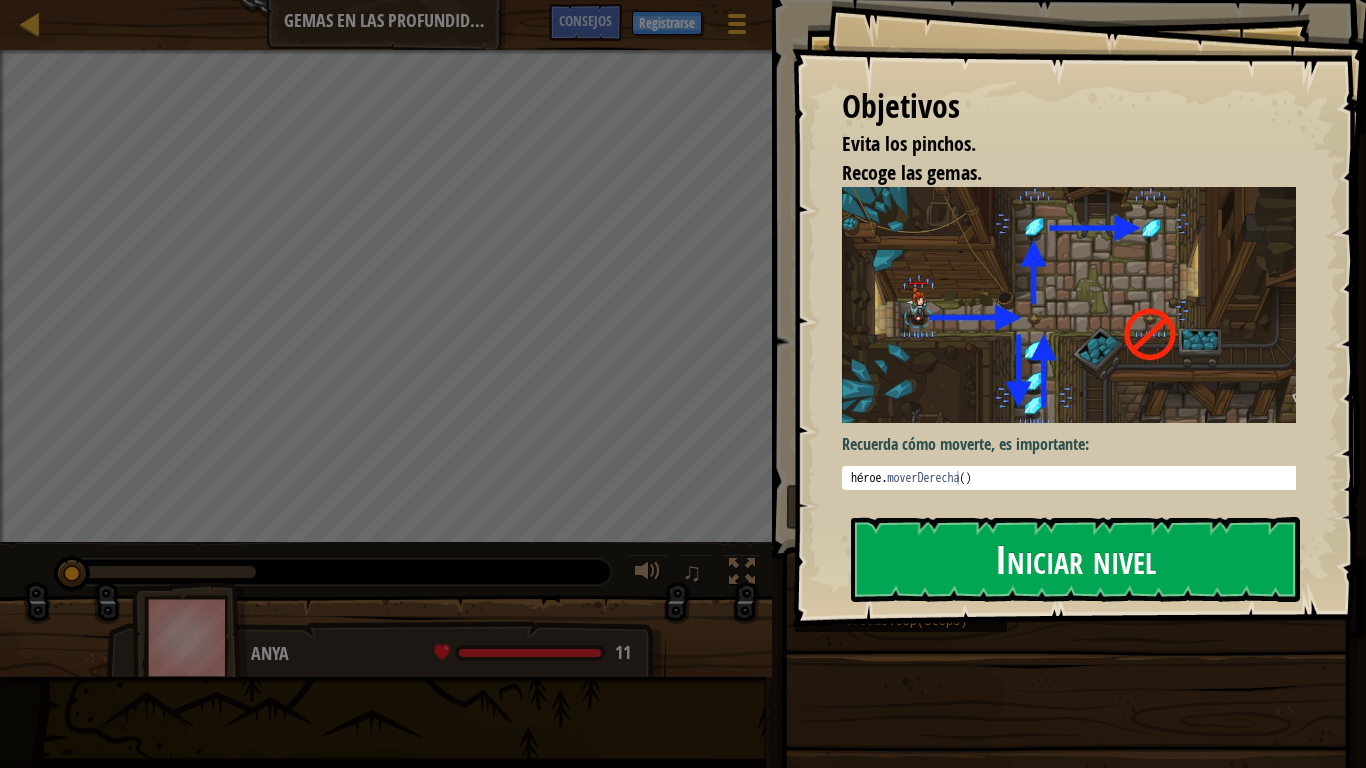 click on "Iniciar nivel" at bounding box center (1075, 559) 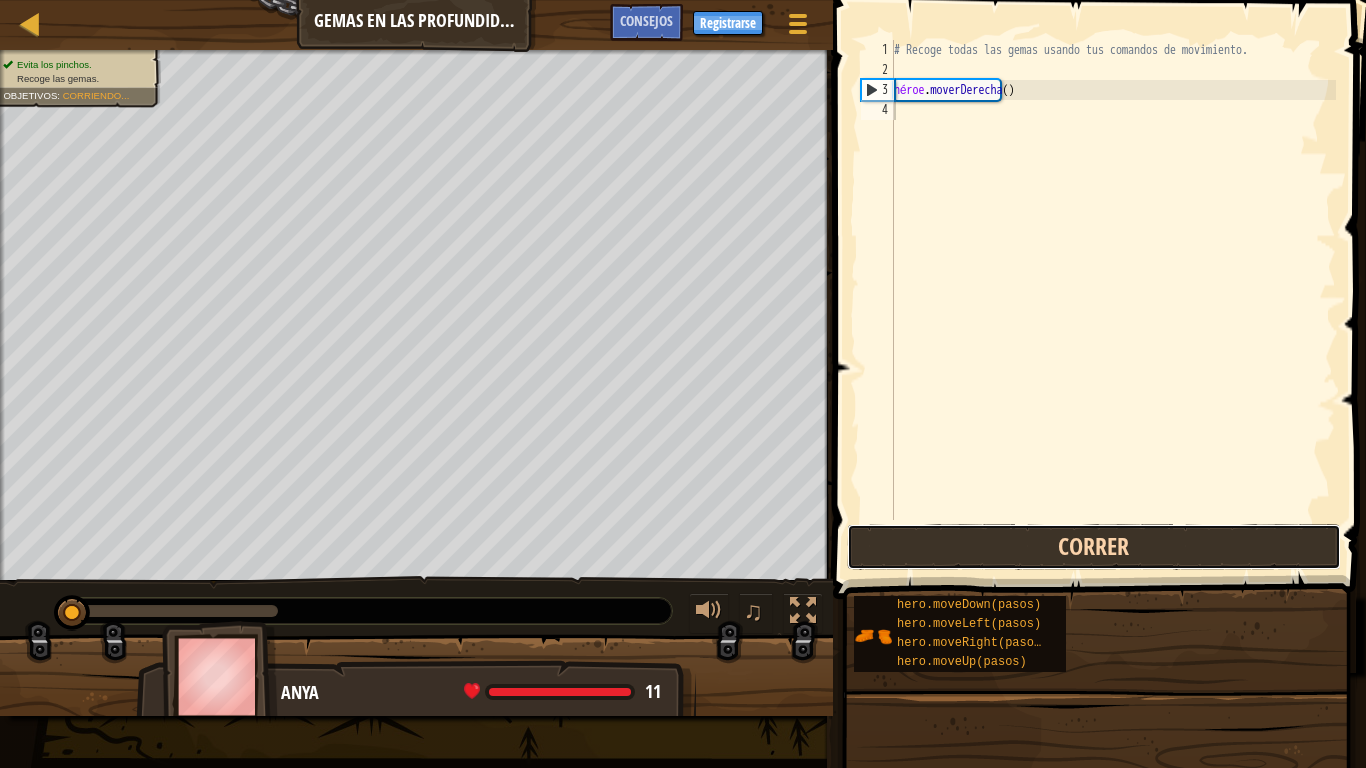 click on "Correr" at bounding box center (1094, 547) 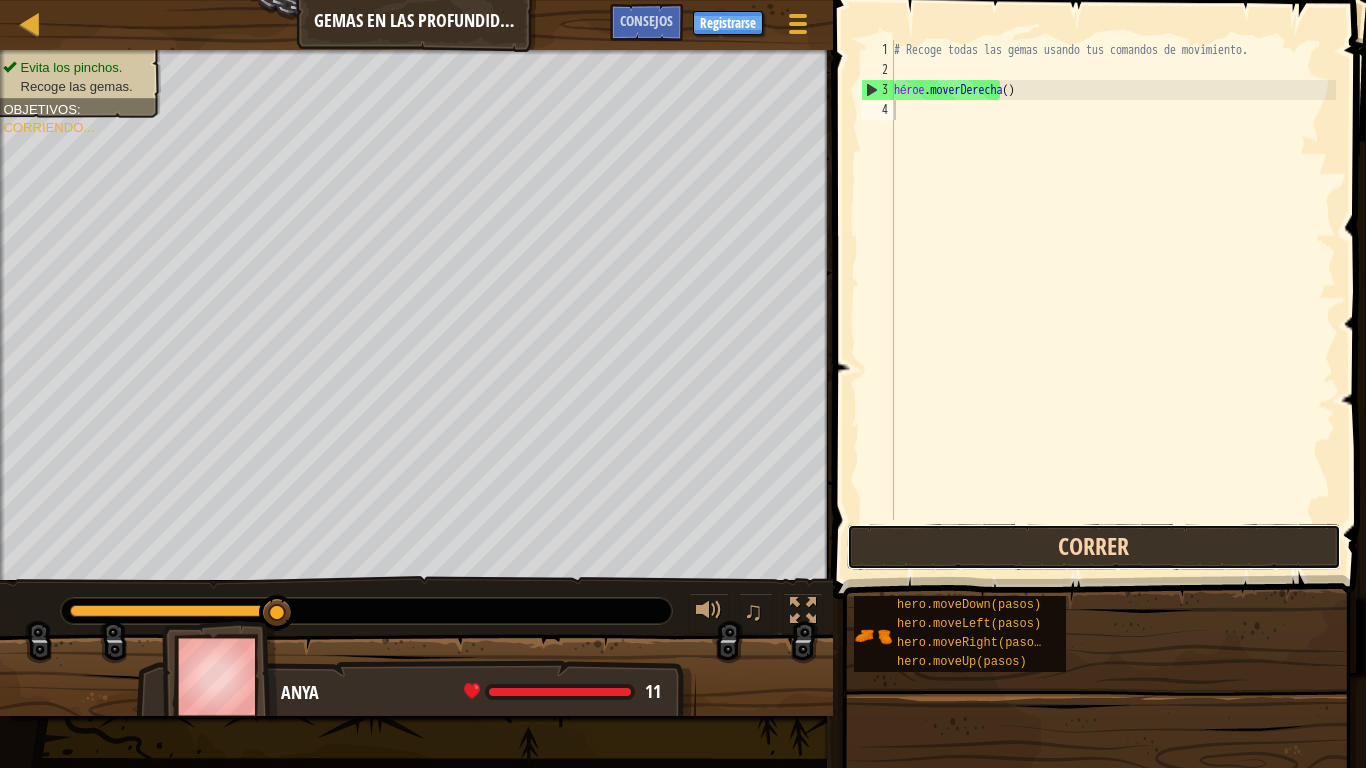 click on "Correr" at bounding box center [1094, 547] 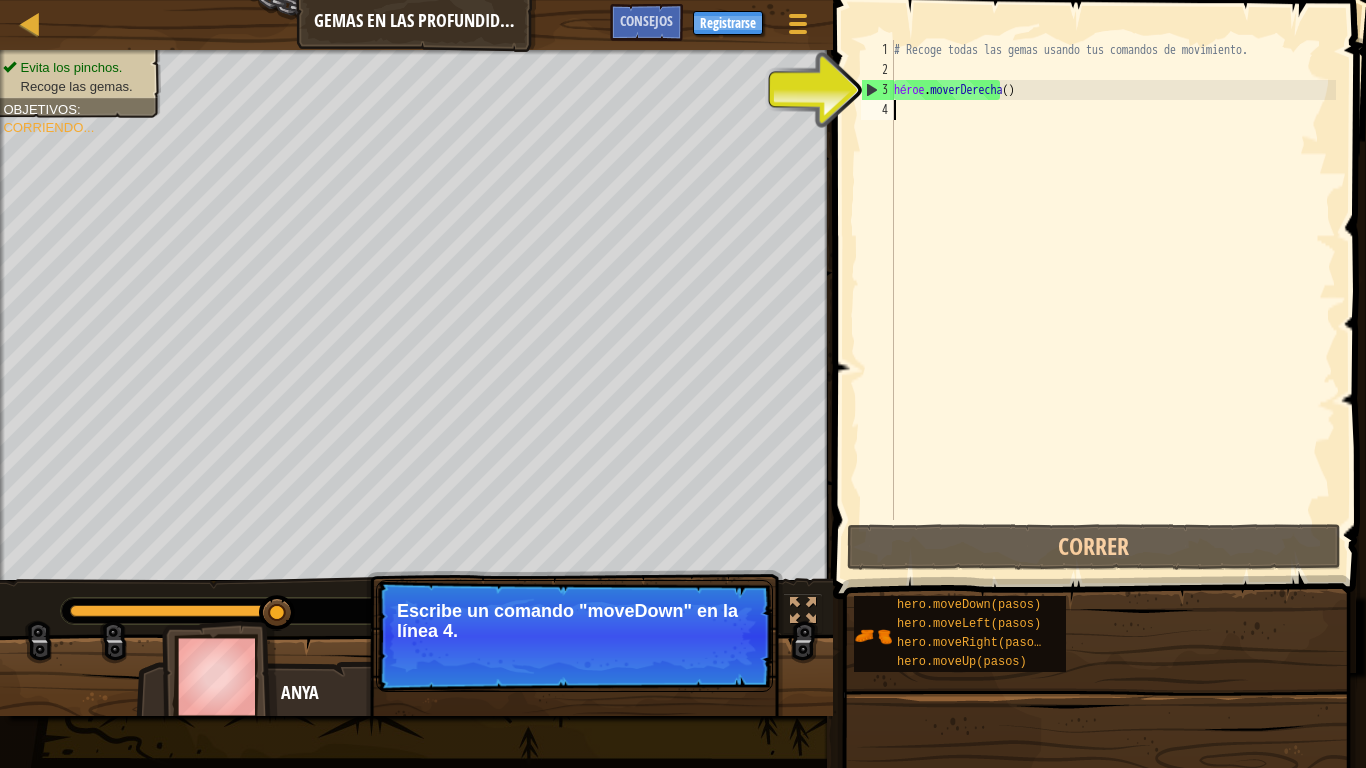 click on "# Recoge todas las gemas usando tus comandos de movimiento. héroe  .  moverDerecha  (  )" at bounding box center (1113, 300) 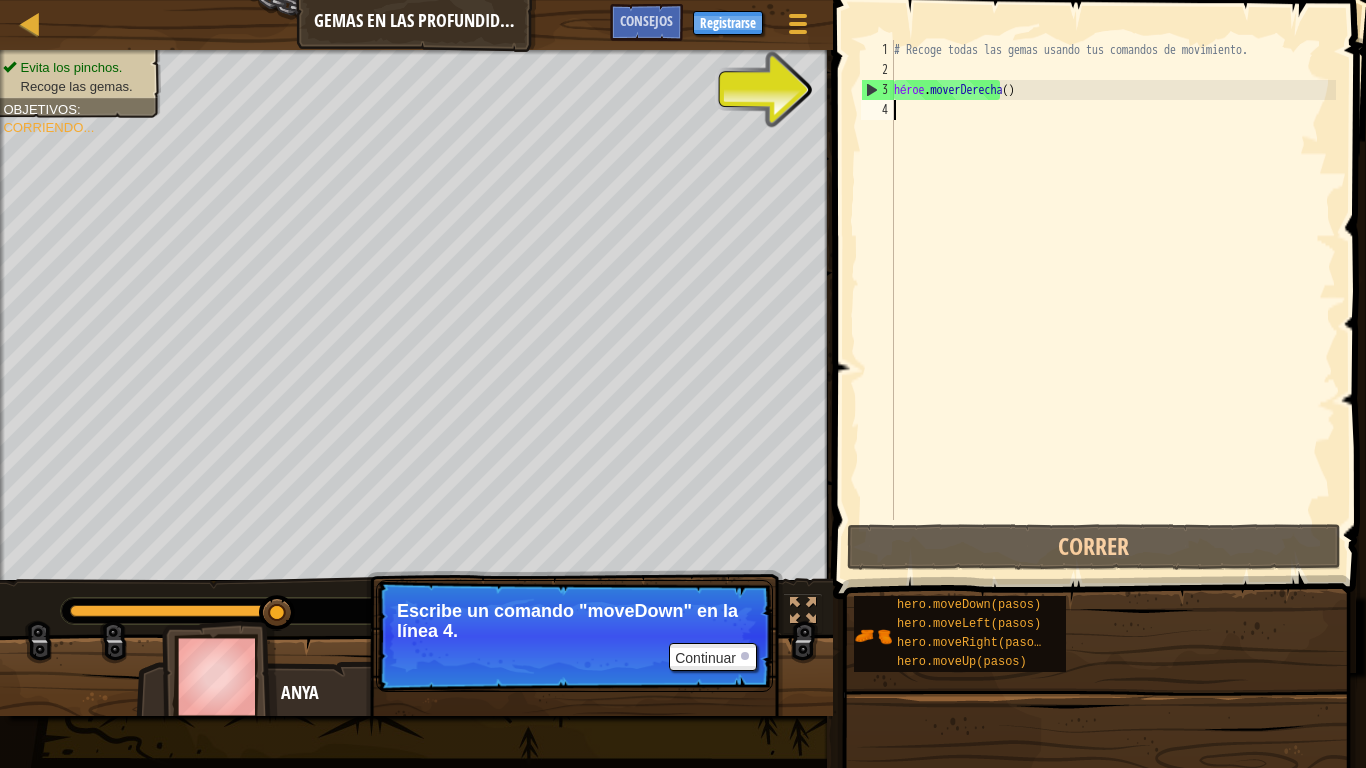 type on "h" 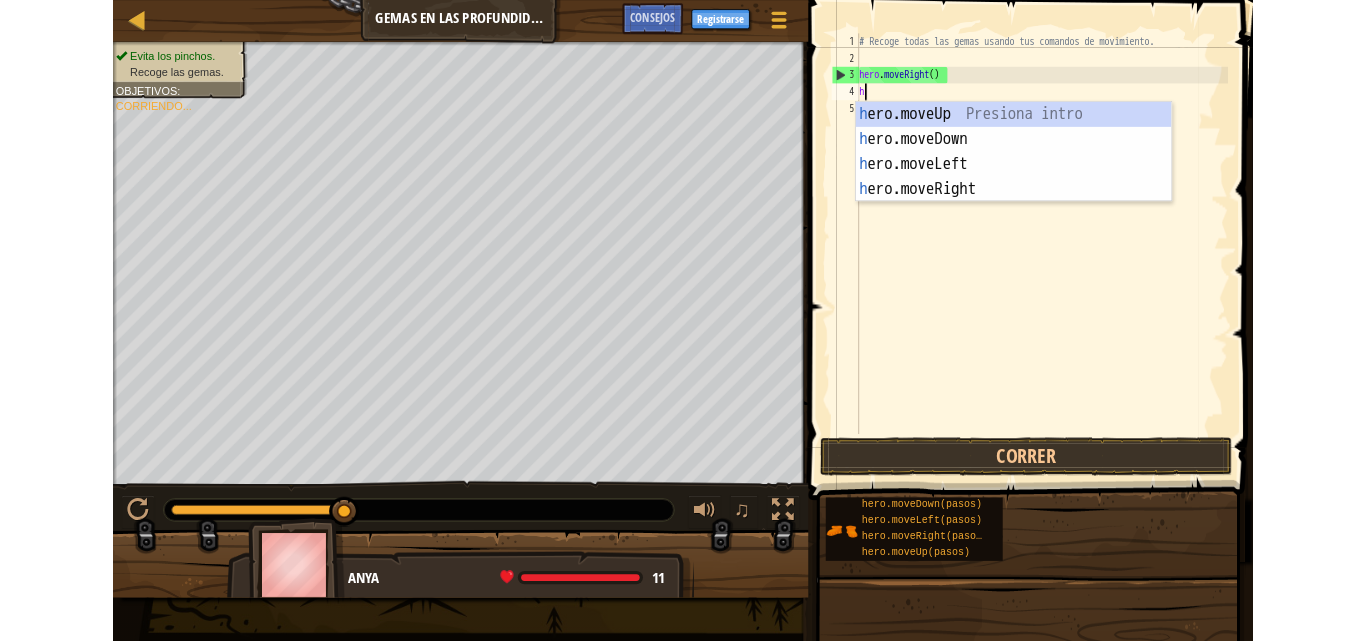 scroll, scrollTop: 9, scrollLeft: 0, axis: vertical 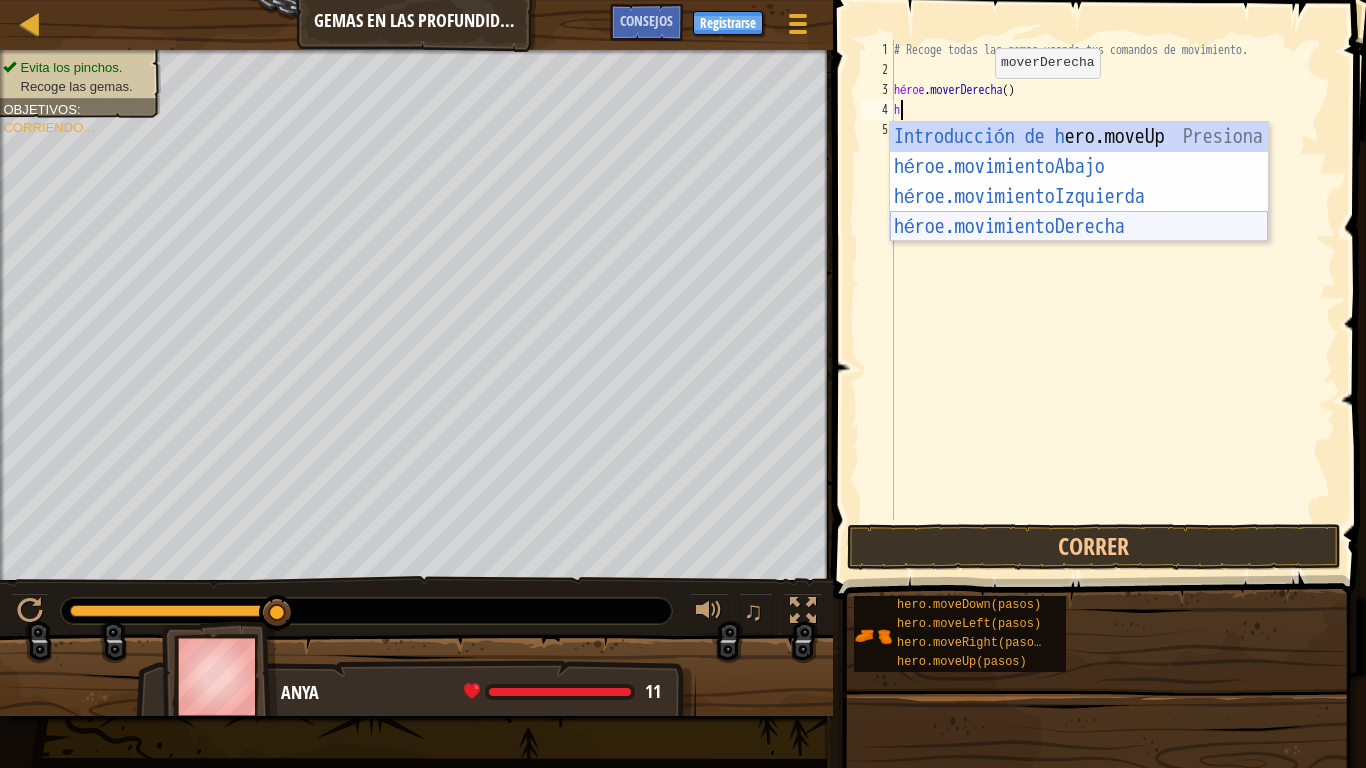click on "Introducción de h  ero.moveUp  Presiona héroe.movimientoAbajo ​ Introducción a la presión héroe.movimientoIzquierda ​ Introducción a la presión héroe.movimientoDerecha ​ Introducción a la presión" at bounding box center (1079, 212) 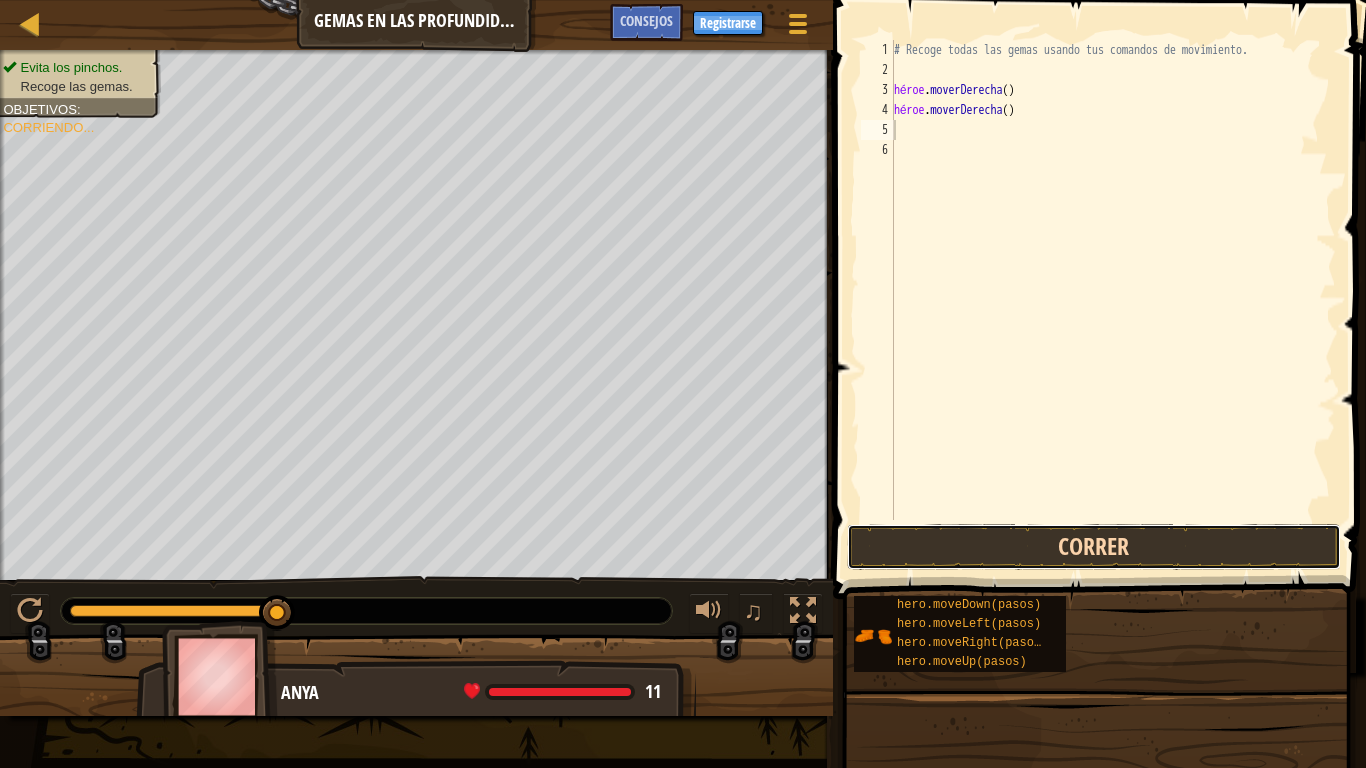 click on "Correr" at bounding box center (1094, 547) 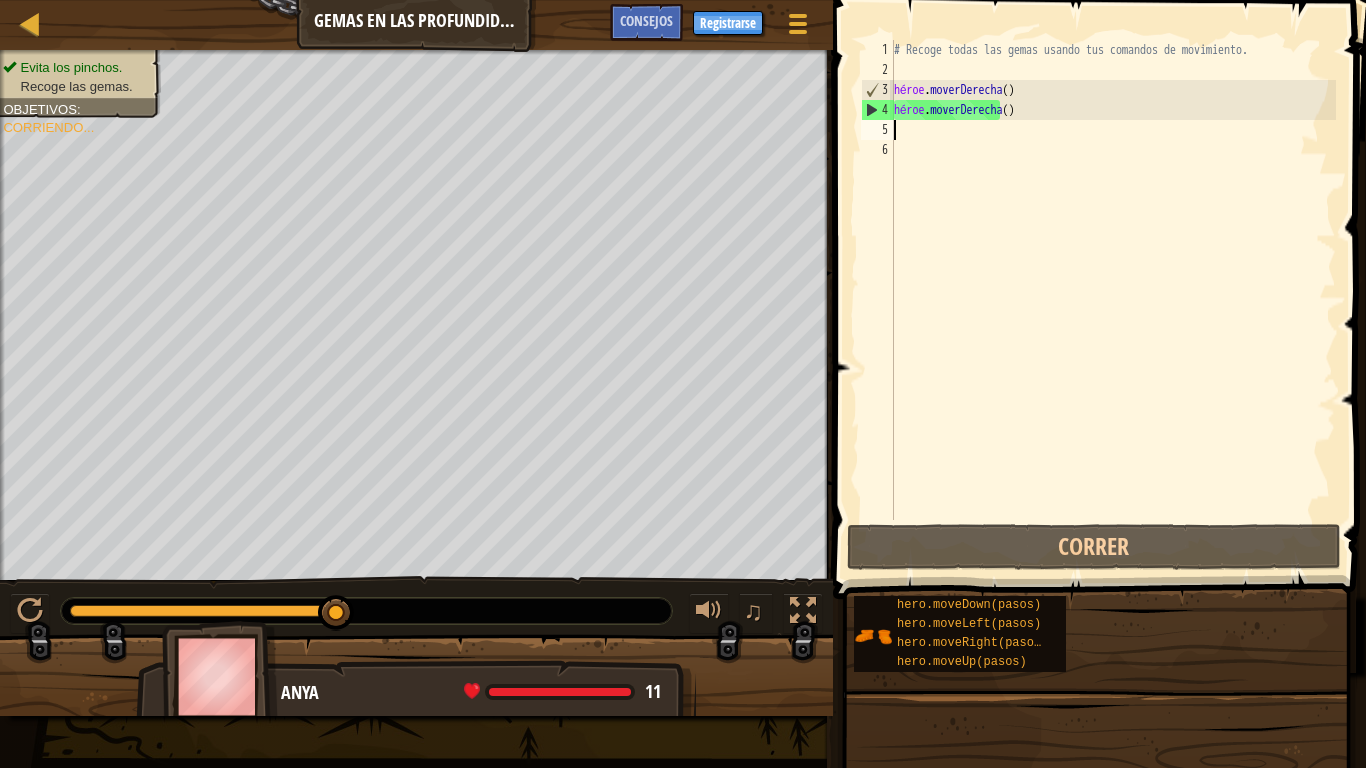 type on "h" 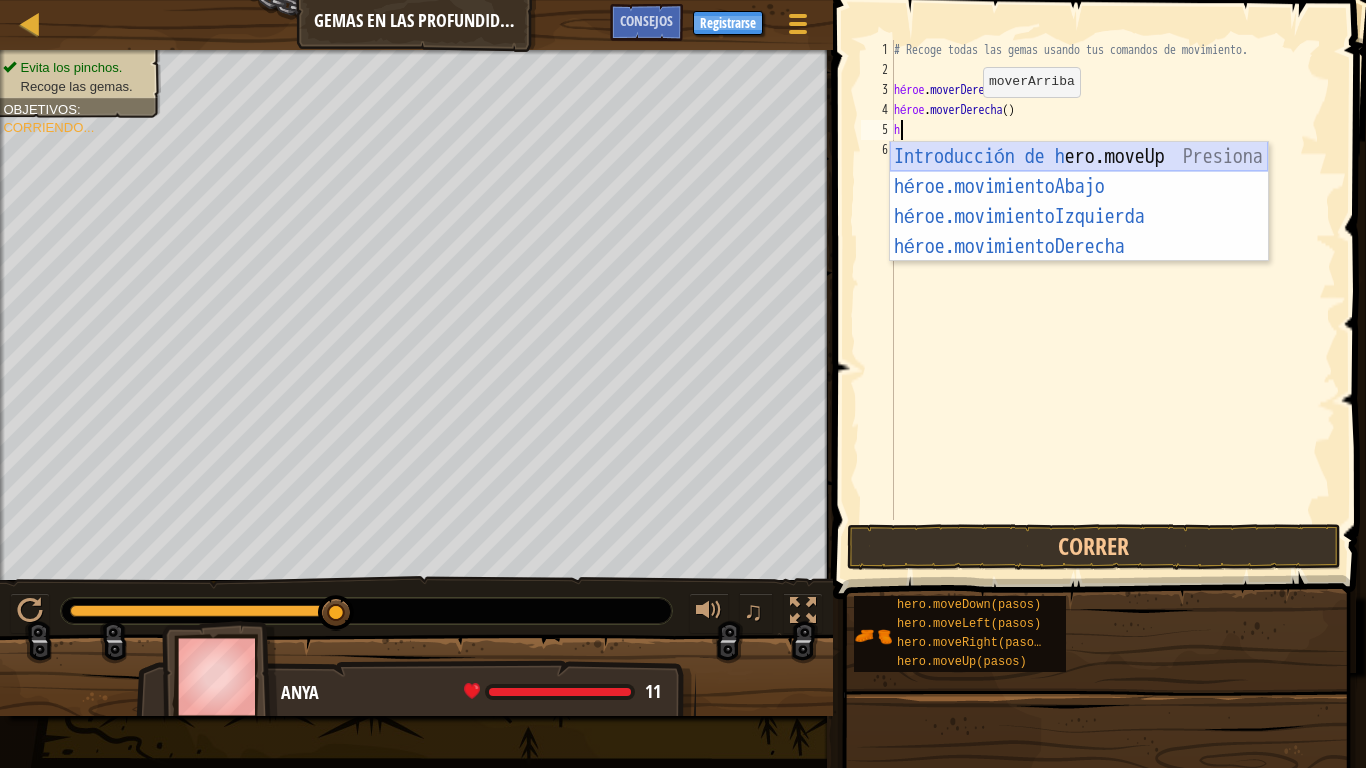 click on "Introducción de h  ero.moveUp  Presiona héroe.movimientoAbajo ​ Introducción a la presión héroe.movimientoIzquierda ​ Introducción a la presión héroe.movimientoDerecha ​ Introducción a la presión" at bounding box center [1079, 232] 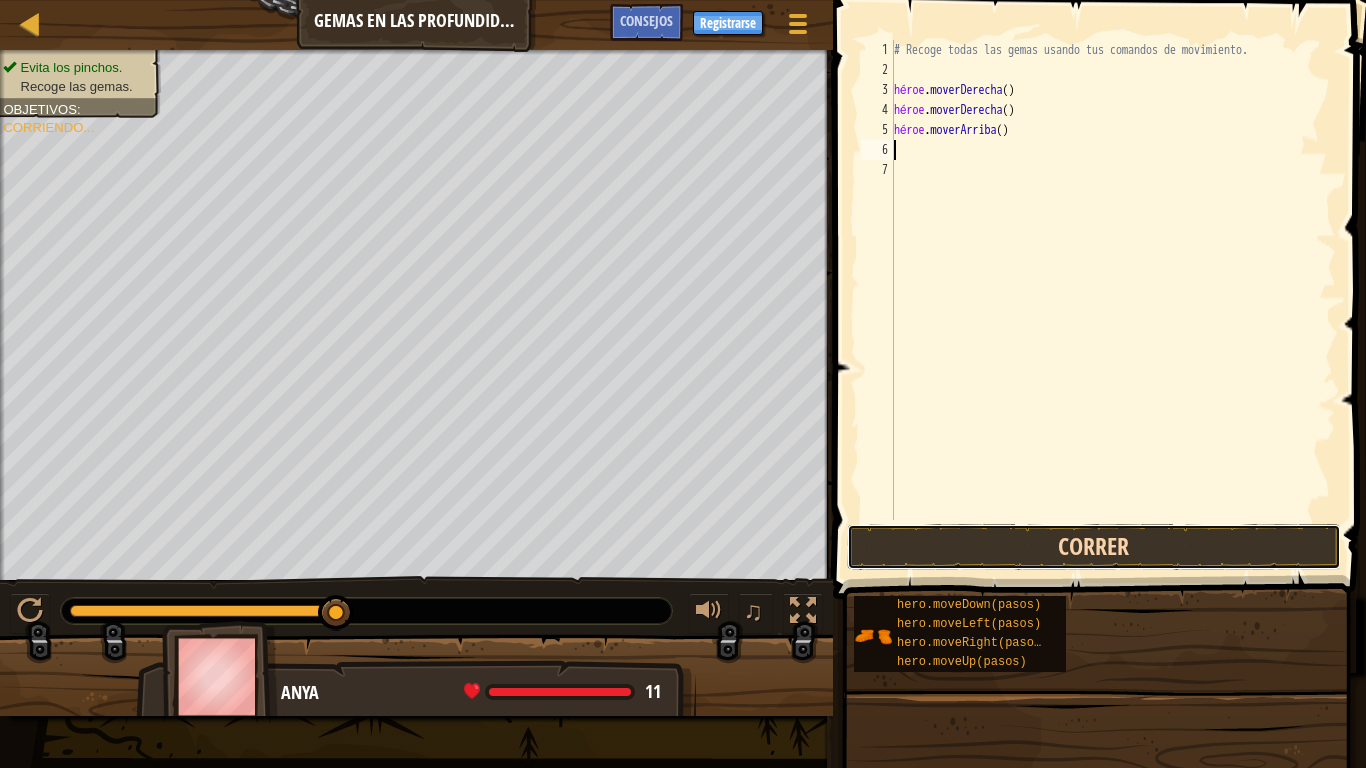 click on "Correr" at bounding box center [1094, 547] 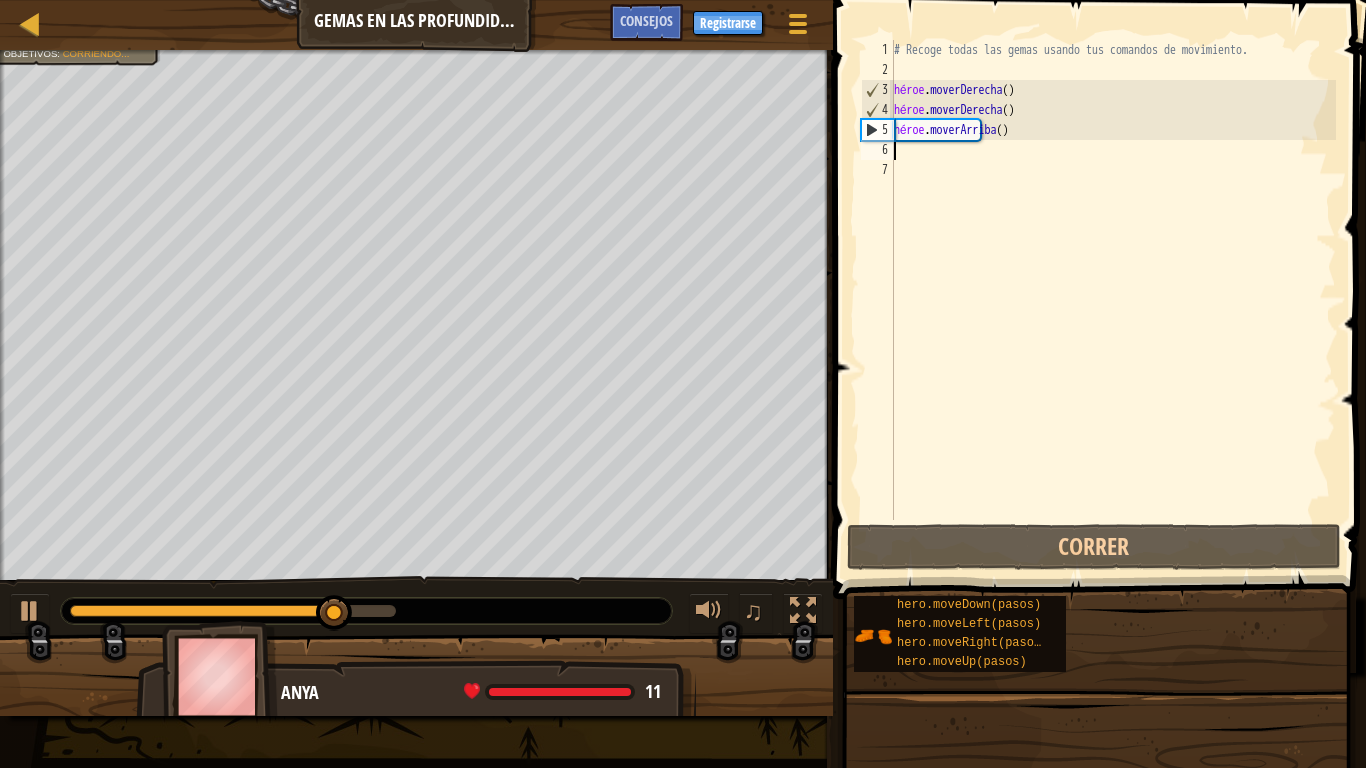 type on "h" 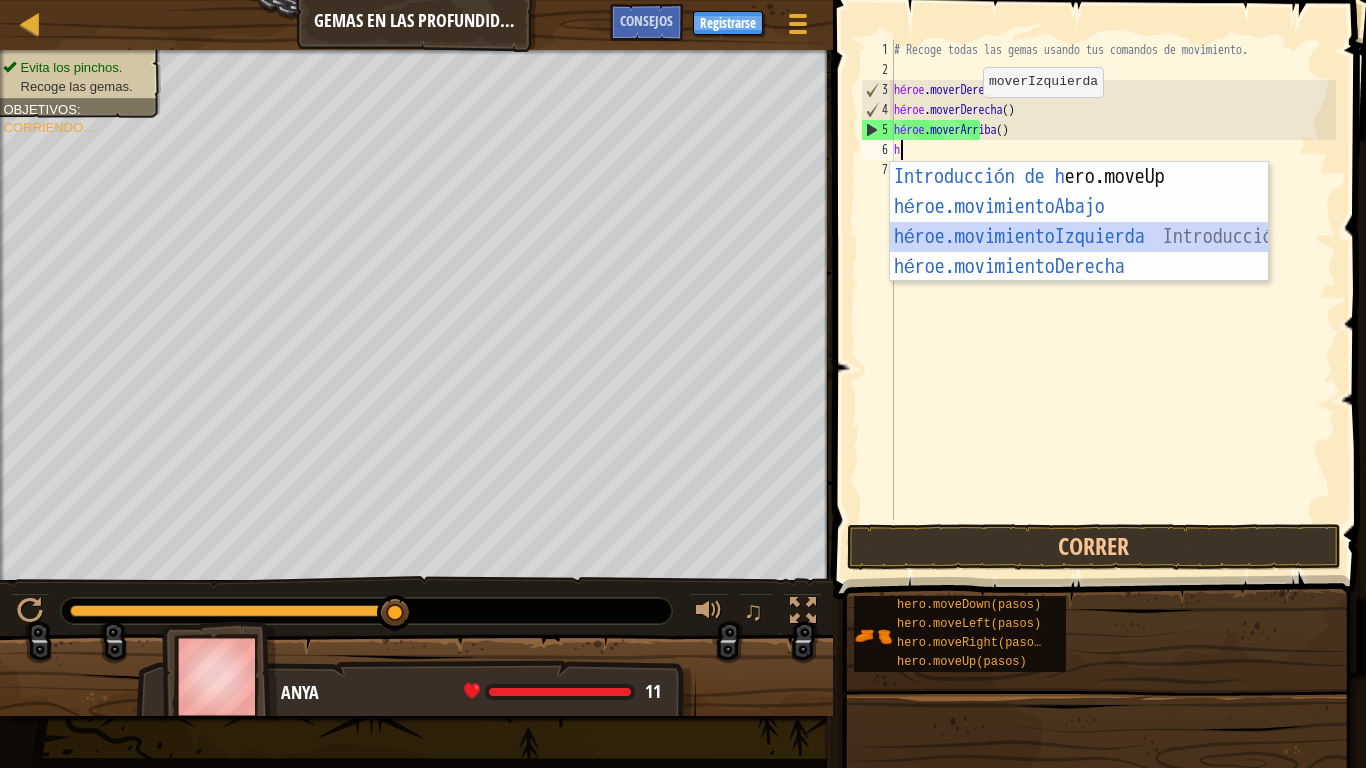 click on "Introducción de h  ero.moveUp  Presiona héroe.movimientoAbajo ​ Introducción a la presión héroe.movimientoIzquierda ​ Introducción a la presión héroe.movimientoDerecha ​ Introducción a la presión" at bounding box center (1079, 252) 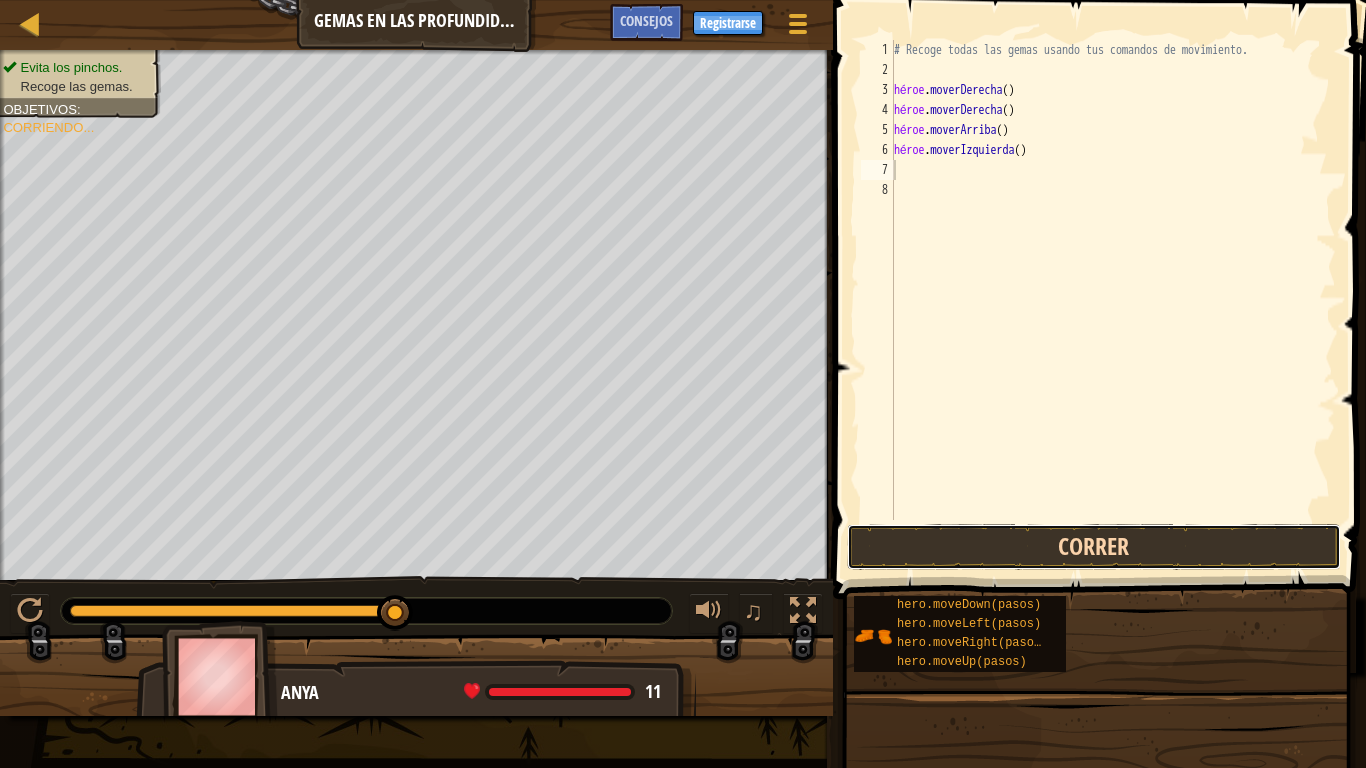 click on "Correr" at bounding box center (1094, 547) 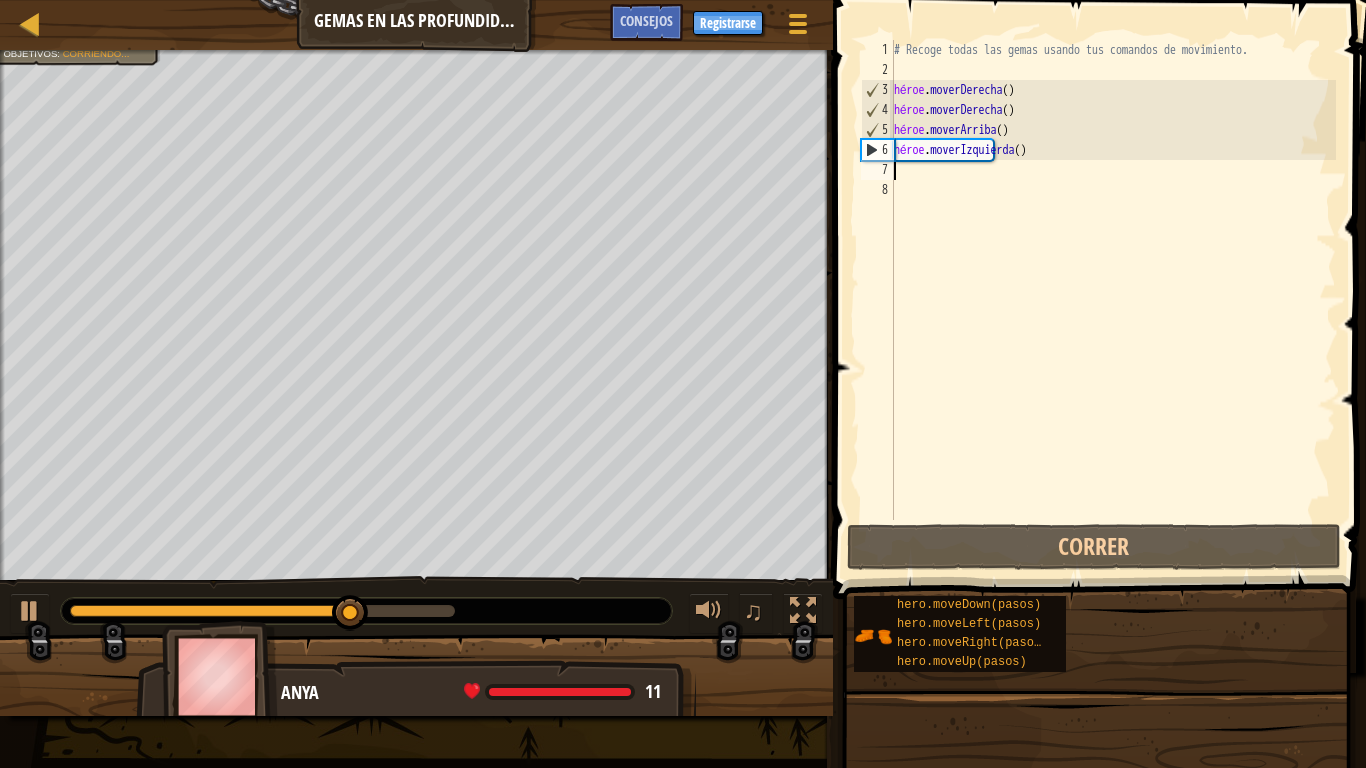 type on "h" 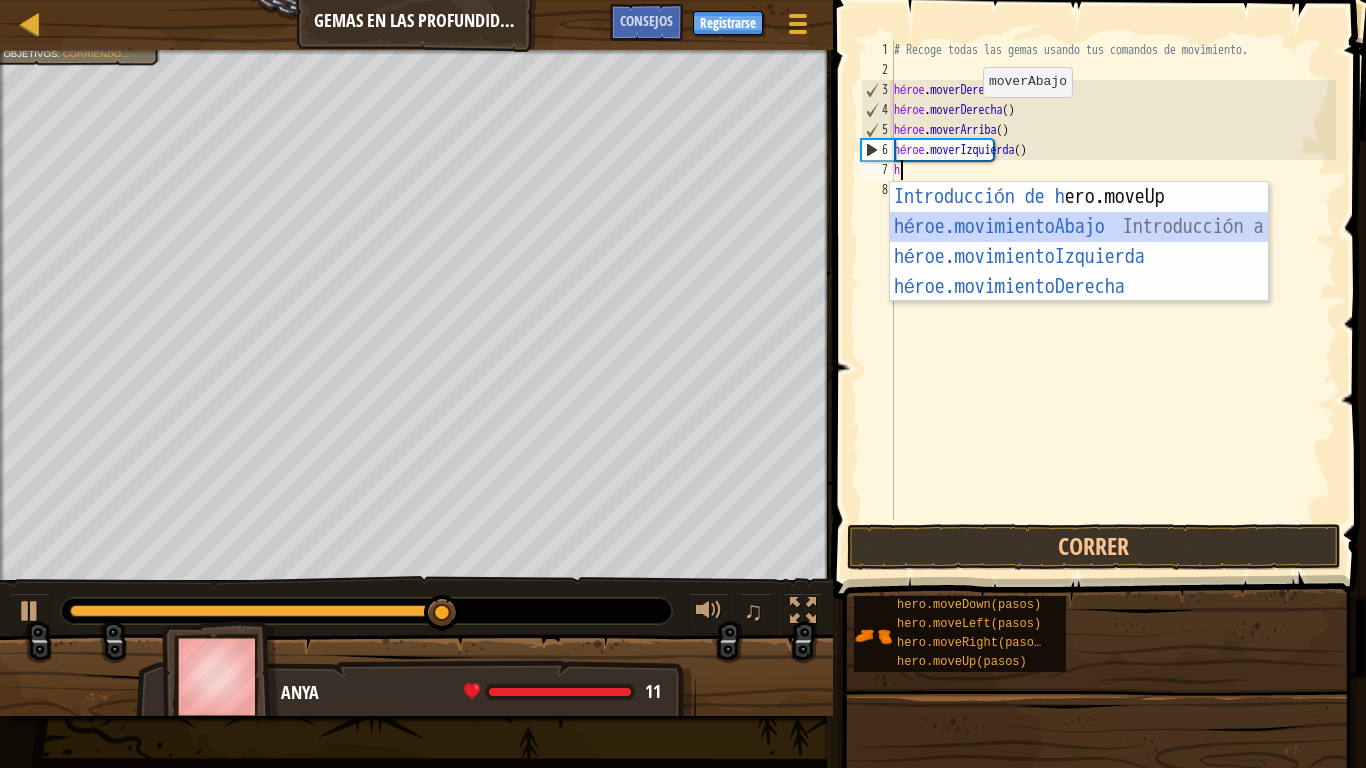click on "Introducción de h  ero.moveUp  Presiona héroe.movimientoAbajo ​ Introducción a la presión héroe.movimientoIzquierda ​ Introducción a la presión héroe.movimientoDerecha ​ Introducción a la presión" at bounding box center [1079, 272] 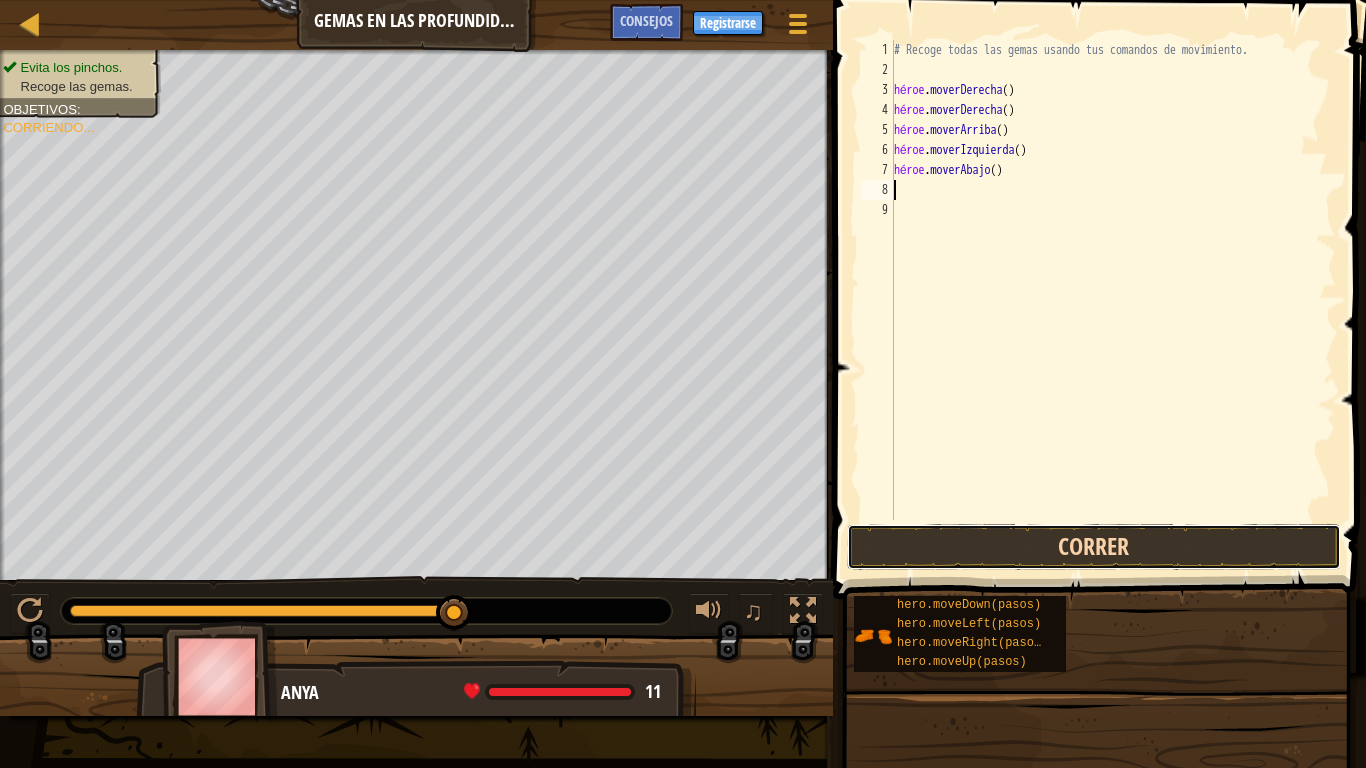 click on "Correr" at bounding box center (1094, 547) 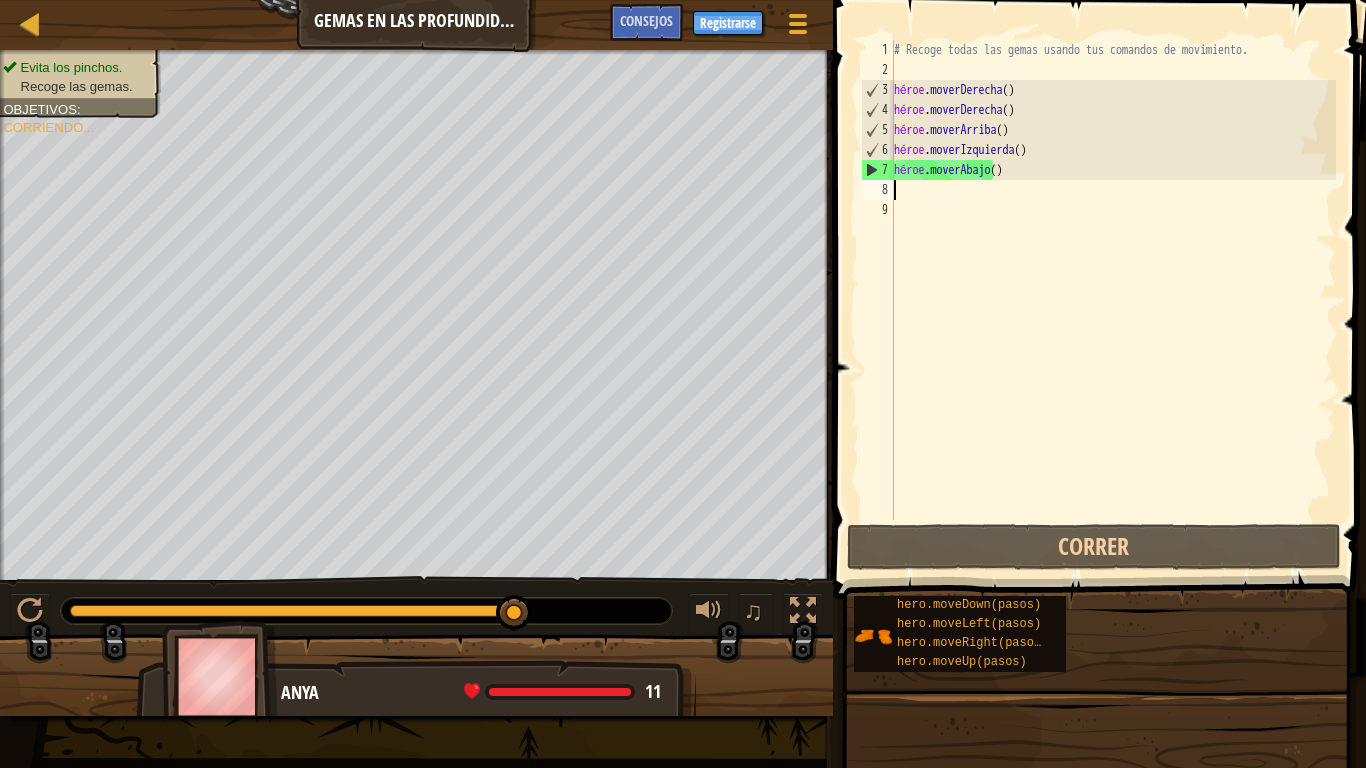 type on "h" 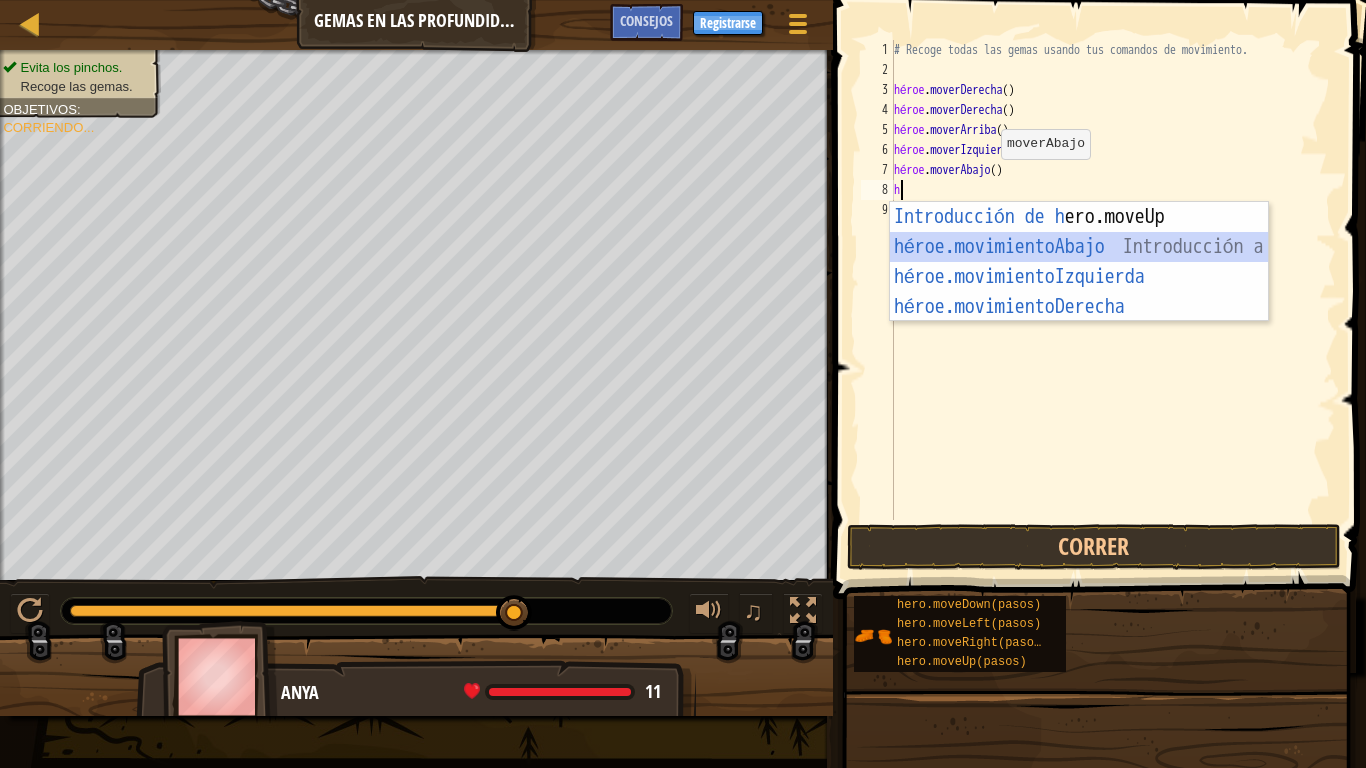 click on "Introducción de h  ero.moveUp  Presiona héroe.movimientoAbajo ​ Introducción a la presión héroe.movimientoIzquierda ​ Introducción a la presión héroe.movimientoDerecha ​ Introducción a la presión" at bounding box center [1079, 292] 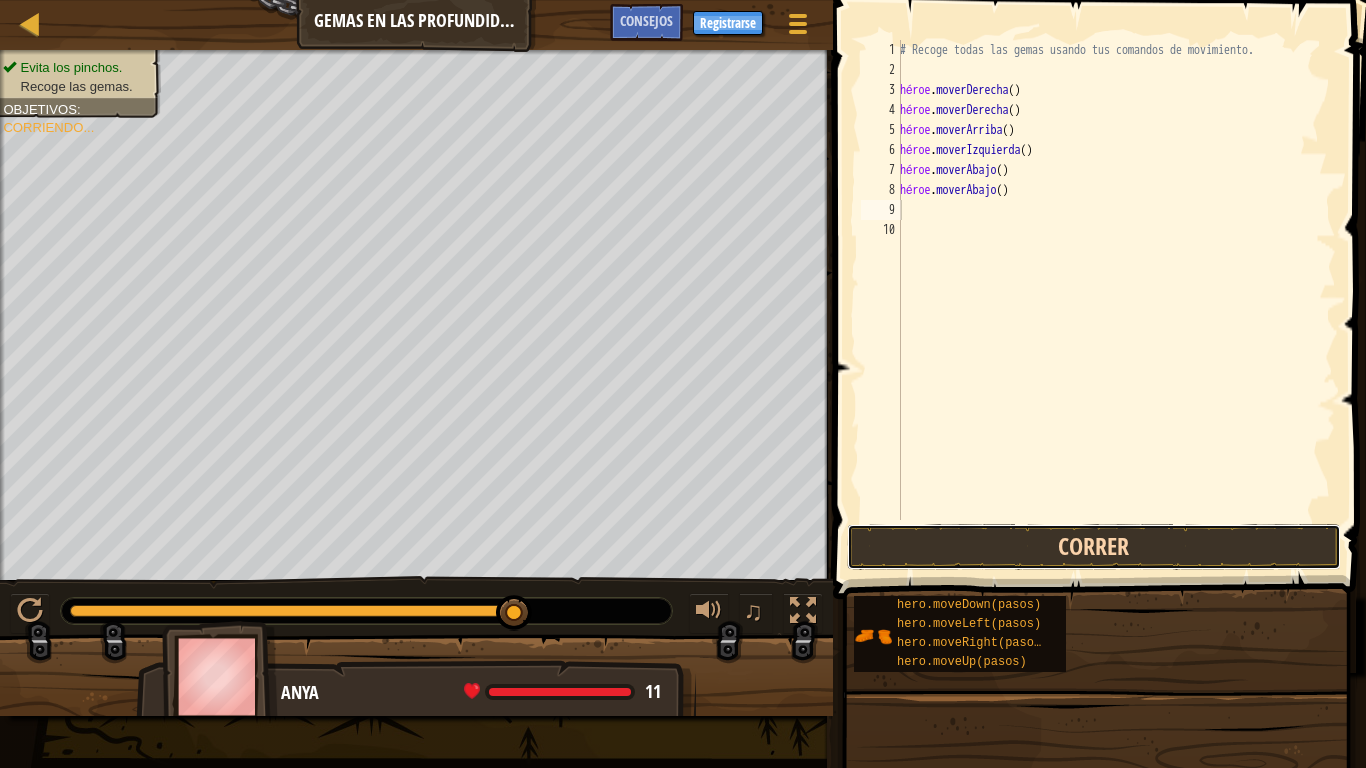 click on "Correr" at bounding box center (1094, 547) 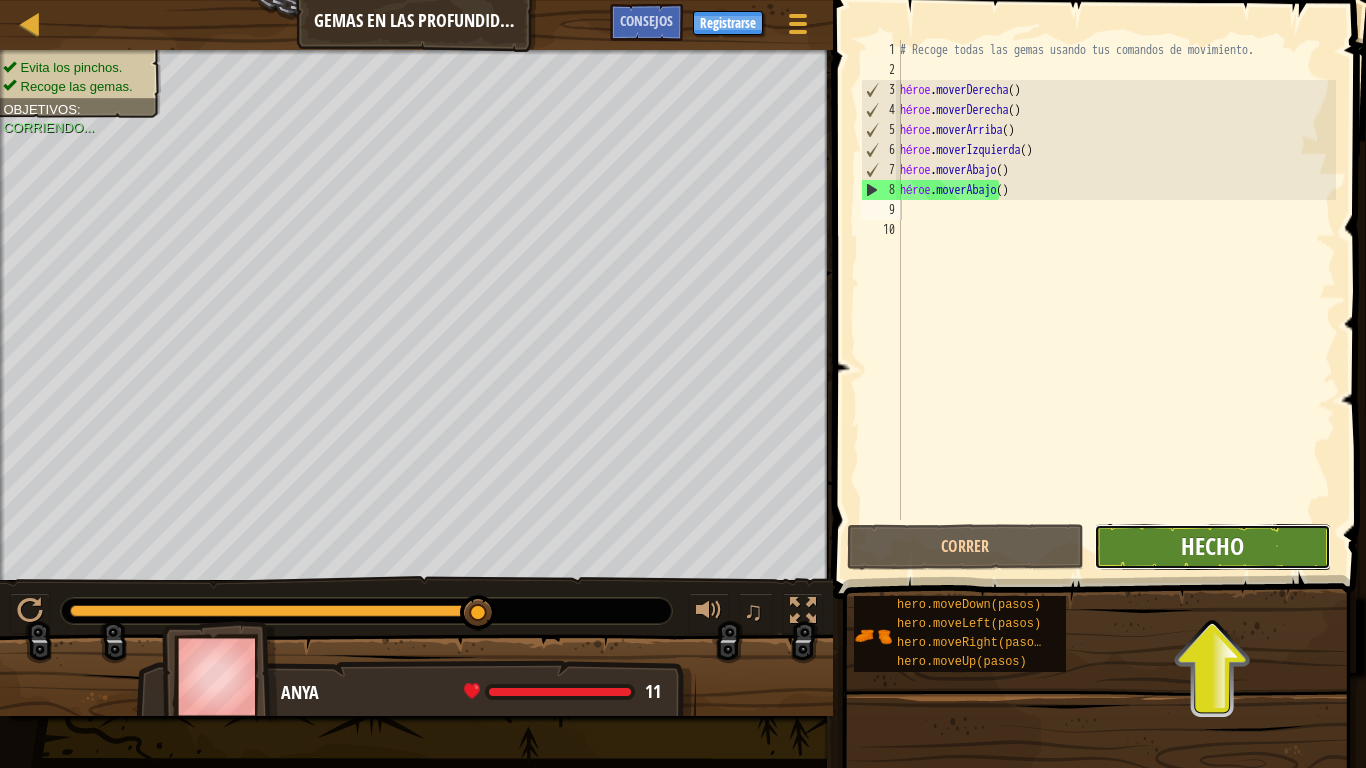 click on "Hecho" at bounding box center (1212, 546) 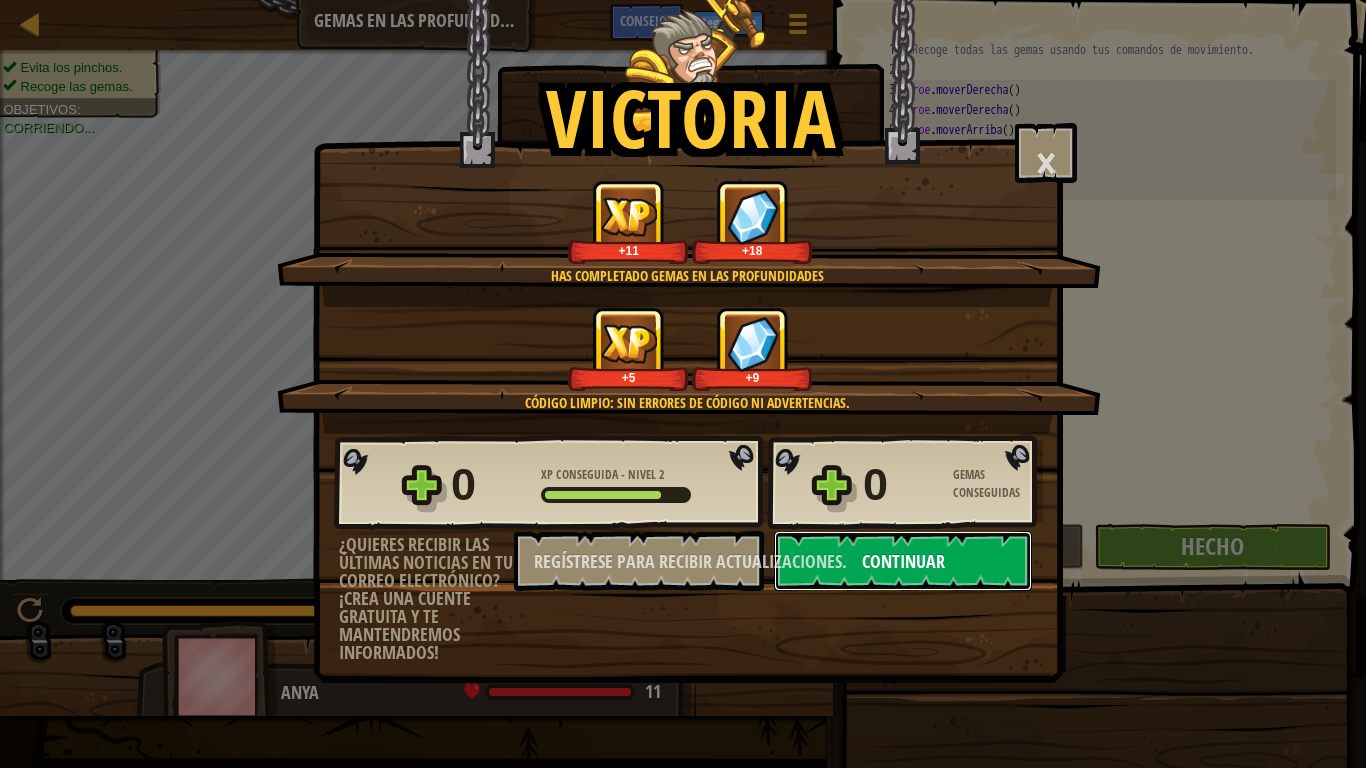 click on "Continuar" at bounding box center [903, 561] 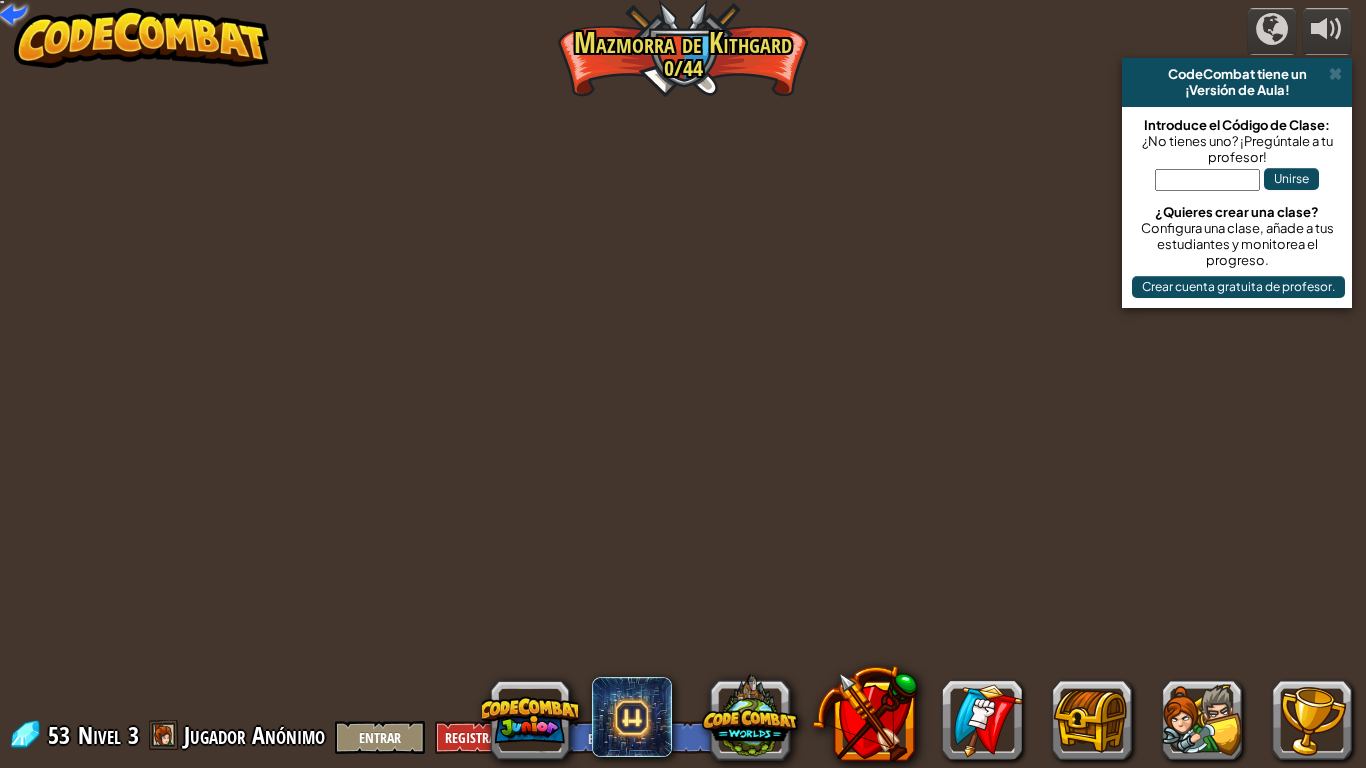 select on "es-ES" 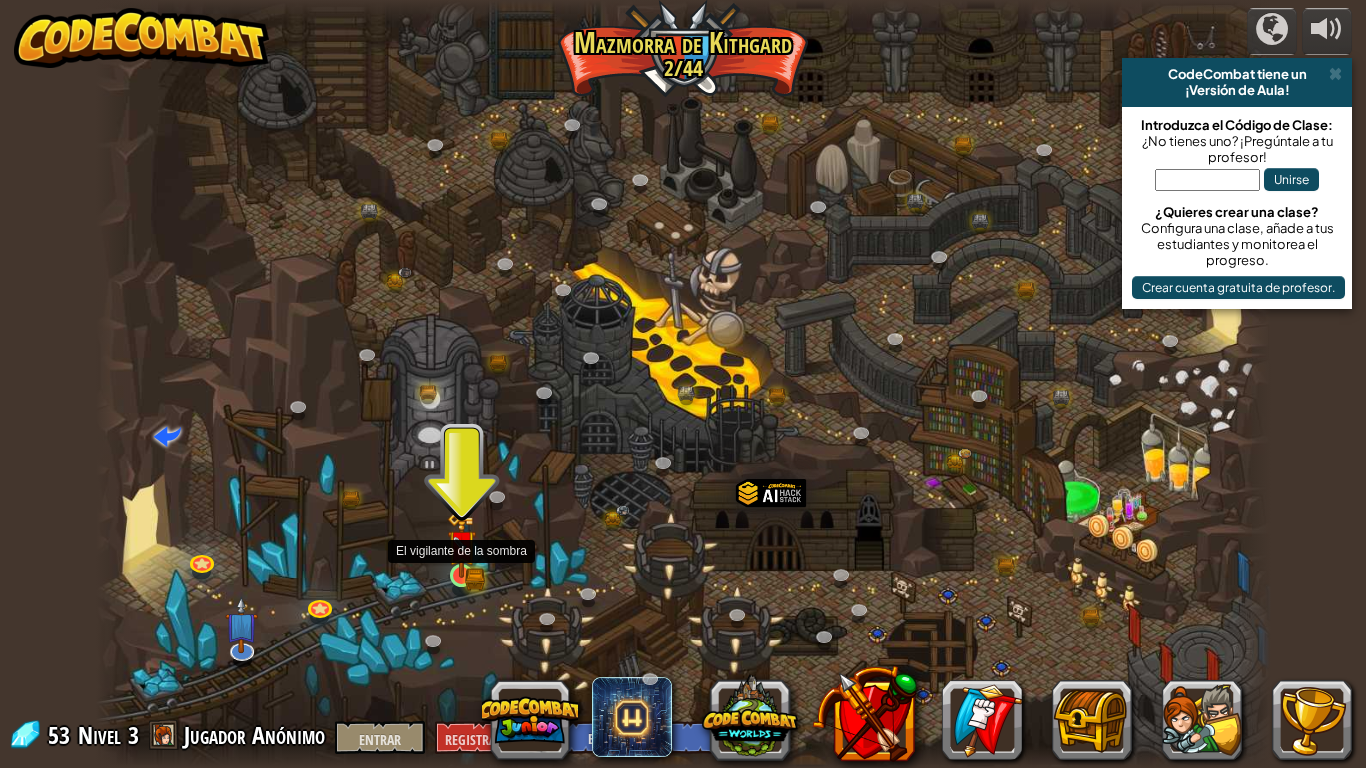 click at bounding box center (462, 544) 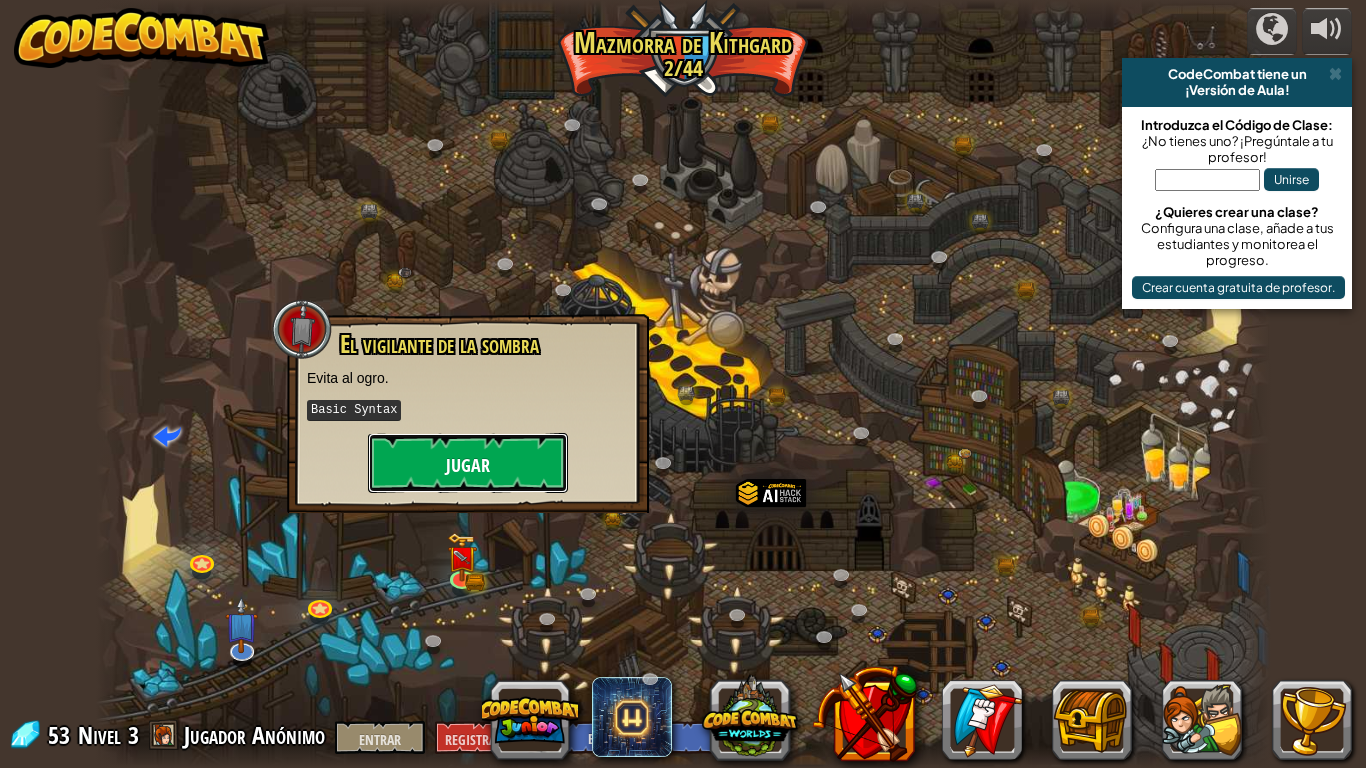 click on "Jugar" at bounding box center [468, 463] 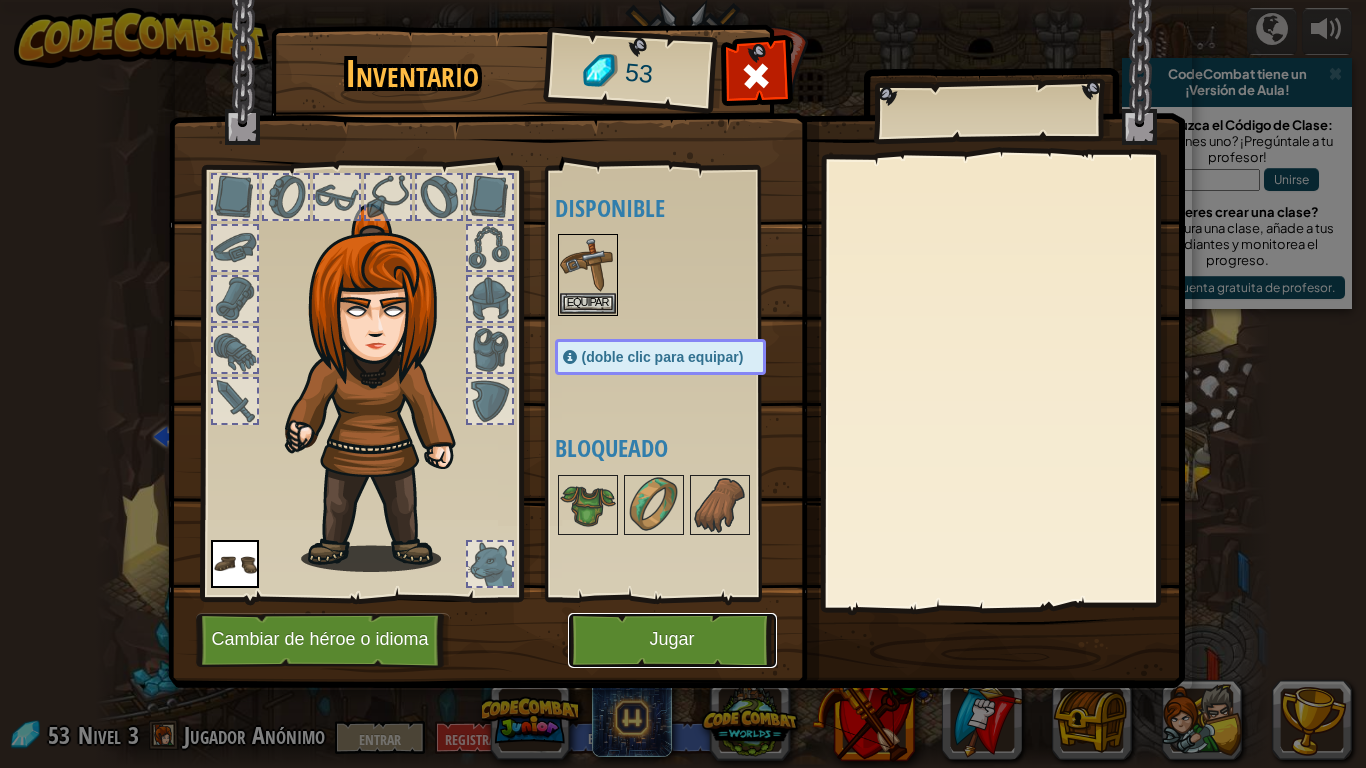 click on "Jugar" at bounding box center (671, 640) 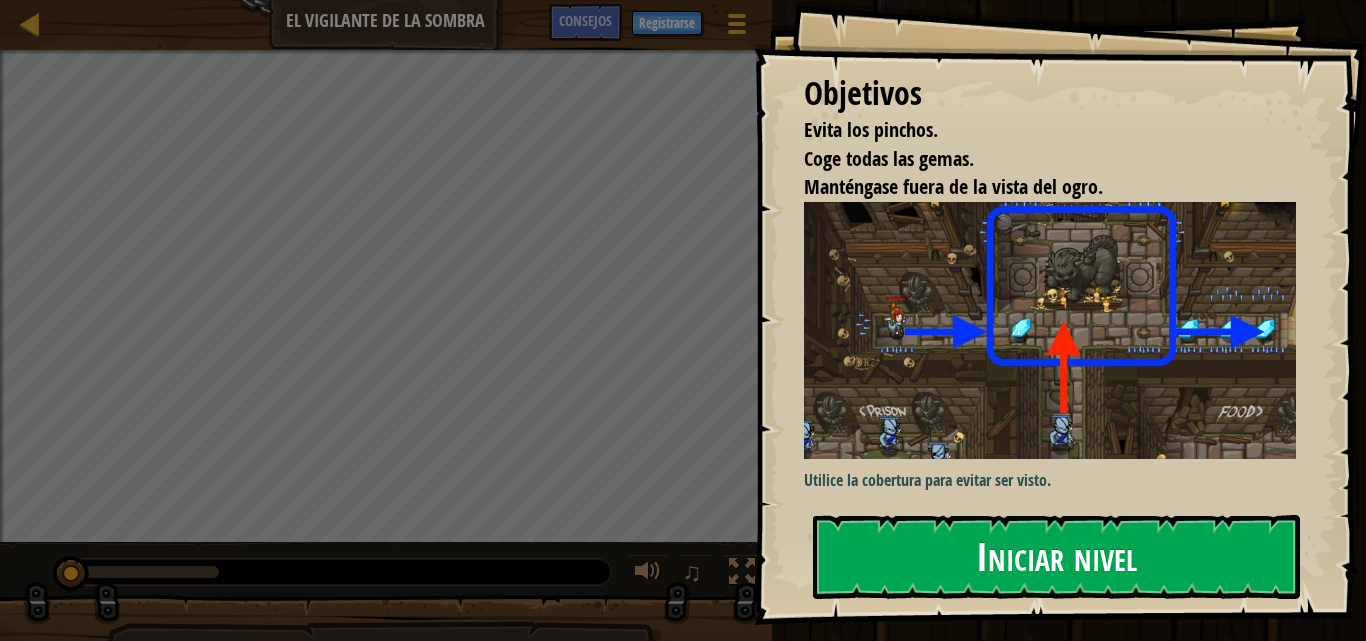 click on "Iniciar nivel" at bounding box center (1056, 557) 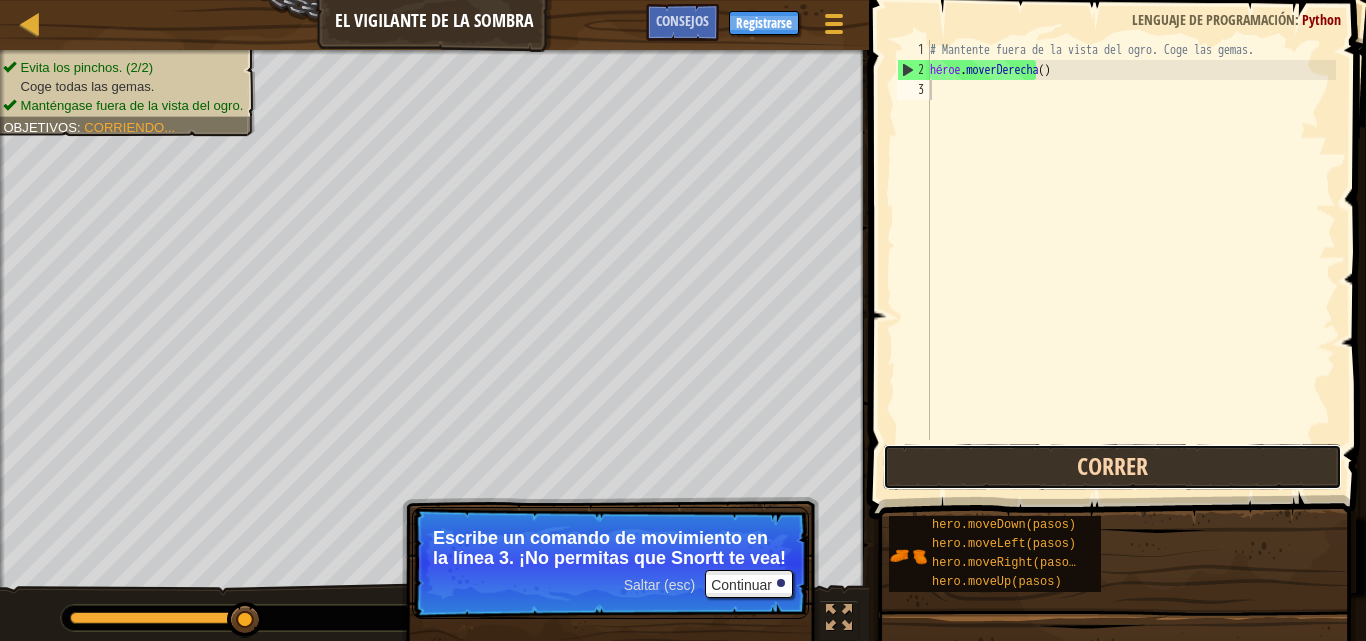 click on "Correr" at bounding box center [1112, 467] 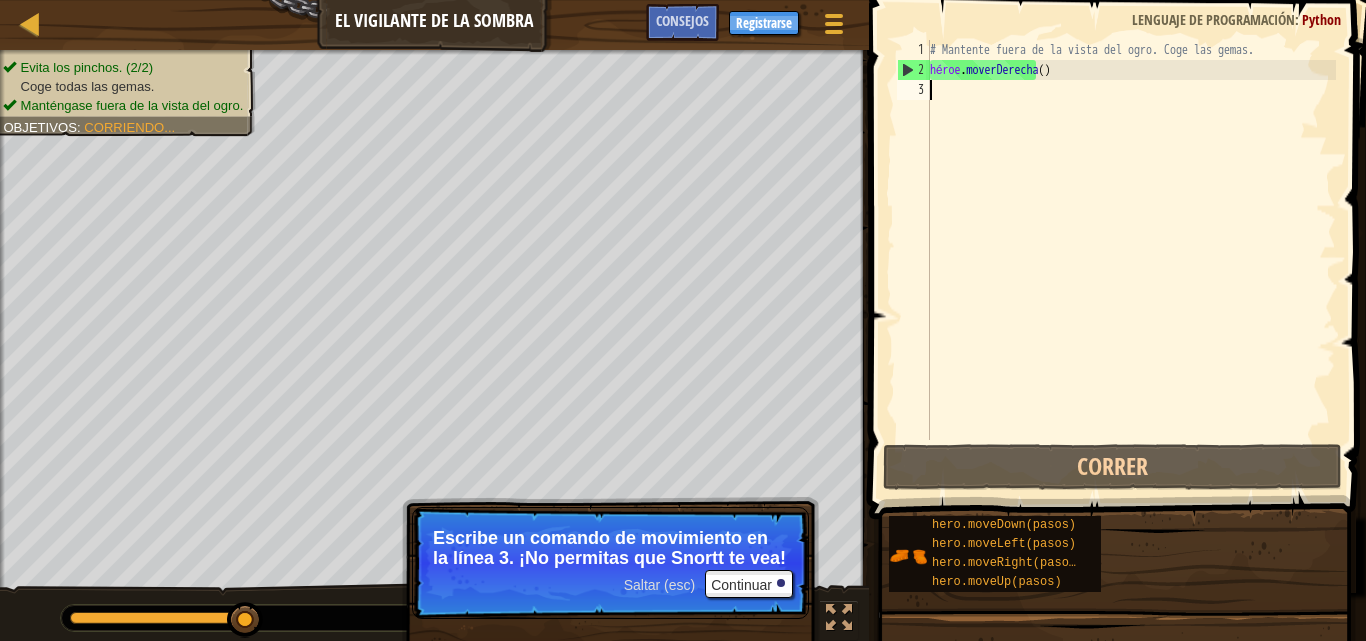 type on "h" 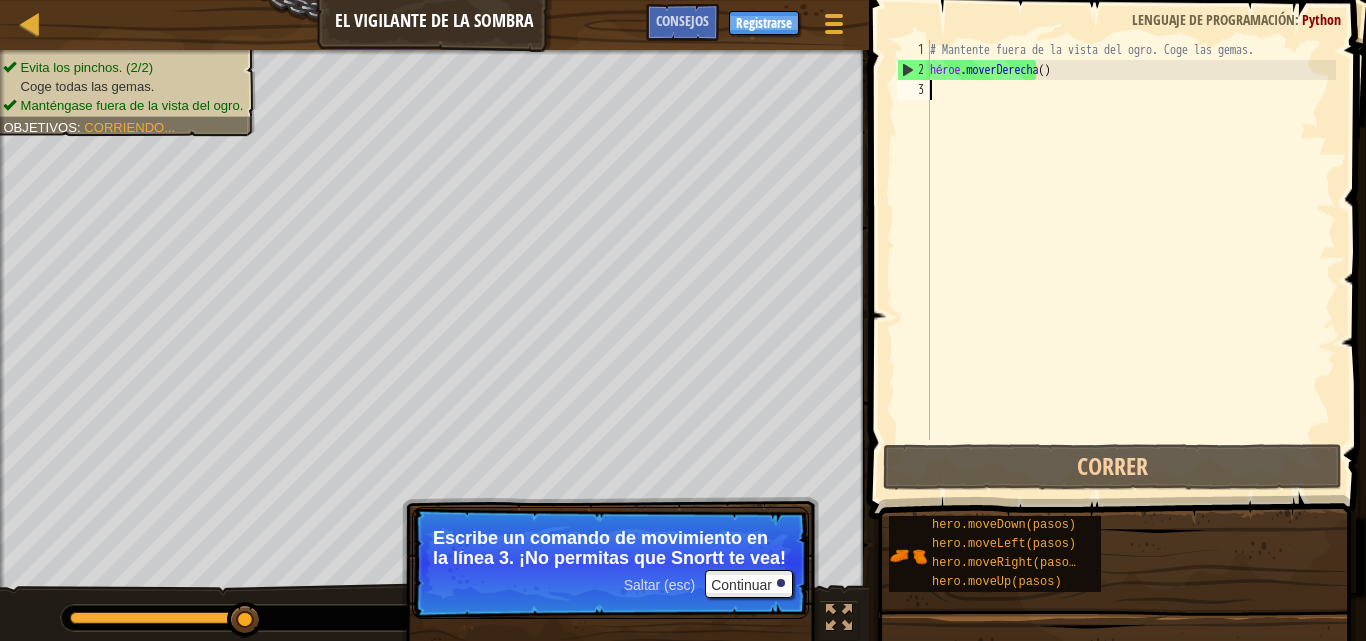 scroll, scrollTop: 9, scrollLeft: 0, axis: vertical 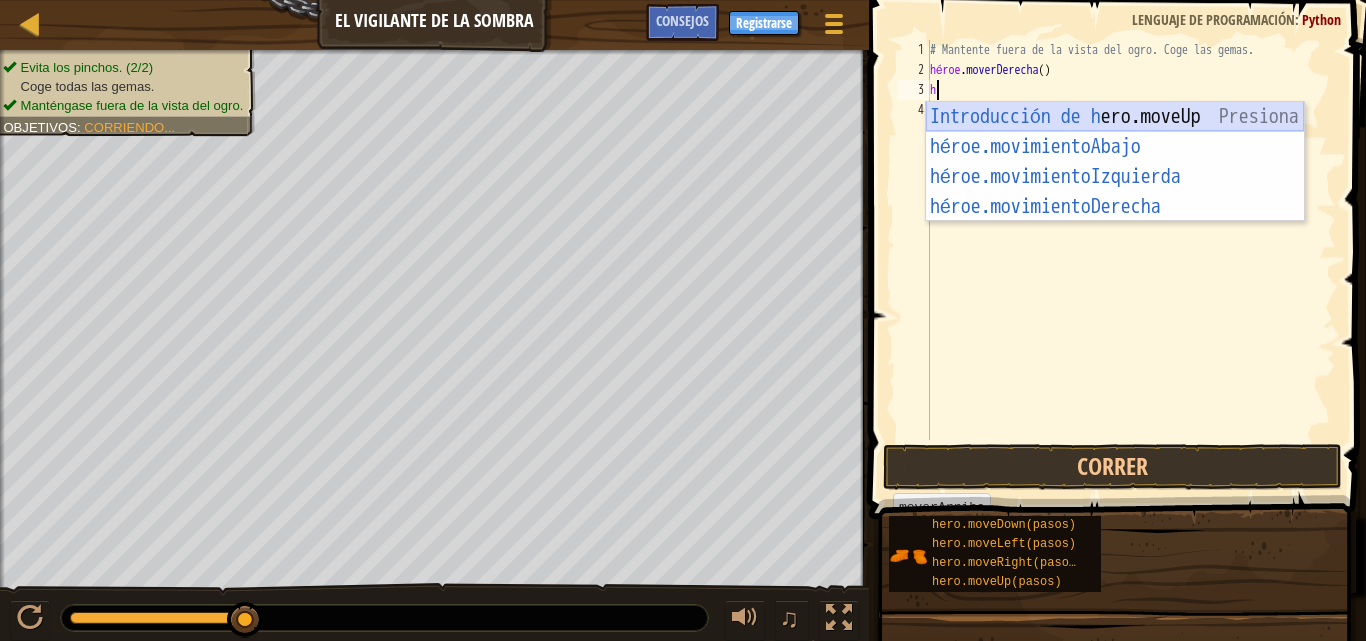 click on "Introducción de h  ero.moveUp  Presiona héroe.movimientoAbajo ​ Introducción a la presión héroe.movimientoIzquierda ​ Introducción a la presión héroe.movimientoDerecha ​ Introducción a la presión" at bounding box center (1115, 192) 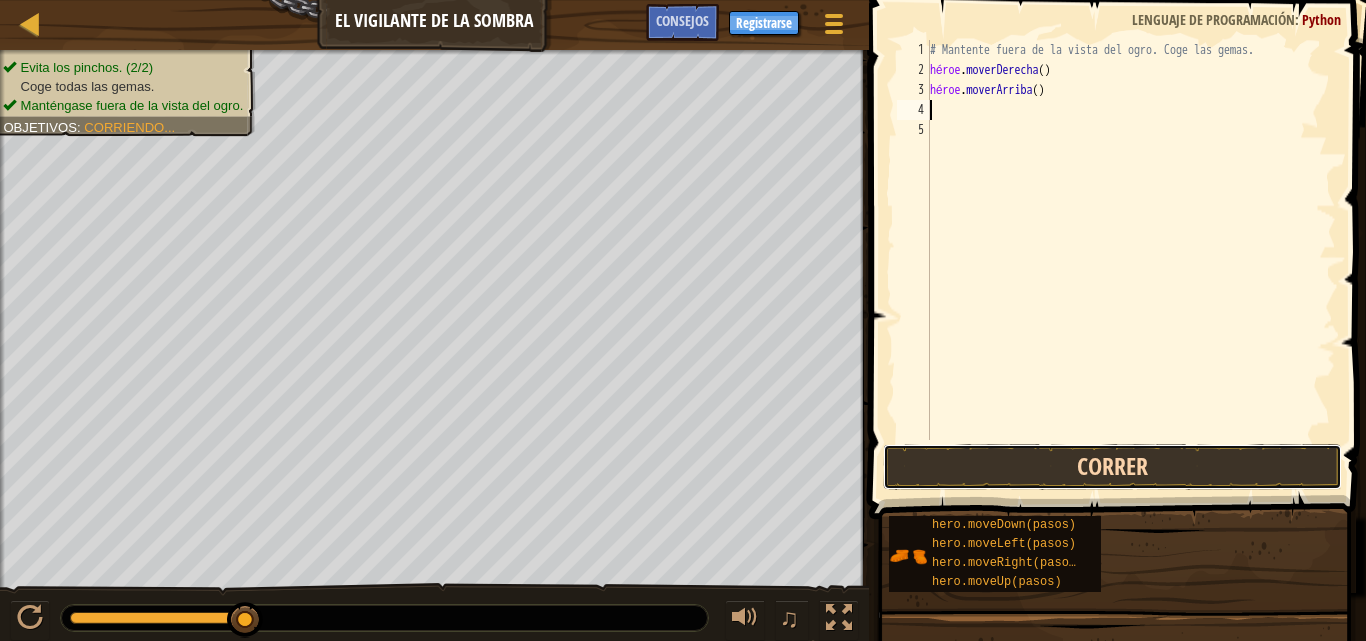 click on "Correr" at bounding box center [1112, 467] 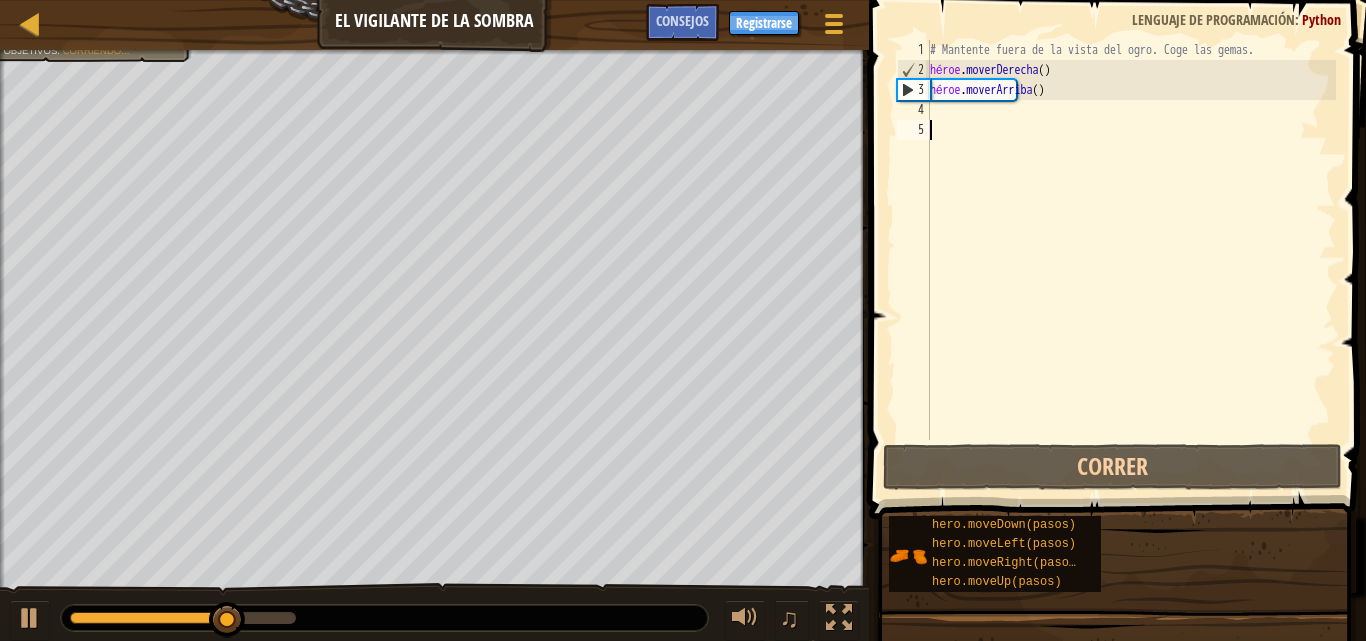 click on "# Mantente fuera de la vista del ogro. Coge las gemas. héroe  .  moverDerecha  (  ) héroe  .  moverArriba  (  )" at bounding box center (1131, 260) 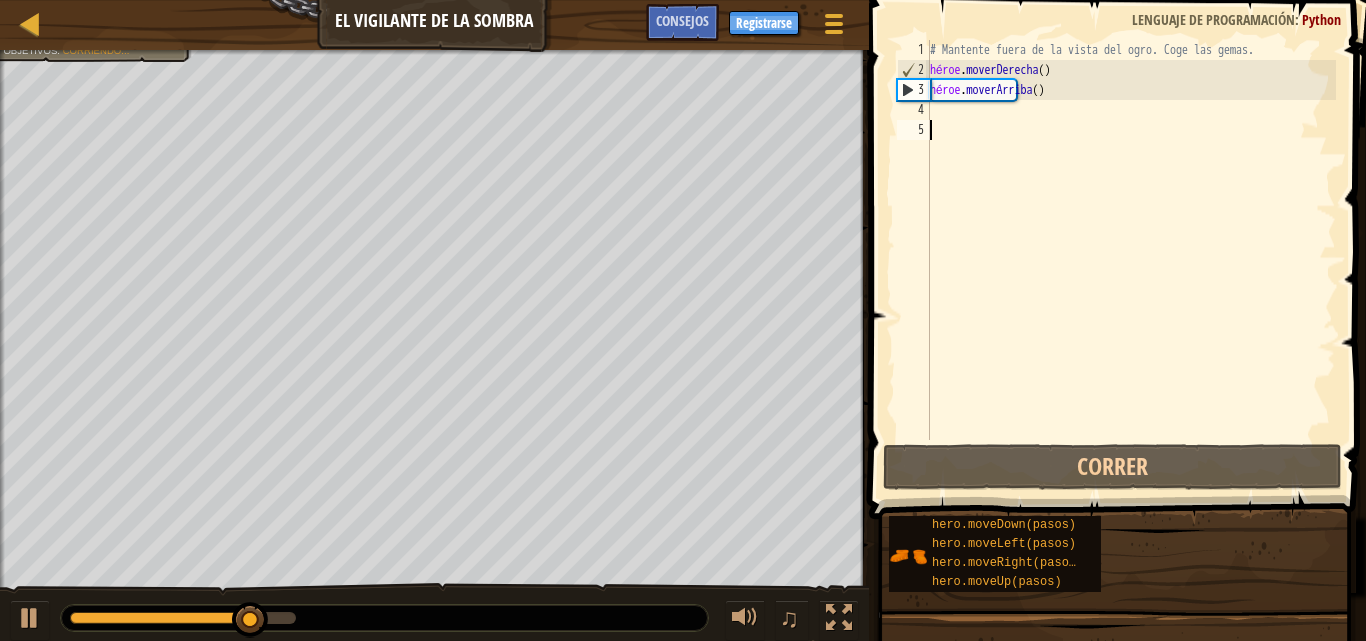 click on "# Mantente fuera de la vista del ogro. Coge las gemas. héroe  .  moverDerecha  (  ) héroe  .  moverArriba  (  )" at bounding box center (1131, 260) 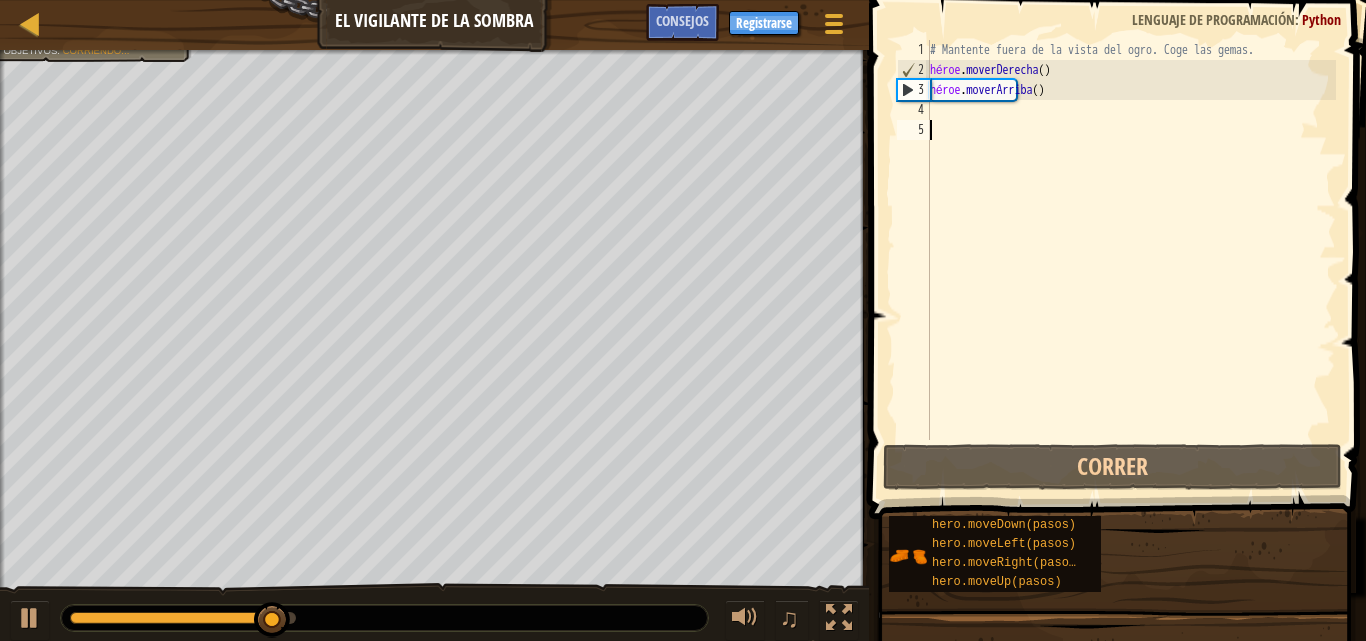 click on "# Mantente fuera de la vista del ogro. Coge las gemas. héroe  .  moverDerecha  (  ) héroe  .  moverArriba  (  )" at bounding box center [1131, 260] 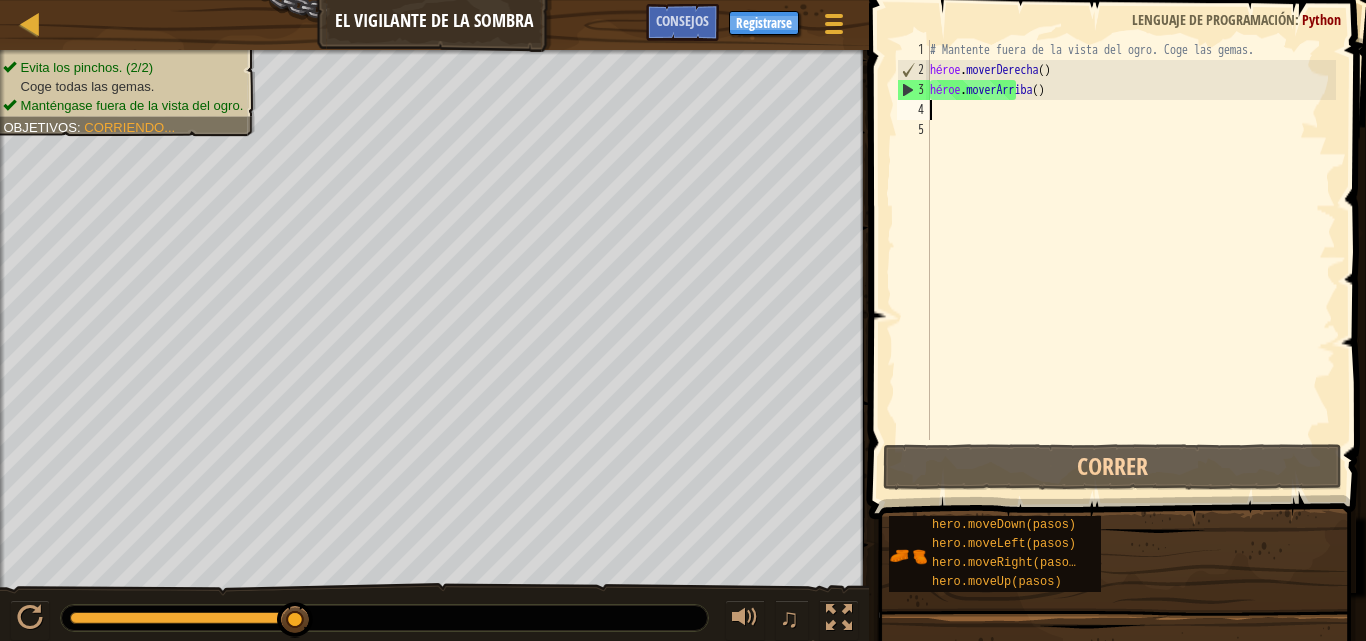 type on "h" 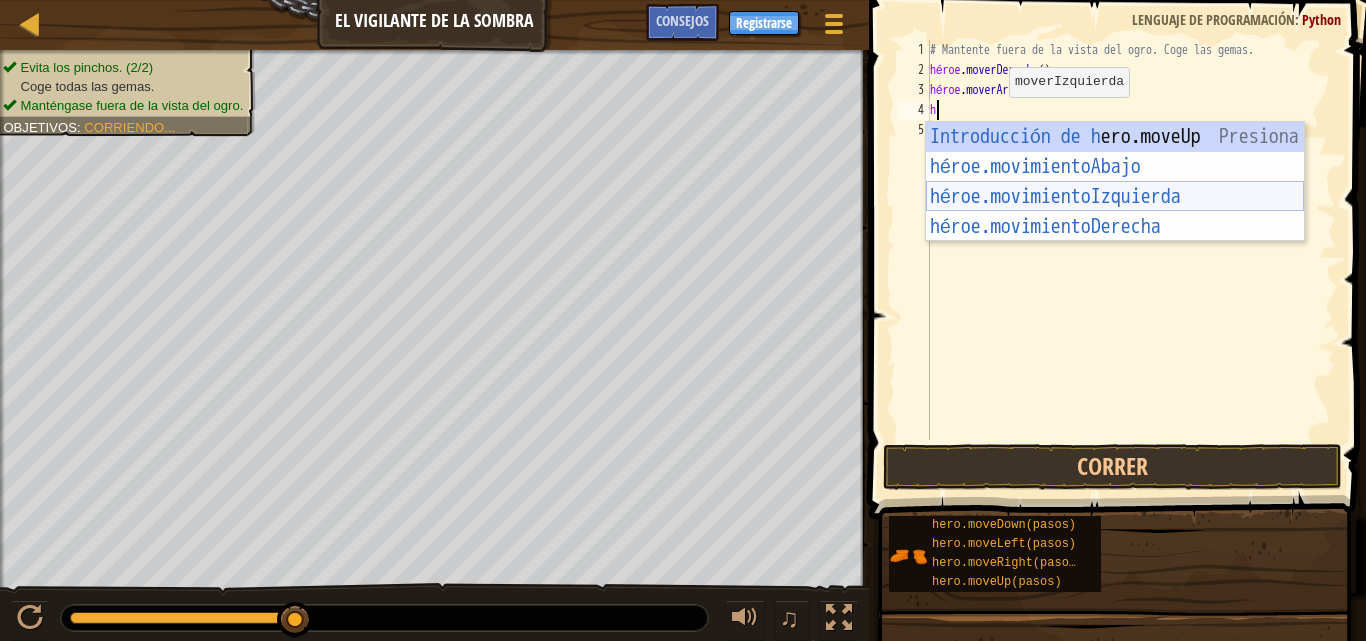click on "Introducción de h  ero.moveUp  Presiona héroe.movimientoAbajo ​ Introducción a la presión héroe.movimientoIzquierda ​ Introducción a la presión héroe.movimientoDerecha ​ Introducción a la presión" at bounding box center (1115, 212) 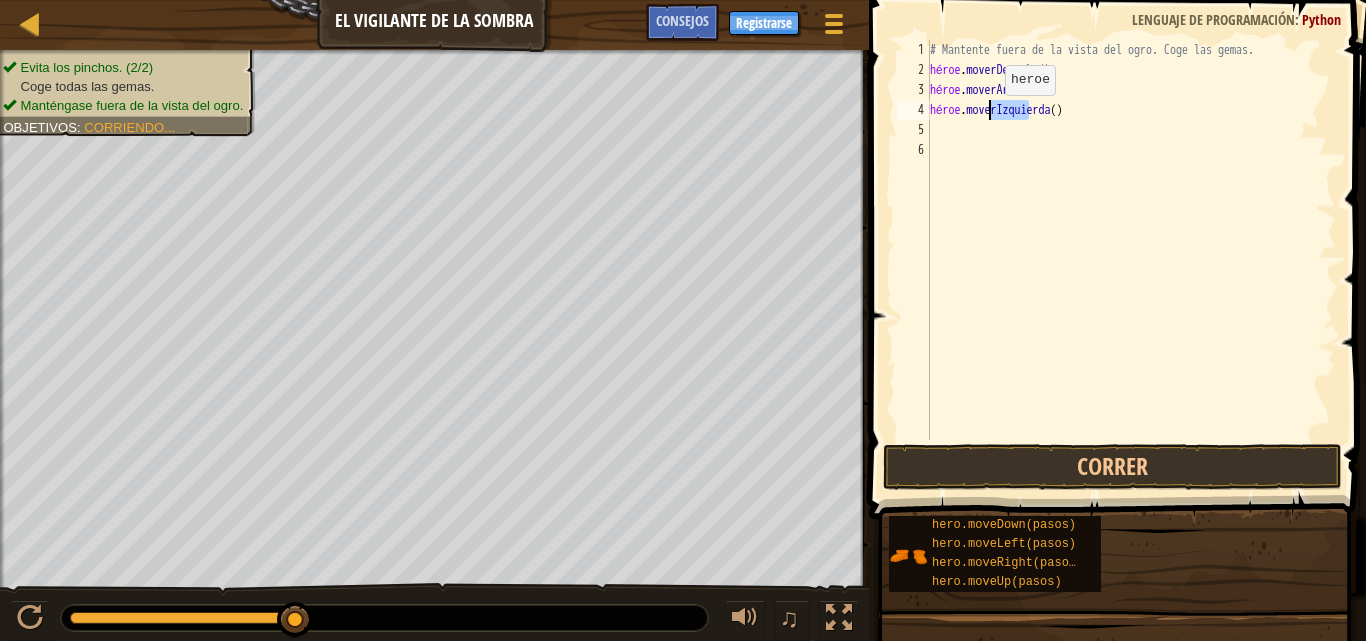 drag, startPoint x: 1053, startPoint y: 120, endPoint x: 995, endPoint y: 111, distance: 58.694122 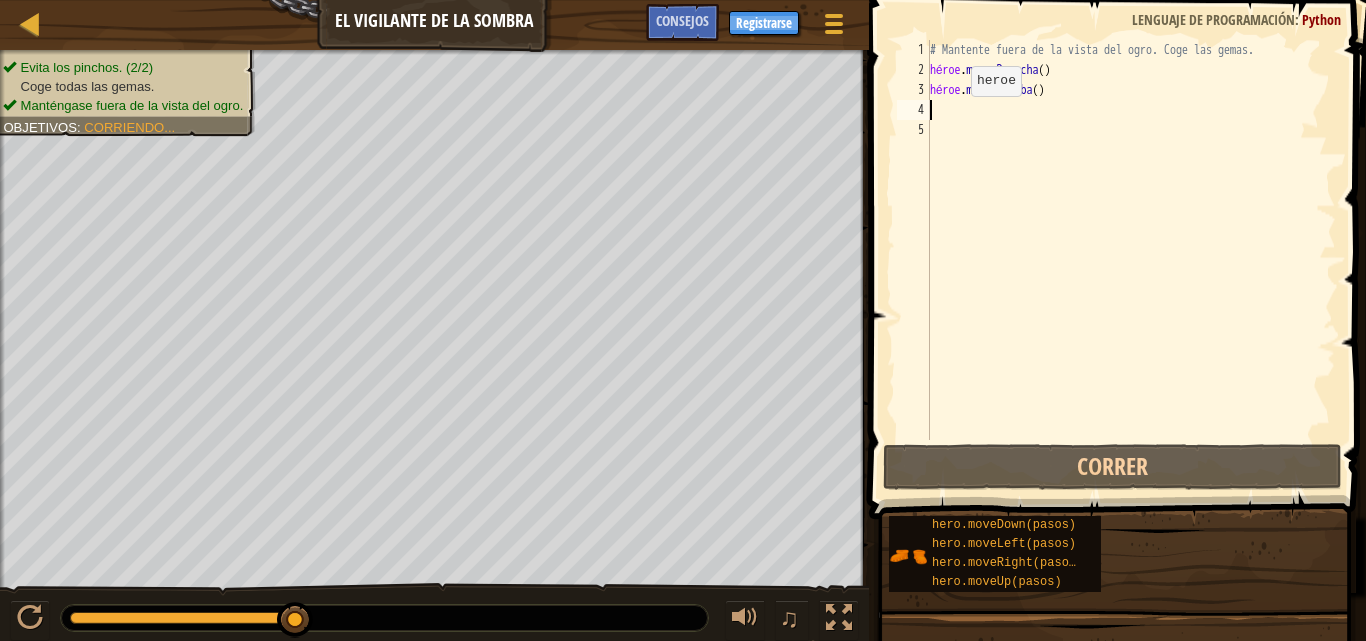 drag, startPoint x: 927, startPoint y: 105, endPoint x: 954, endPoint y: 116, distance: 29.15476 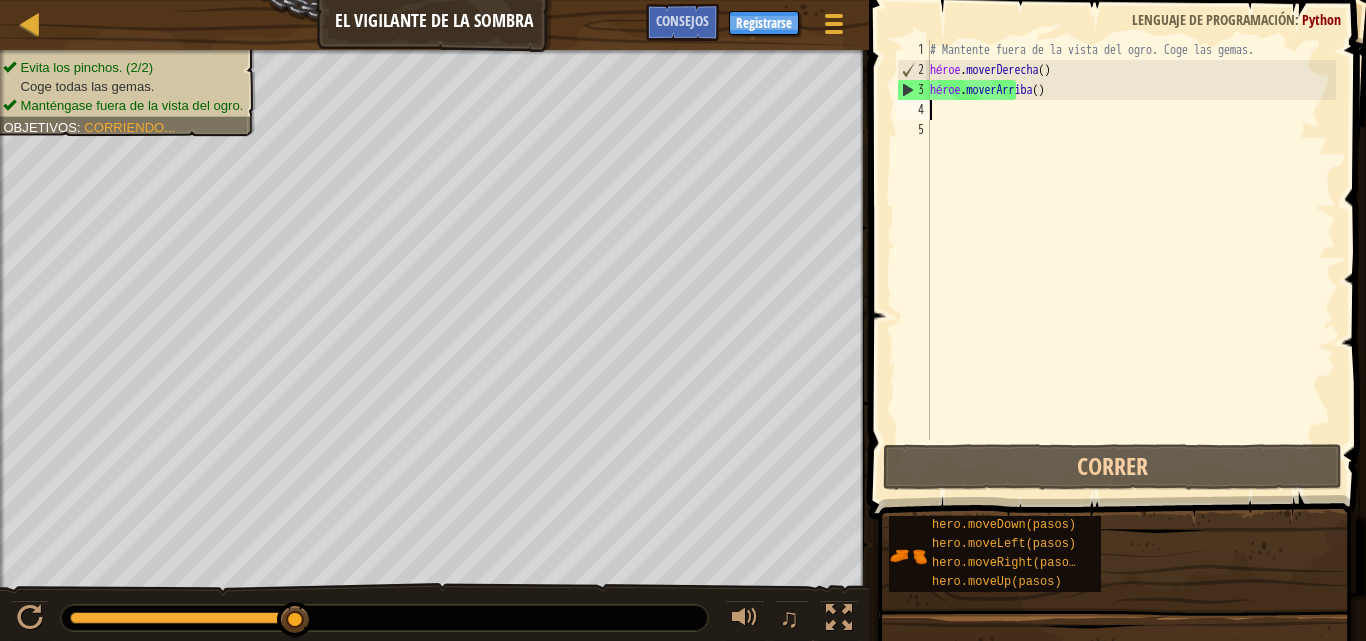 type on "h" 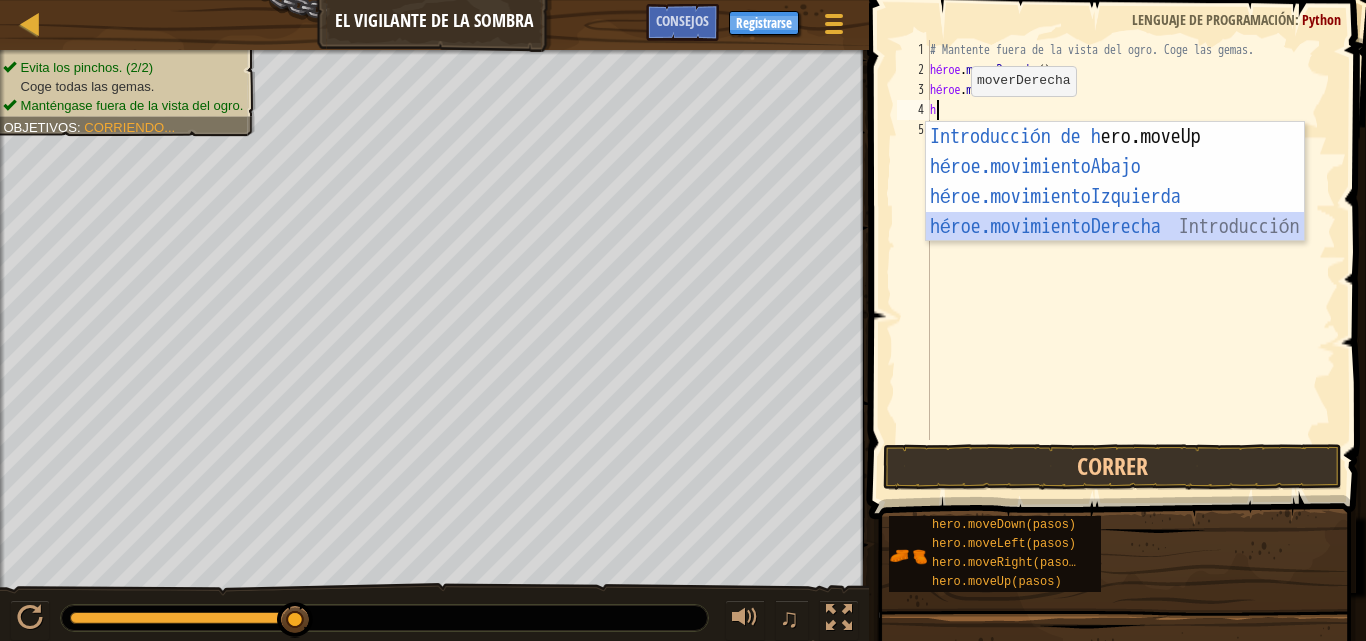 click on "Introducción de h  ero.moveUp  Presiona héroe.movimientoAbajo ​ Introducción a la presión héroe.movimientoIzquierda ​ Introducción a la presión héroe.movimientoDerecha ​ Introducción a la presión" at bounding box center [1115, 212] 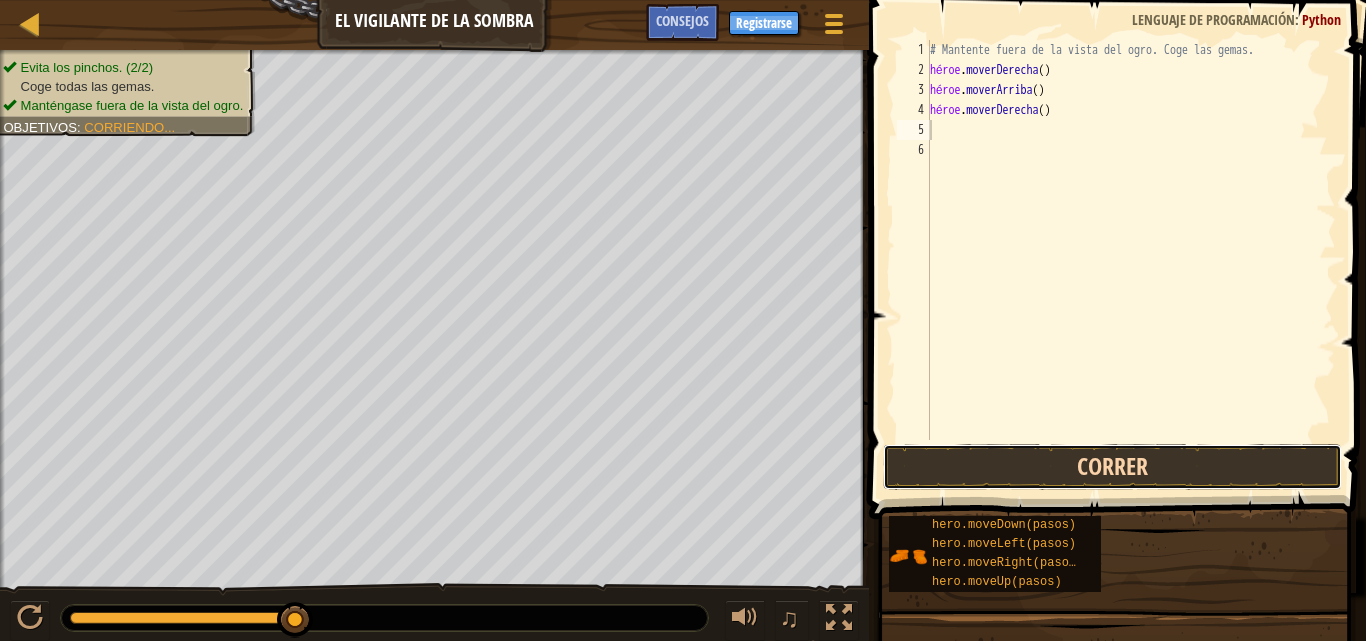 click on "Correr" at bounding box center (1112, 467) 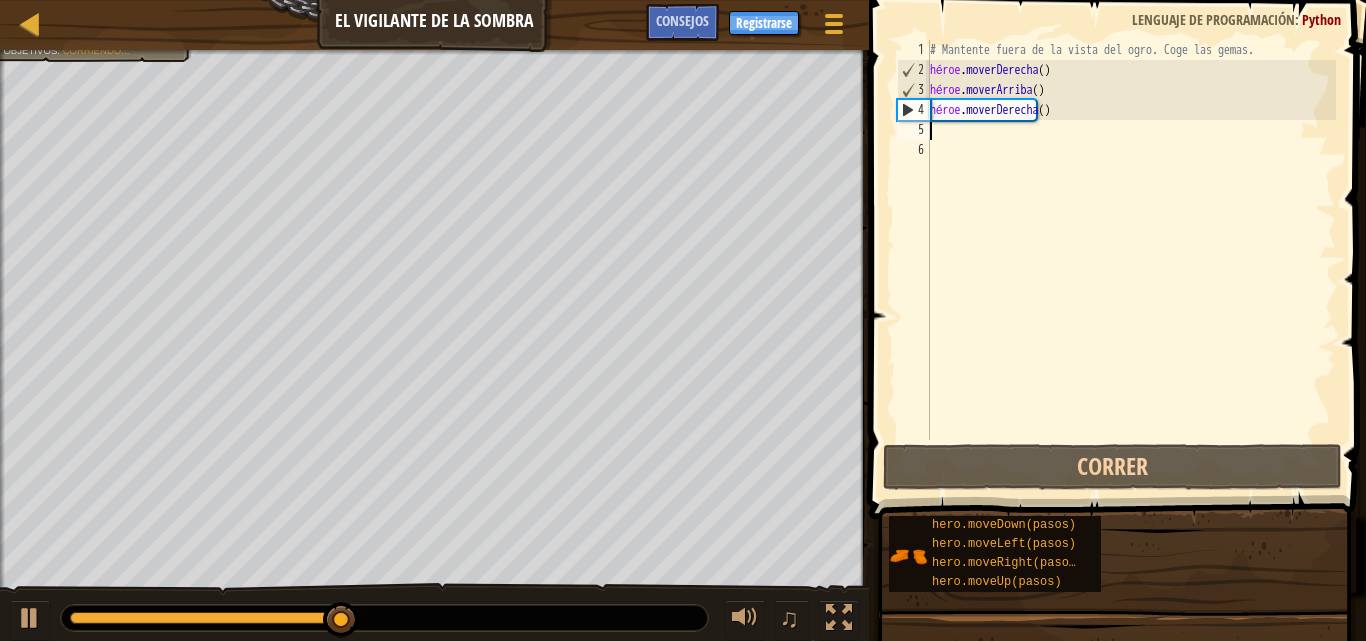 type on "h" 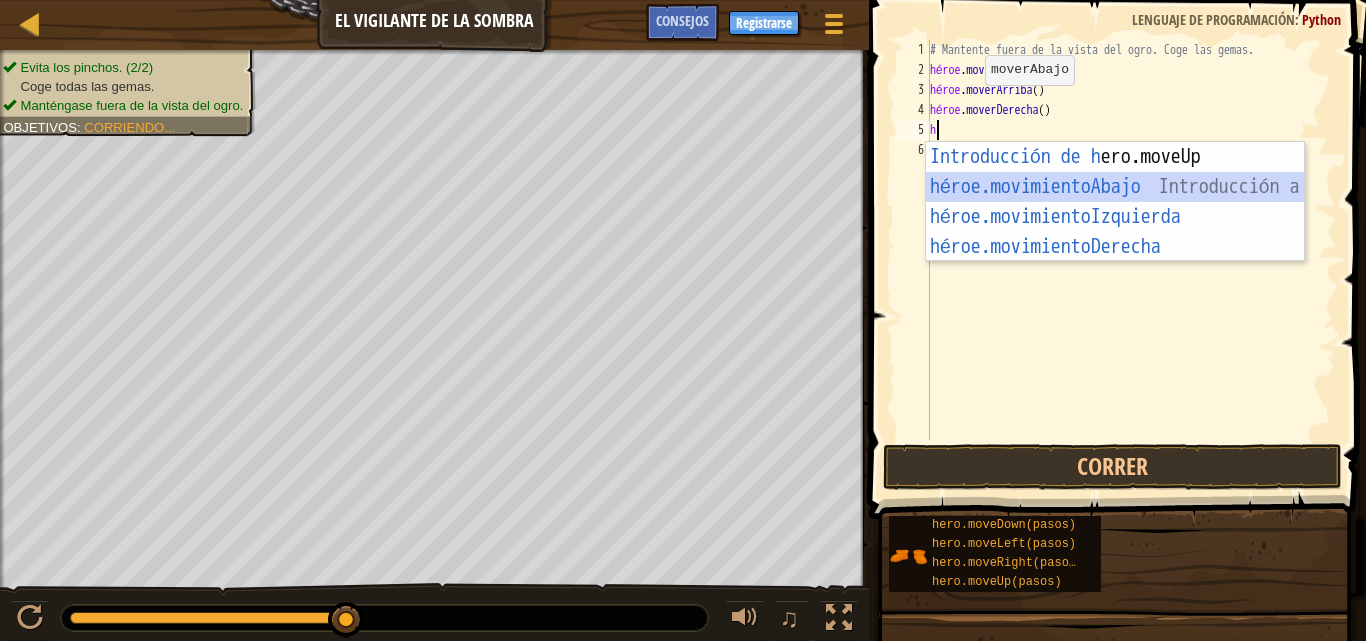 click on "Introducción de h  ero.moveUp  Presiona héroe.movimientoAbajo ​ Introducción a la presión héroe.movimientoIzquierda ​ Introducción a la presión héroe.movimientoDerecha ​ Introducción a la presión" at bounding box center [1115, 232] 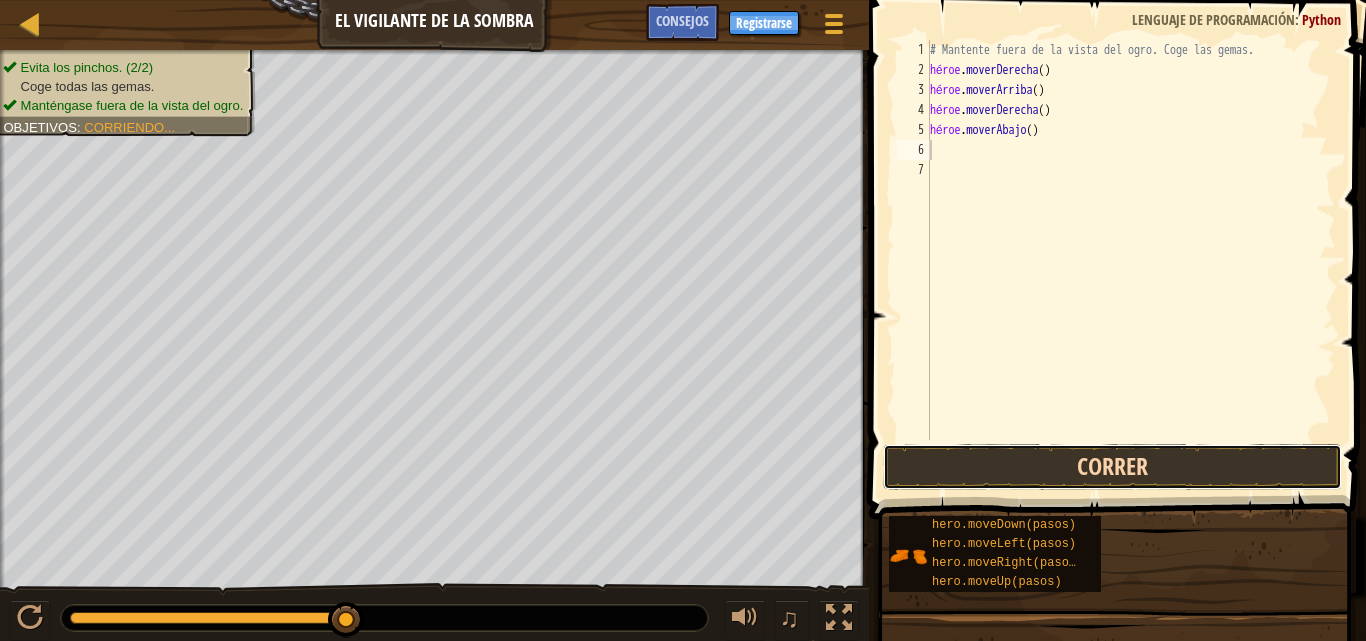 click on "Correr" at bounding box center [1112, 467] 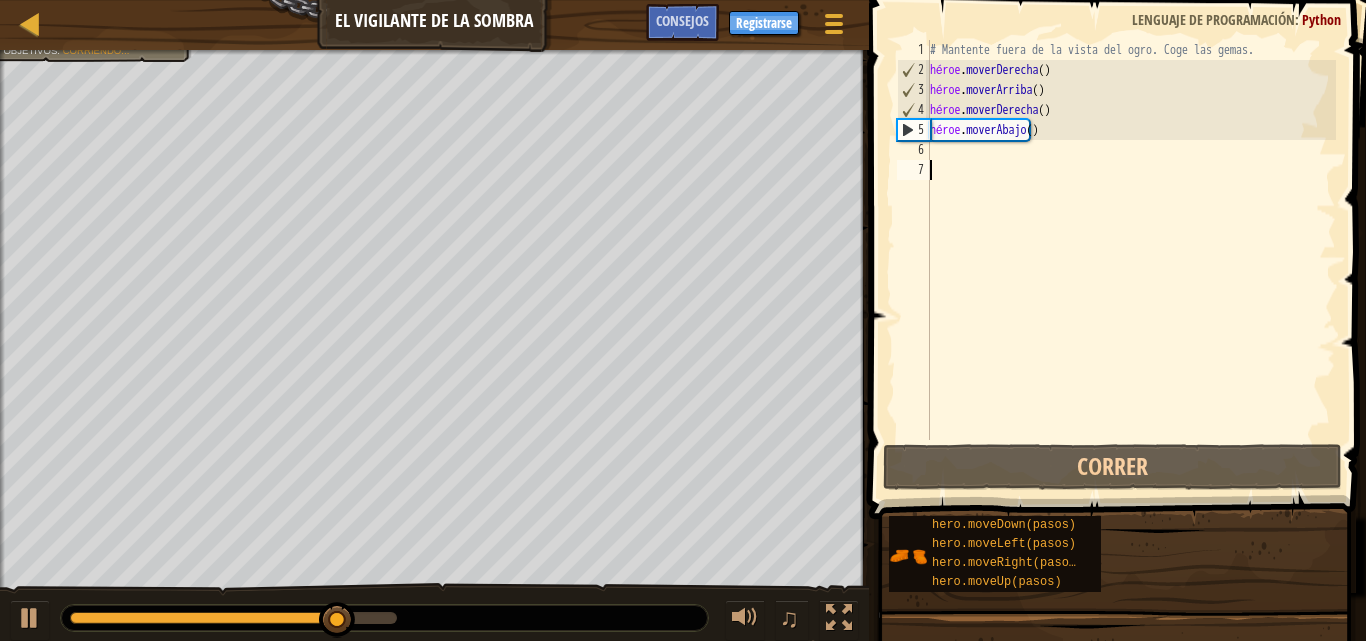 click on "# Mantente fuera de la vista del ogro. Coge las gemas. héroe  .  moverDerecha  (  ) héroe  .  moverArriba  (  ) héroe  .  moverDerecha  (  ) héroe  .  moverAbajo  (  )" at bounding box center [1131, 260] 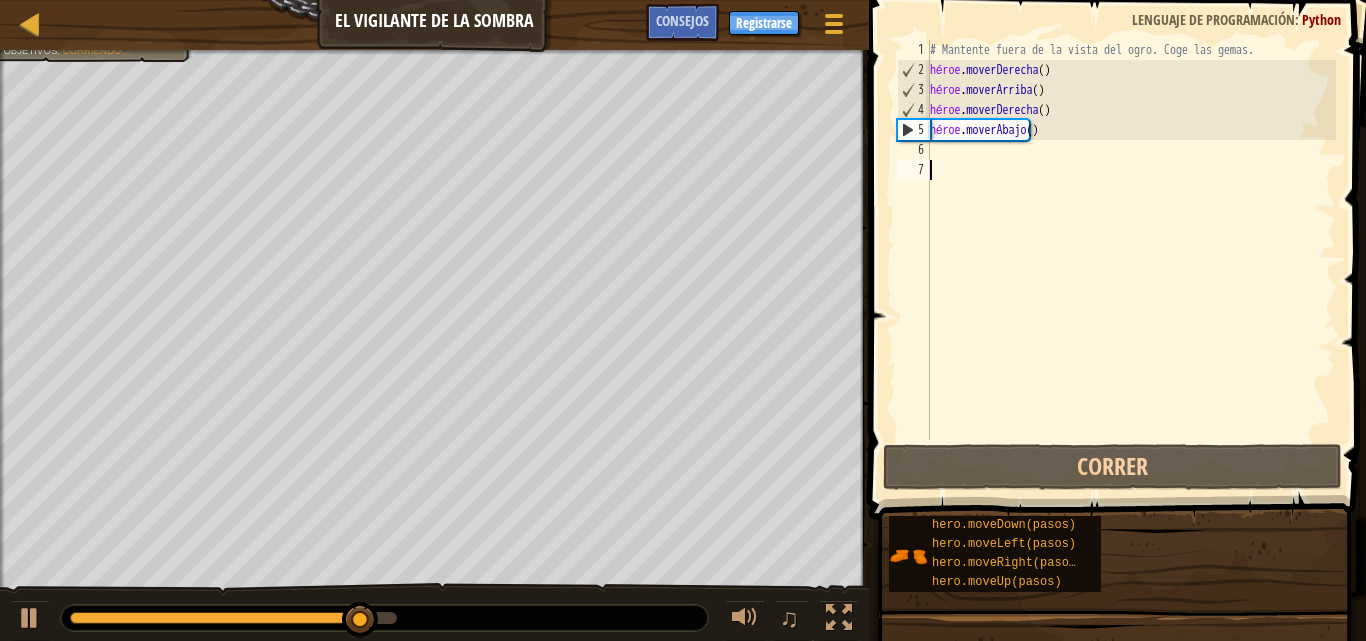 click on "# Mantente fuera de la vista del ogro. Coge las gemas. héroe  .  moverDerecha  (  ) héroe  .  moverArriba  (  ) héroe  .  moverDerecha  (  ) héroe  .  moverAbajo  (  )" at bounding box center (1131, 260) 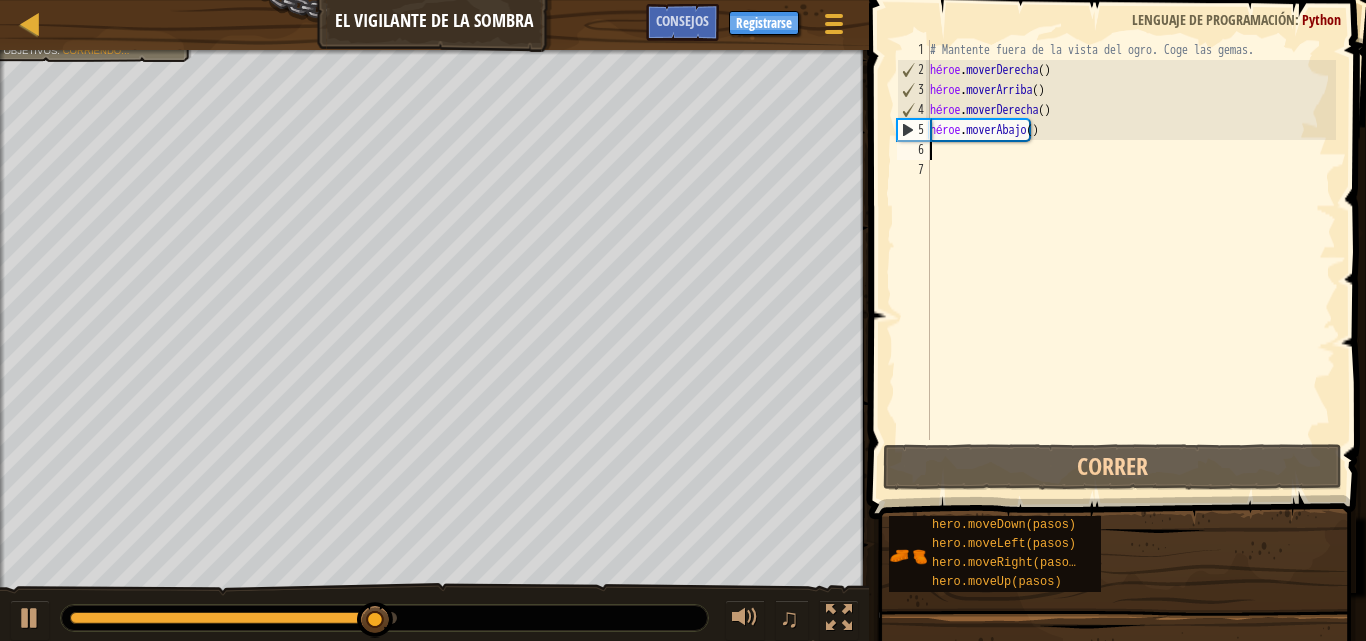 click on "# Mantente fuera de la vista del ogro. Coge las gemas. héroe  .  moverDerecha  (  ) héroe  .  moverArriba  (  ) héroe  .  moverDerecha  (  ) héroe  .  moverAbajo  (  )" at bounding box center [1131, 260] 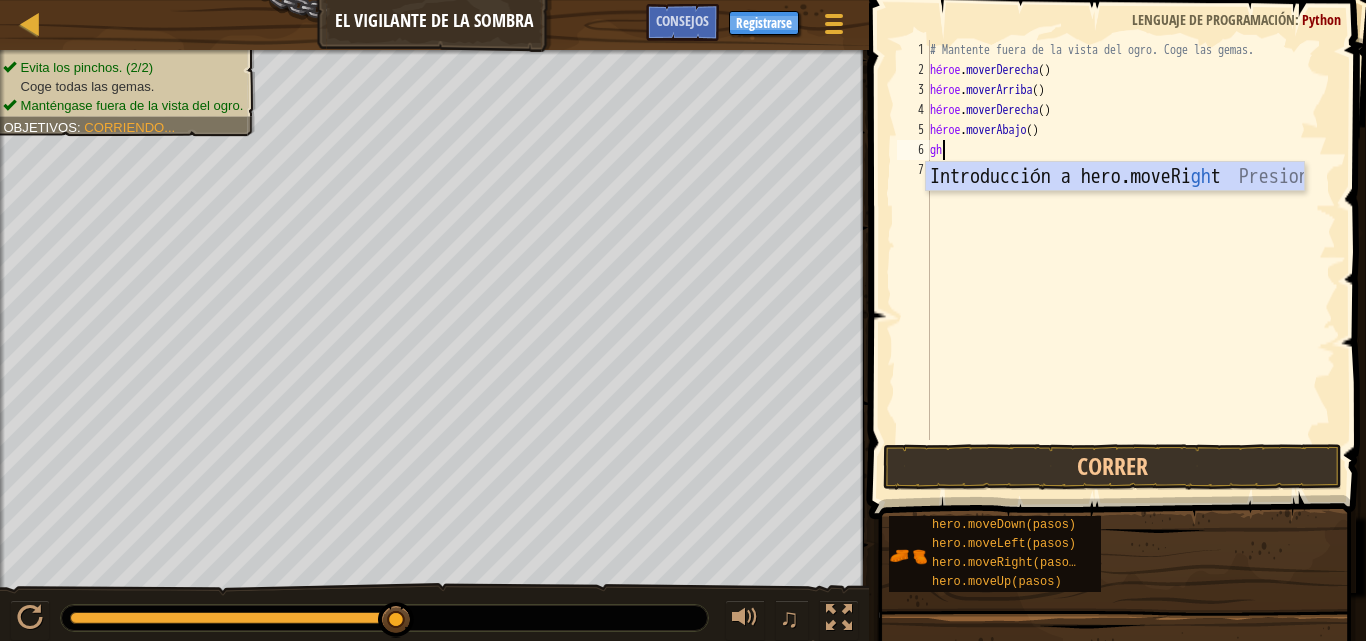 type on "g" 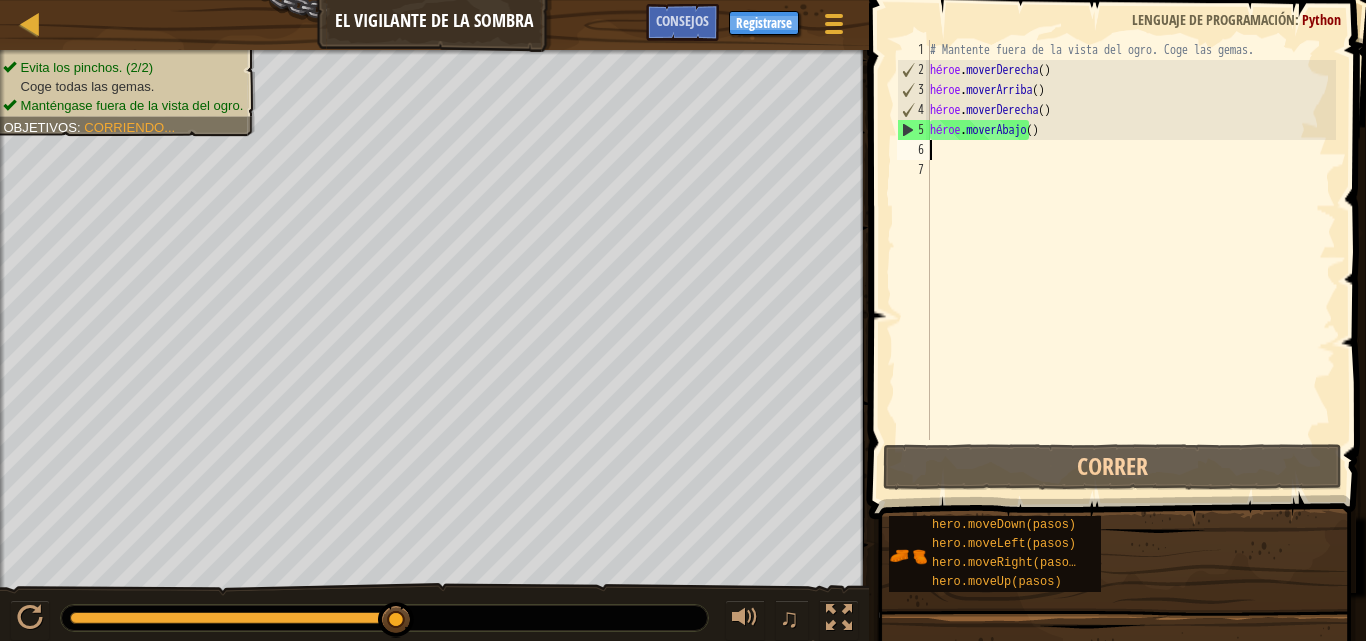 type on "h" 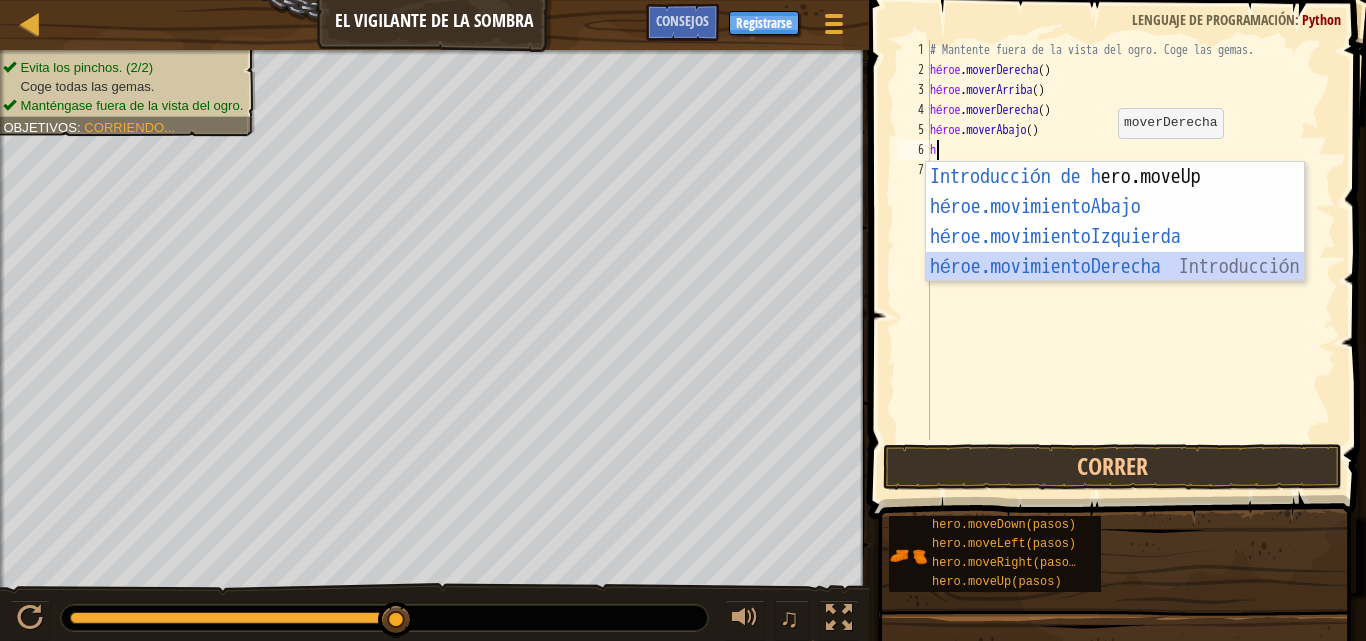 click on "Introducción de h  ero.moveUp  Presiona héroe.movimientoAbajo ​ Introducción a la presión héroe.movimientoIzquierda ​ Introducción a la presión héroe.movimientoDerecha ​ Introducción a la presión" at bounding box center [1115, 252] 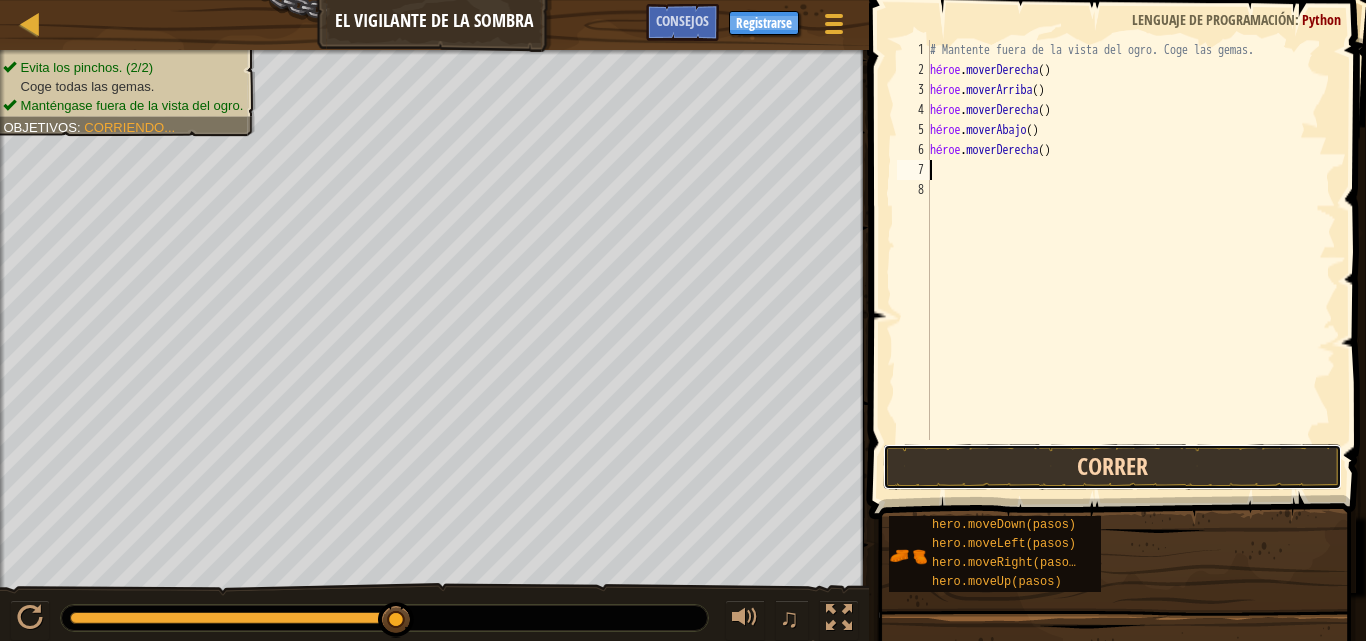 drag, startPoint x: 997, startPoint y: 457, endPoint x: 986, endPoint y: 455, distance: 11.18034 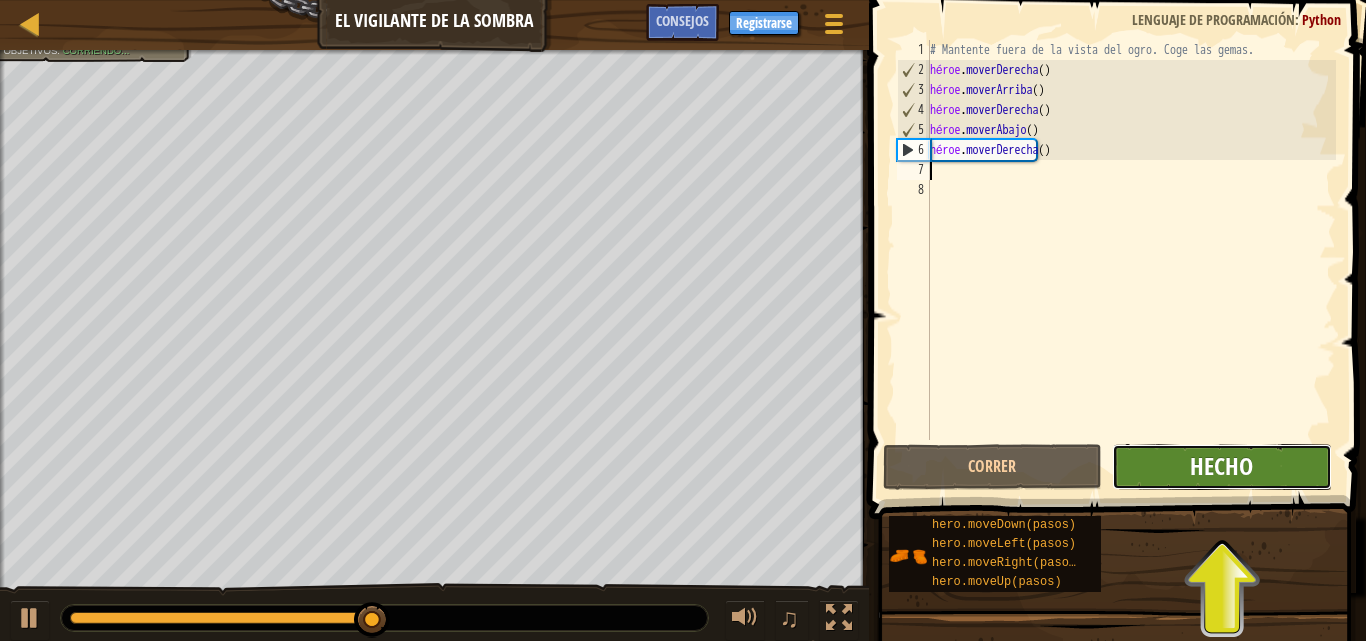 click on "Hecho" at bounding box center (1221, 466) 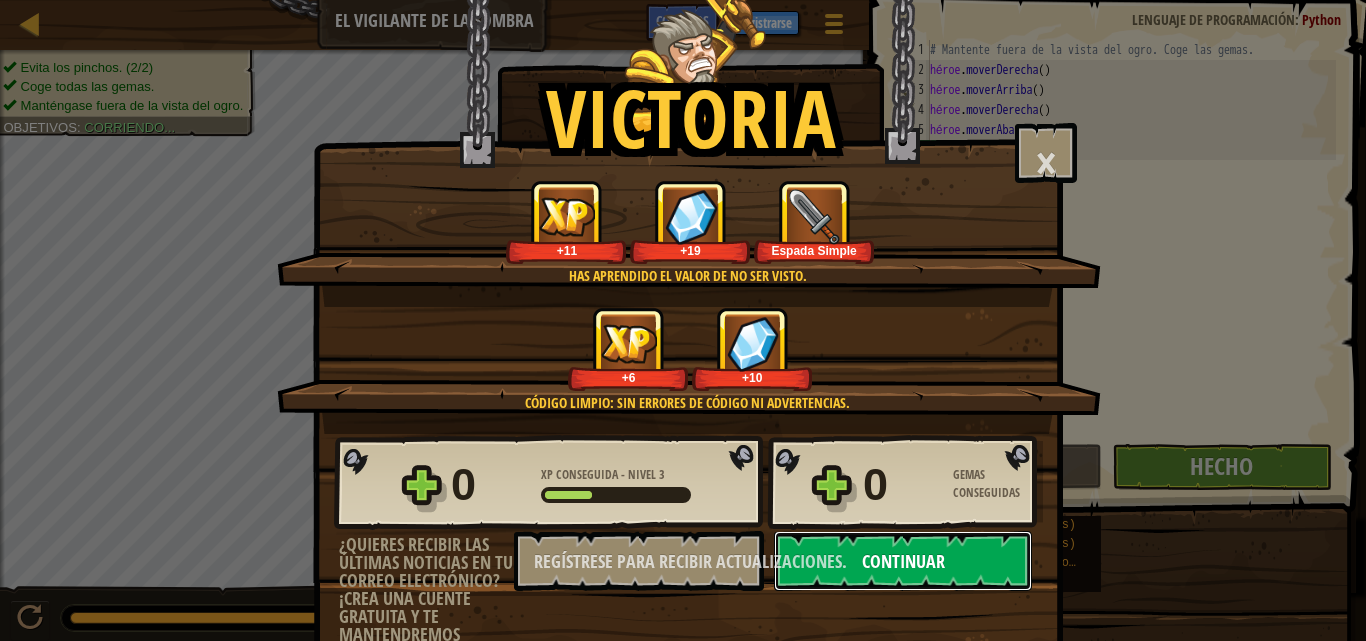 click on "Continuar" at bounding box center (903, 561) 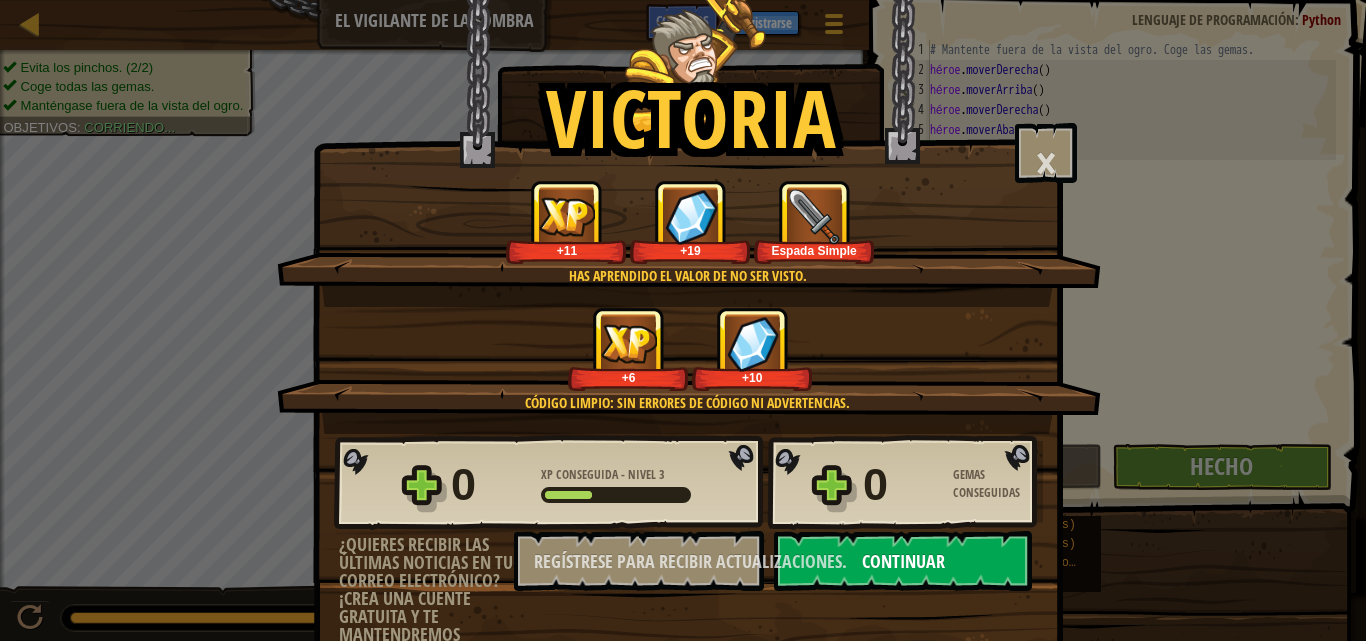 select on "es-ES" 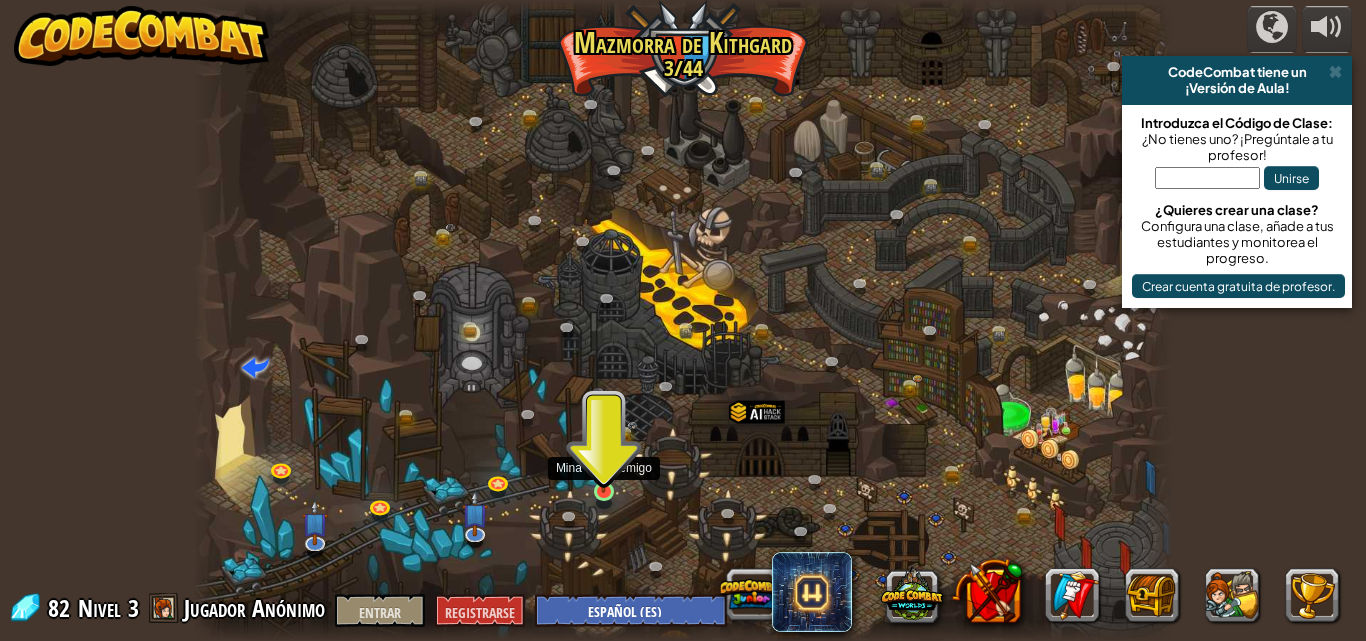 click at bounding box center [603, 466] 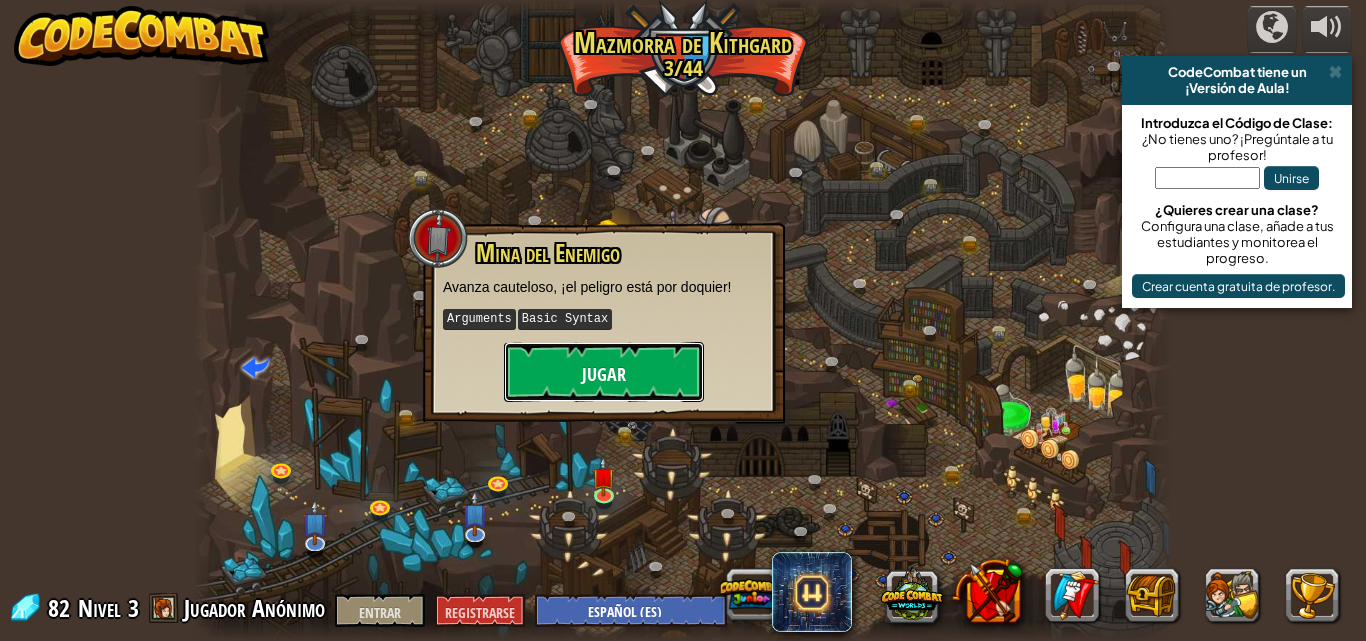 click on "Jugar" at bounding box center [604, 372] 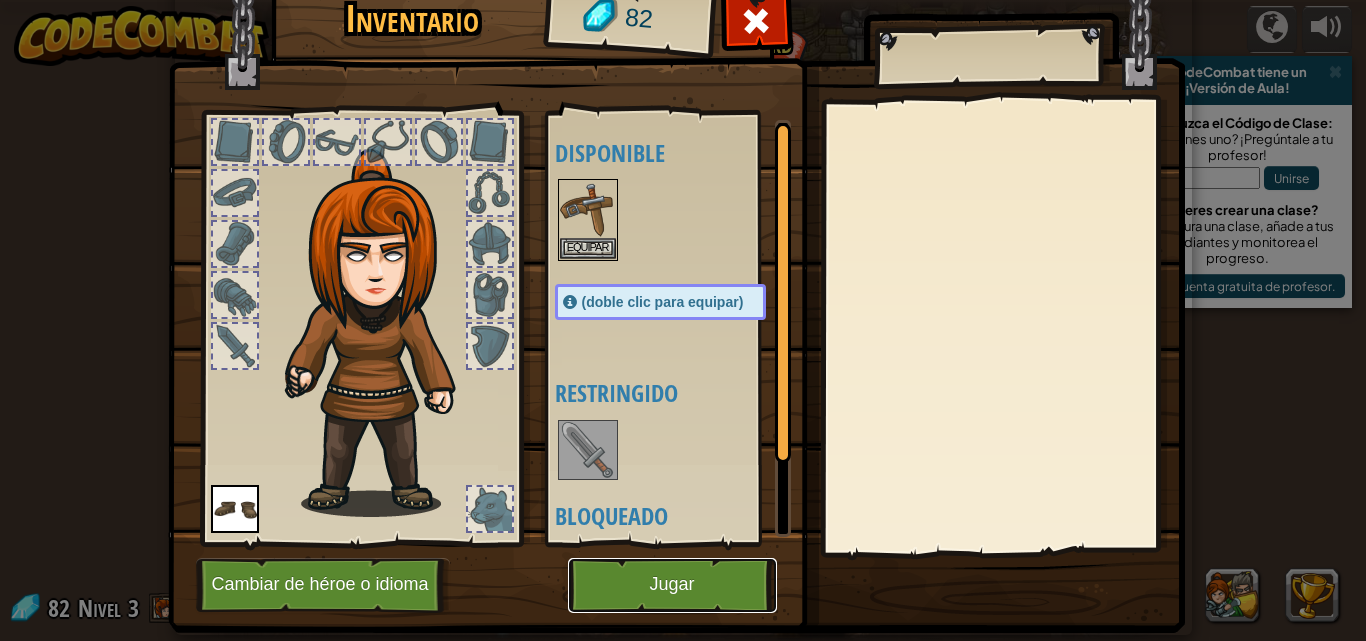 click on "Jugar" at bounding box center [672, 585] 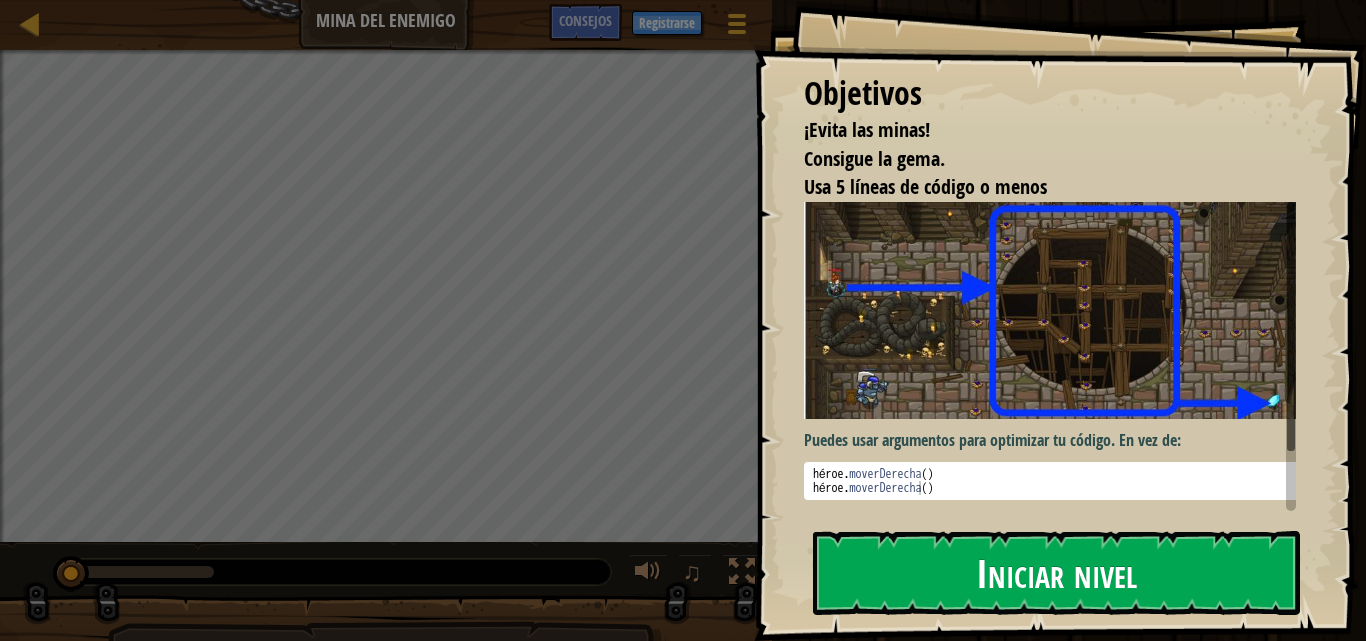 click at bounding box center [1057, 310] 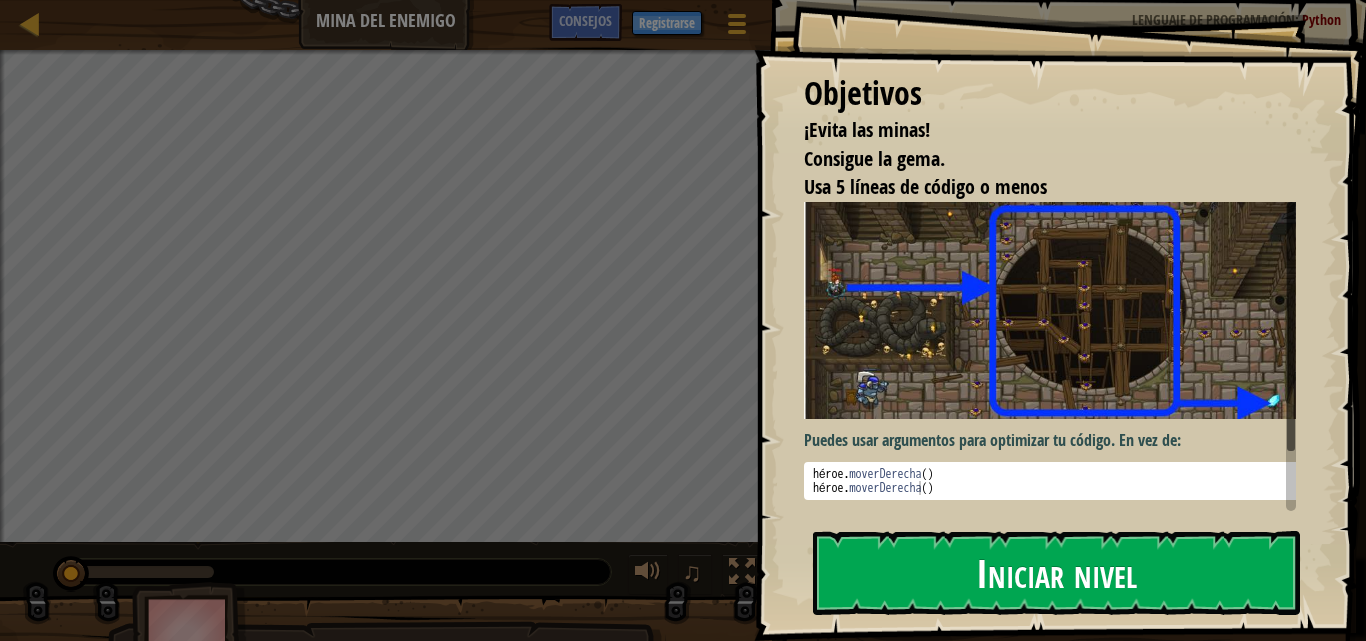 click on "Iniciar nivel" at bounding box center (1056, 573) 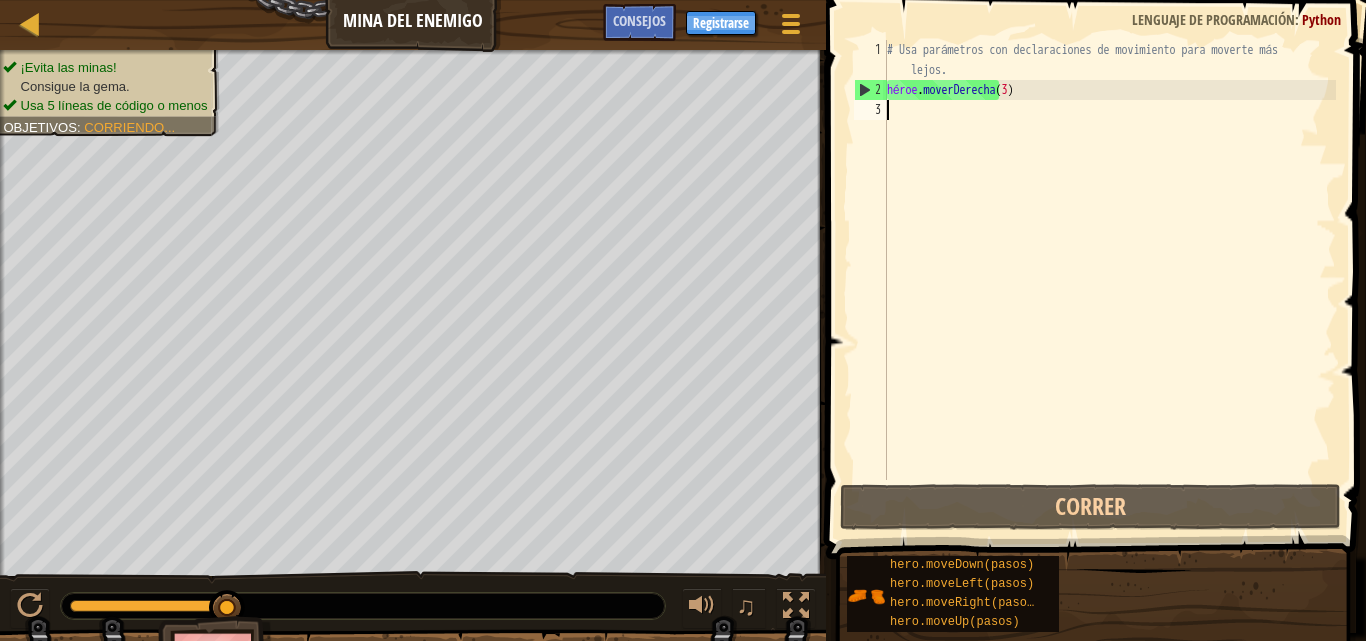 type on "h" 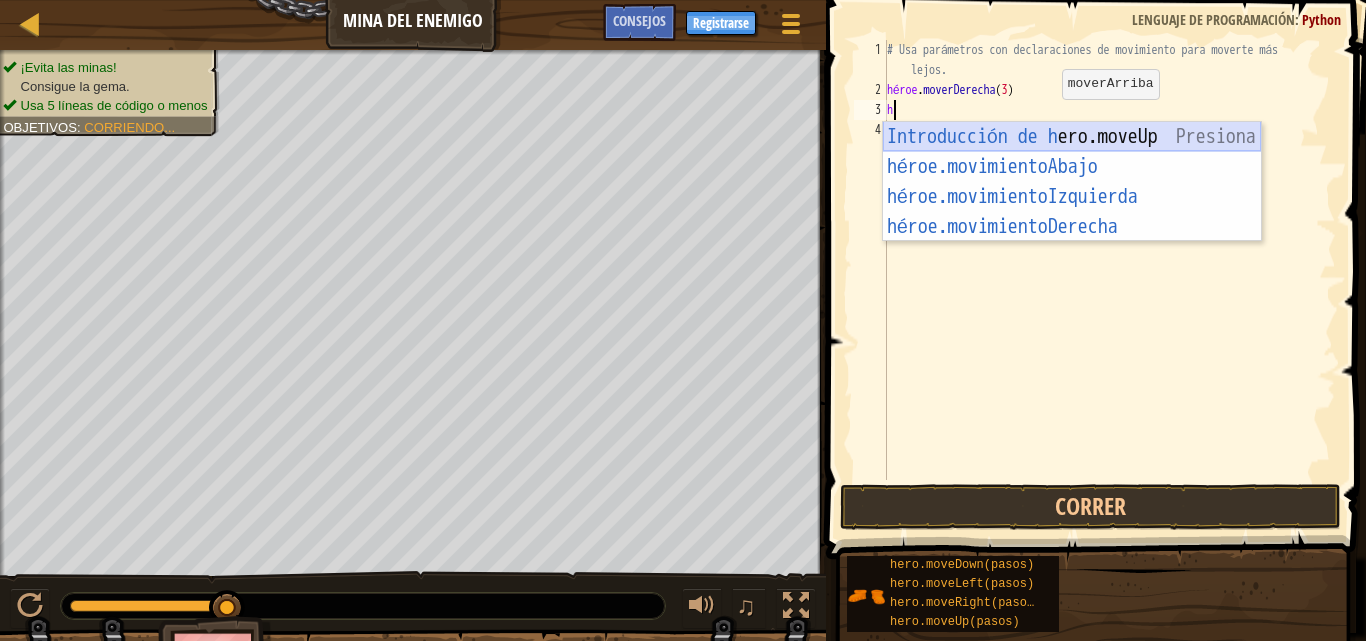 click on "Introducción de h  ero.moveUp  Presiona héroe.movimientoAbajo ​ Introducción a la presión héroe.movimientoIzquierda ​ Introducción a la presión héroe.movimientoDerecha ​ Introducción a la presión" at bounding box center [1072, 212] 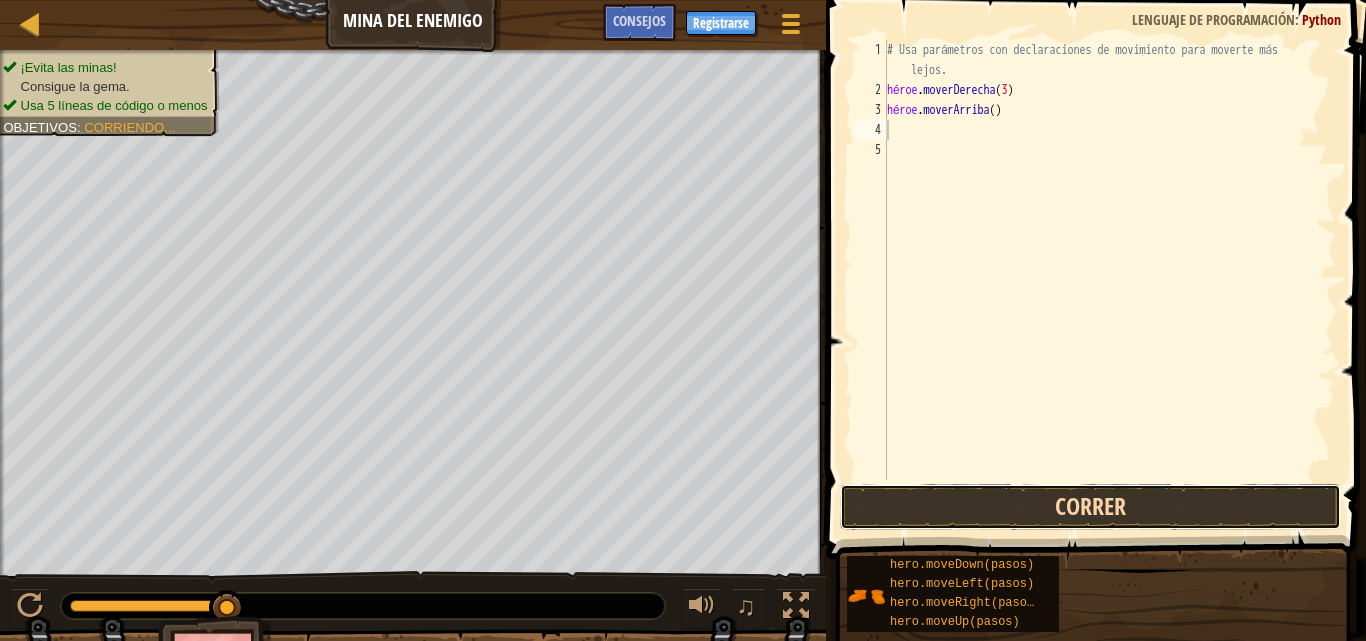 click on "Correr" at bounding box center [1090, 507] 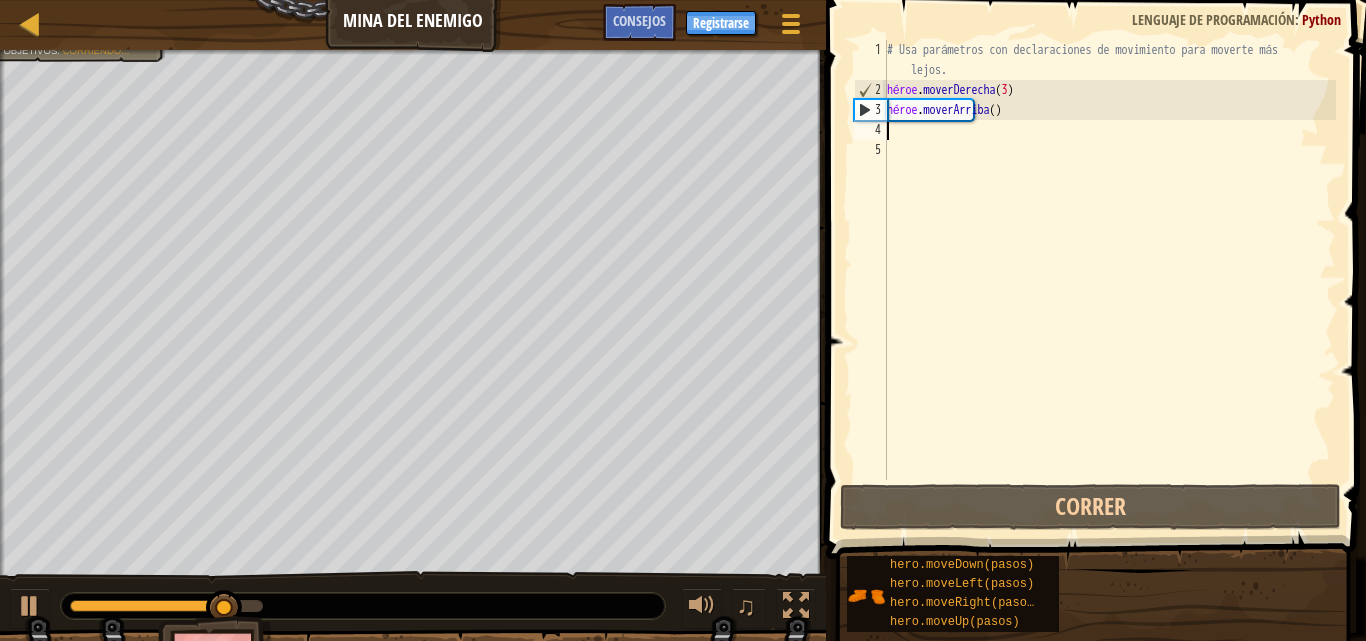 click on "# Usa parámetros con declaraciones de movimiento para moverte más      lejos. héroe  .  moverDerecha  (  3  ) héroe  .  moverArriba  (  )" at bounding box center [1109, 290] 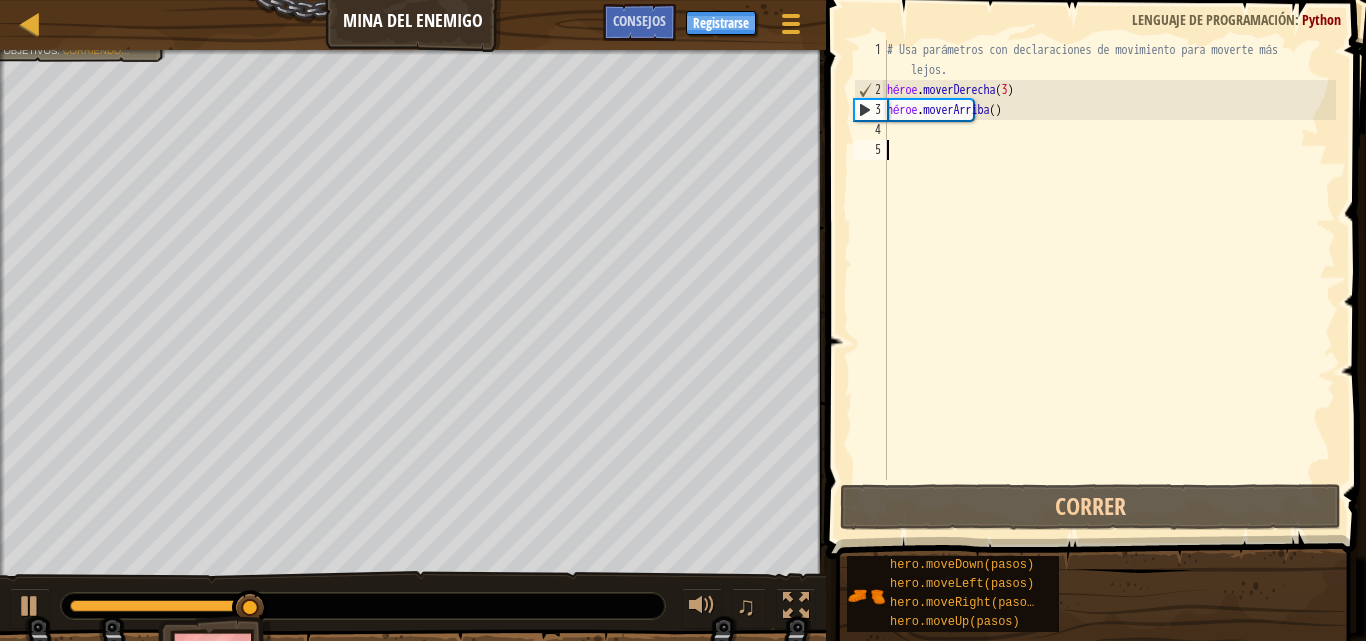 click on "# Usa parámetros con declaraciones de movimiento para moverte más      lejos. héroe  .  moverDerecha  (  3  ) héroe  .  moverArriba  (  )" at bounding box center (1109, 290) 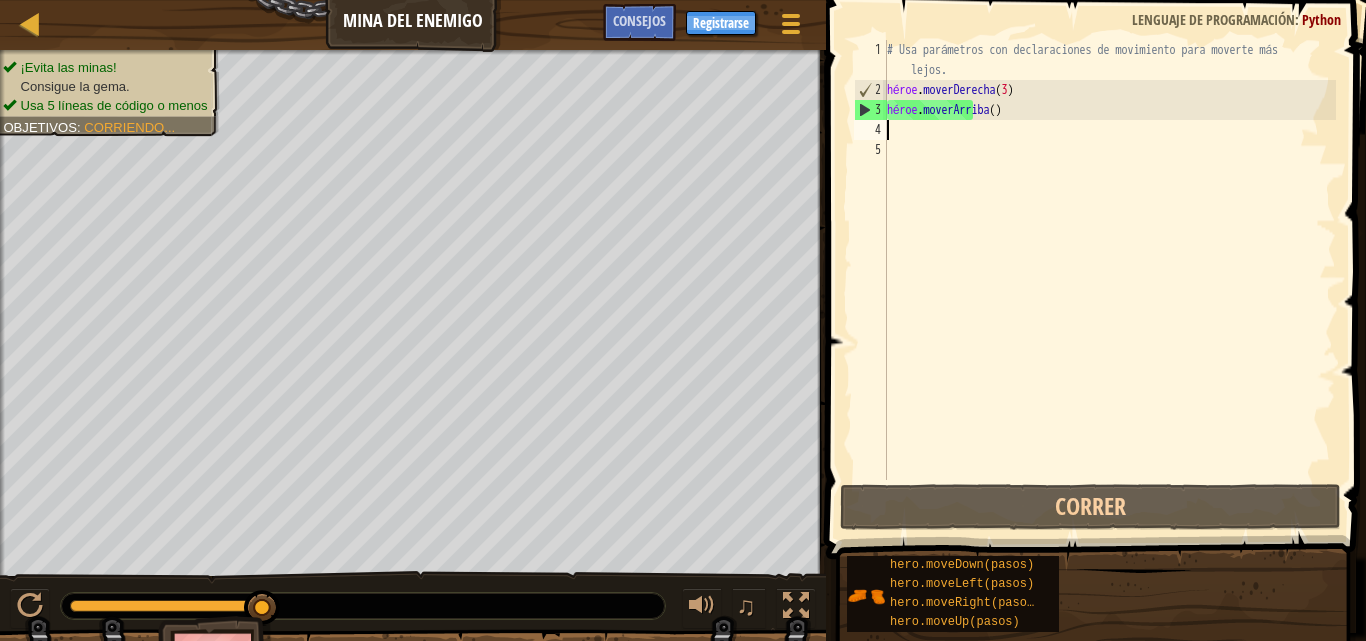 click on "# Usa parámetros con declaraciones de movimiento para moverte más      lejos. héroe  .  moverDerecha  (  3  ) héroe  .  moverArriba  (  )" at bounding box center (1109, 290) 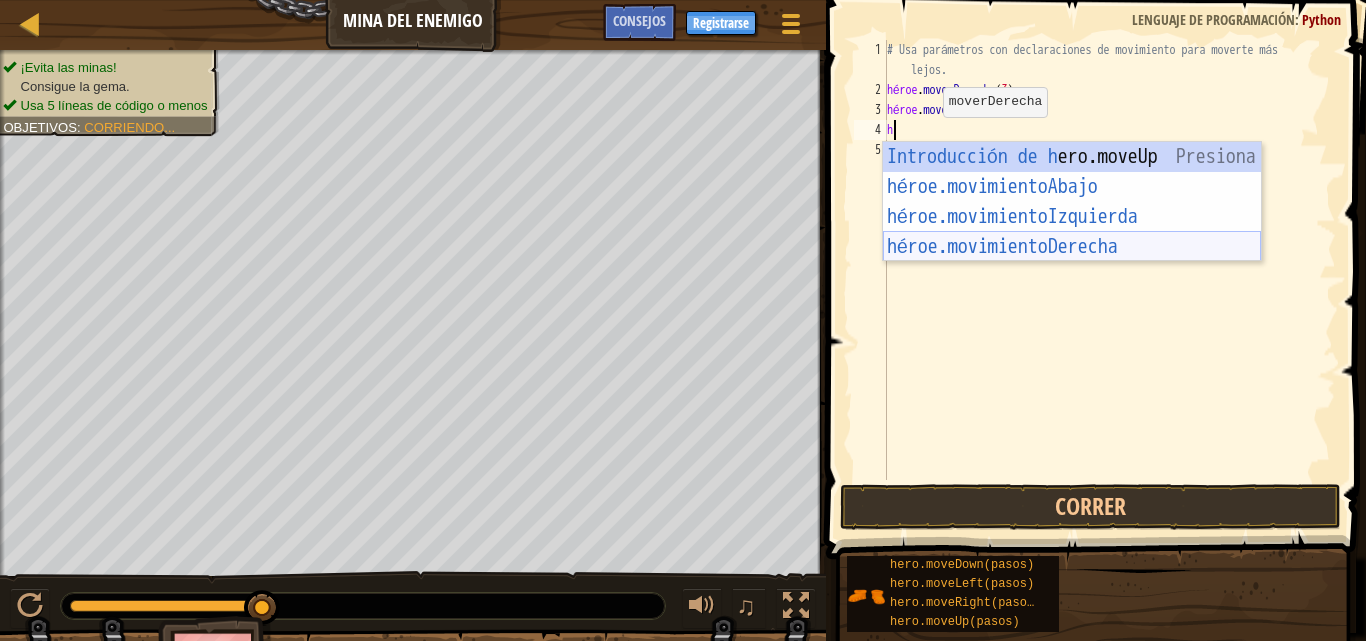 click on "Introducción de h  ero.moveUp  Presiona héroe.movimientoAbajo ​ Introducción a la presión héroe.movimientoIzquierda ​ Introducción a la presión héroe.movimientoDerecha ​ Introducción a la presión" at bounding box center [1072, 232] 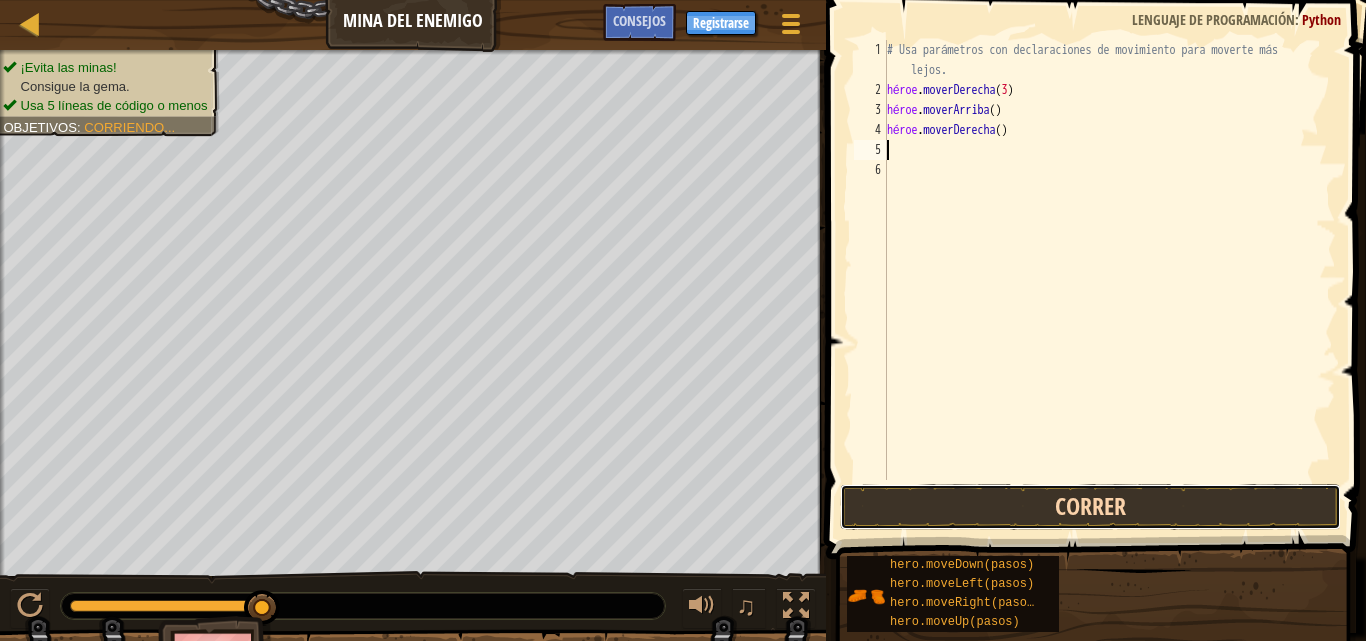 click on "Correr" at bounding box center [1090, 507] 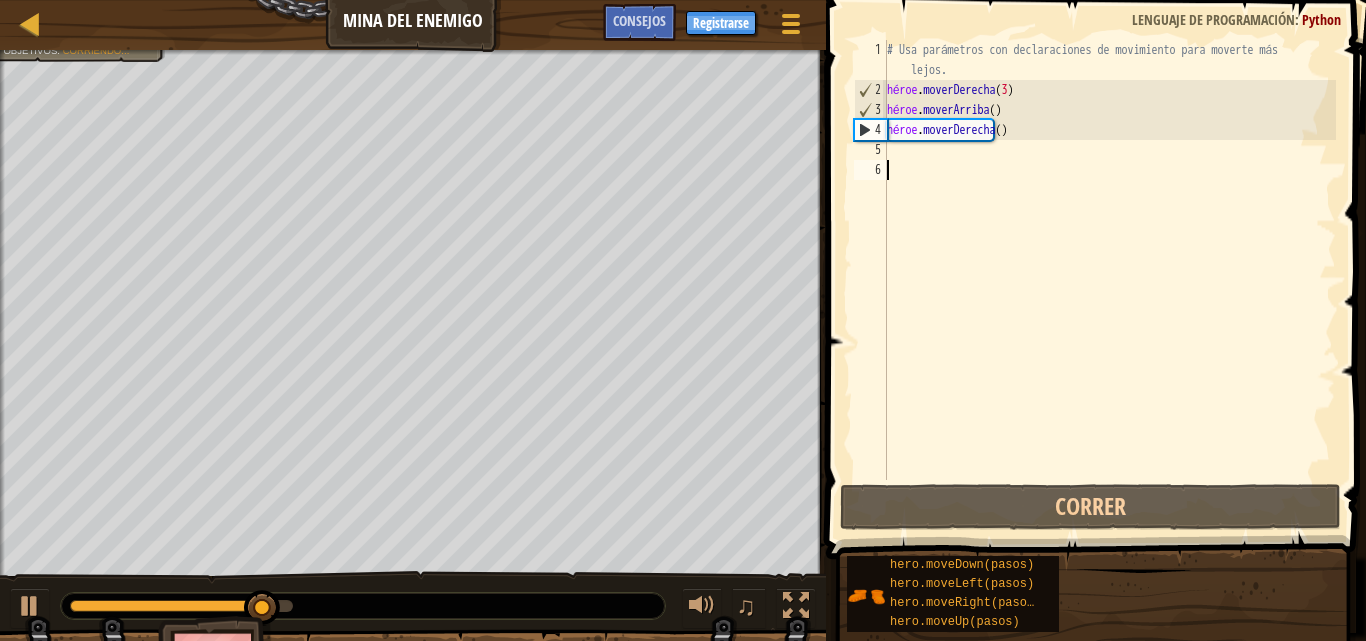 click on "# Usa parámetros con declaraciones de movimiento para moverte más      lejos. héroe  .  moverDerecha  (  3  ) héroe  .  moverArriba  (  ) héroe  .  moverDerecha  (  )" at bounding box center (1109, 290) 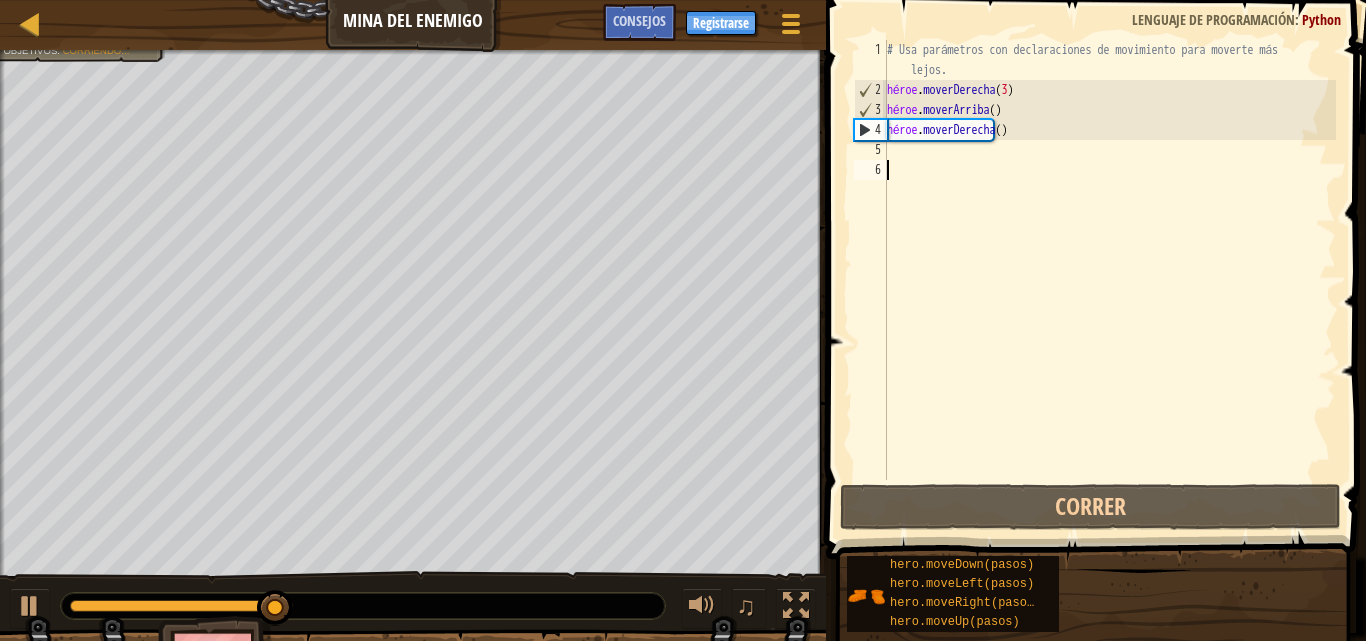 click on "# Usa parámetros con declaraciones de movimiento para moverte más      lejos. héroe  .  moverDerecha  (  3  ) héroe  .  moverArriba  (  ) héroe  .  moverDerecha  (  )" at bounding box center (1109, 290) 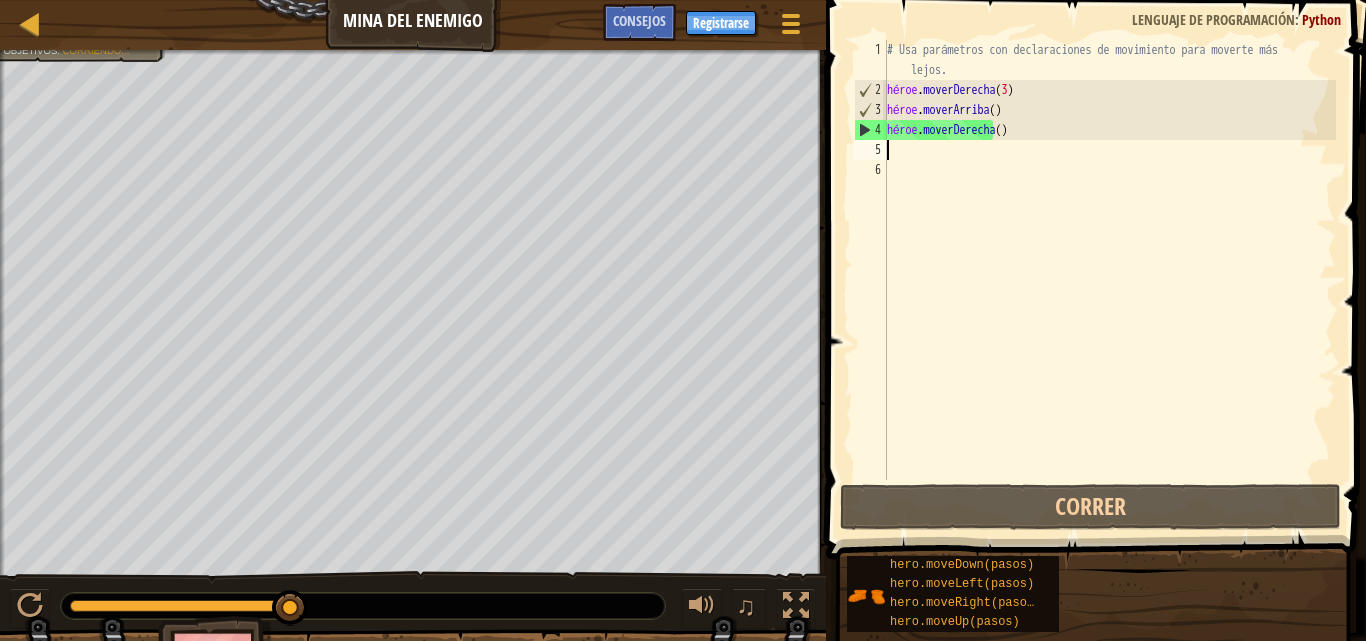 type on "h" 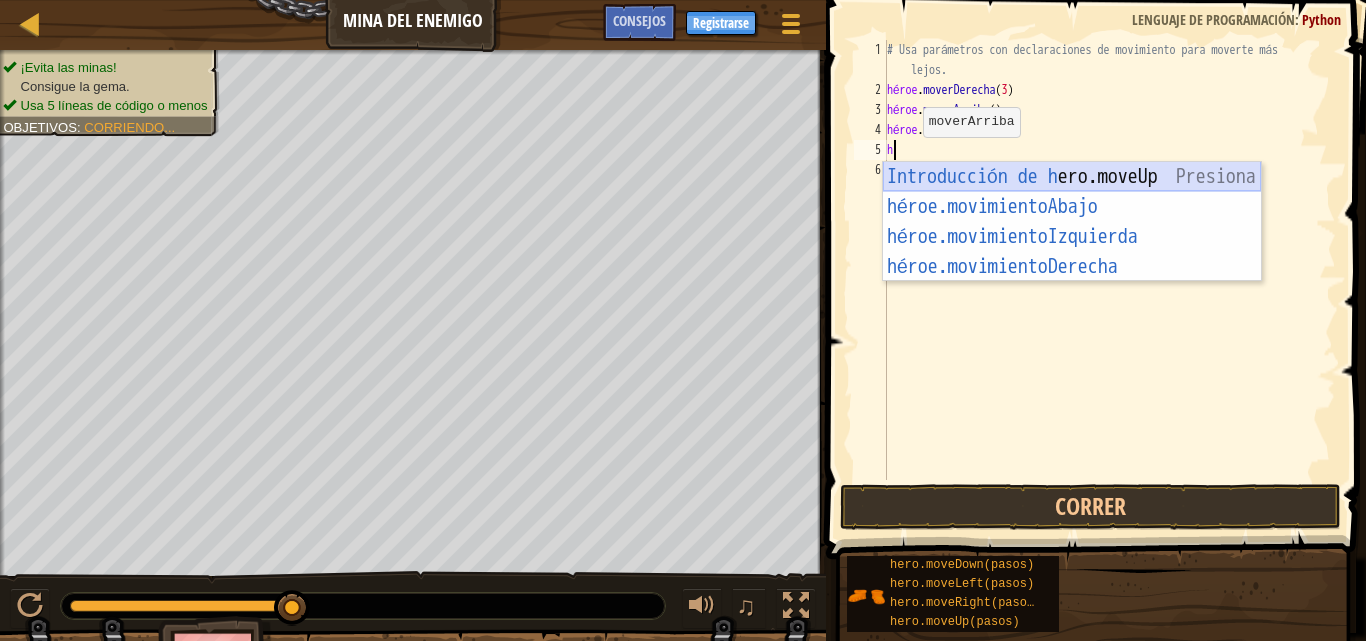 click on "Introducción de h  ero.moveUp  Presiona héroe.movimientoAbajo ​ Introducción a la presión héroe.movimientoIzquierda ​ Introducción a la presión héroe.movimientoDerecha ​ Introducción a la presión" at bounding box center (1072, 252) 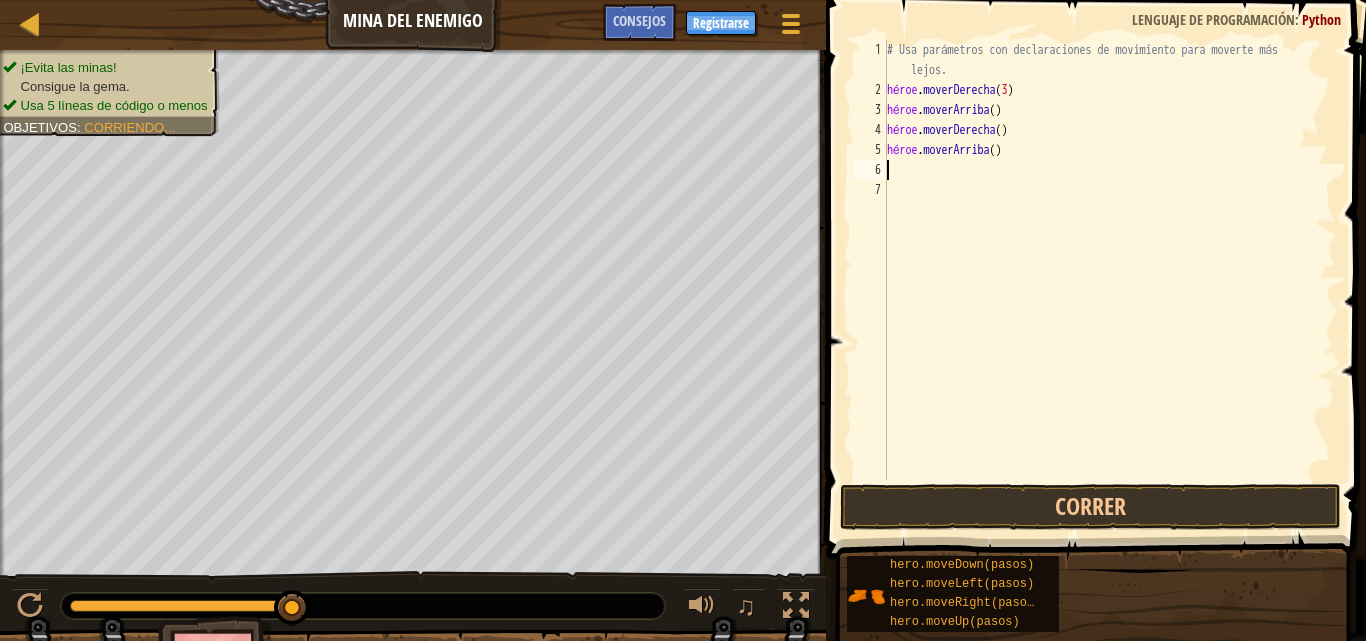 click on "# Usa parámetros con declaraciones de movimiento para moverte más      lejos. héroe  .  moverDerecha  (  3  ) héroe  .  moverArriba  (  ) héroe  .  moverDerecha  (  ) héroe  .  moverArriba  (  )" at bounding box center [1109, 290] 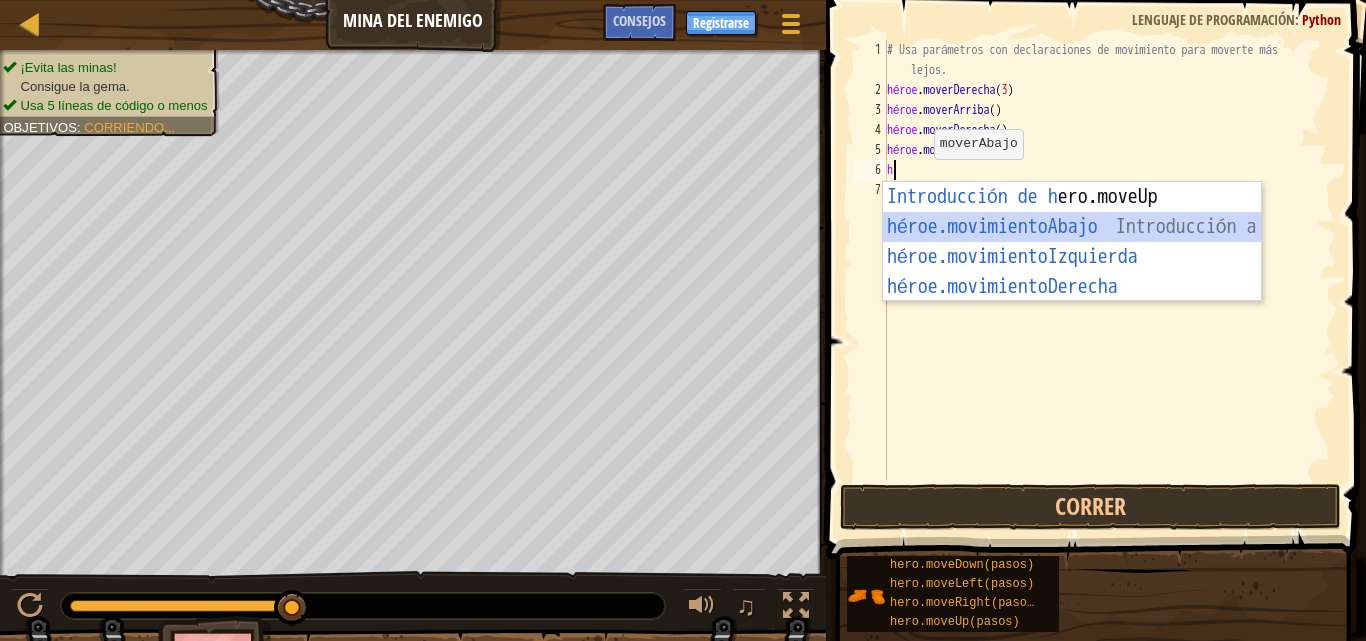 click on "Introducción de h  ero.moveUp  Presiona héroe.movimientoAbajo ​ Introducción a la presión héroe.movimientoIzquierda ​ Introducción a la presión héroe.movimientoDerecha ​ Introducción a la presión" at bounding box center (1072, 272) 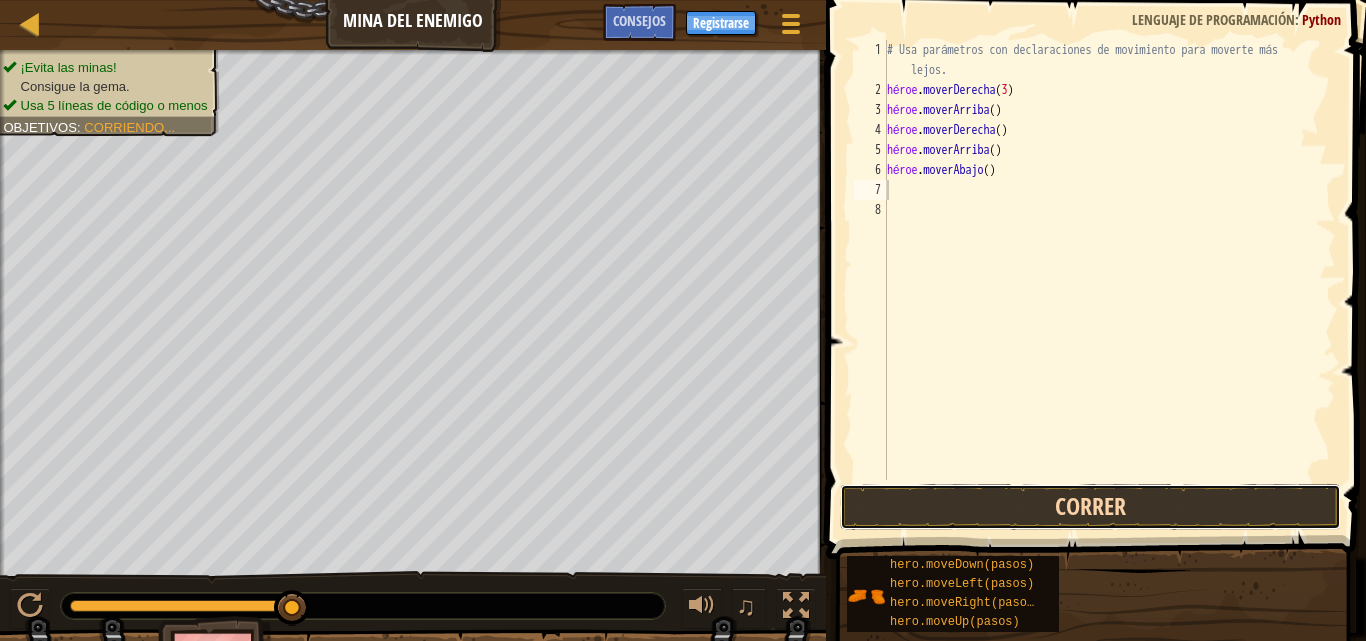 click on "Correr" at bounding box center (1090, 507) 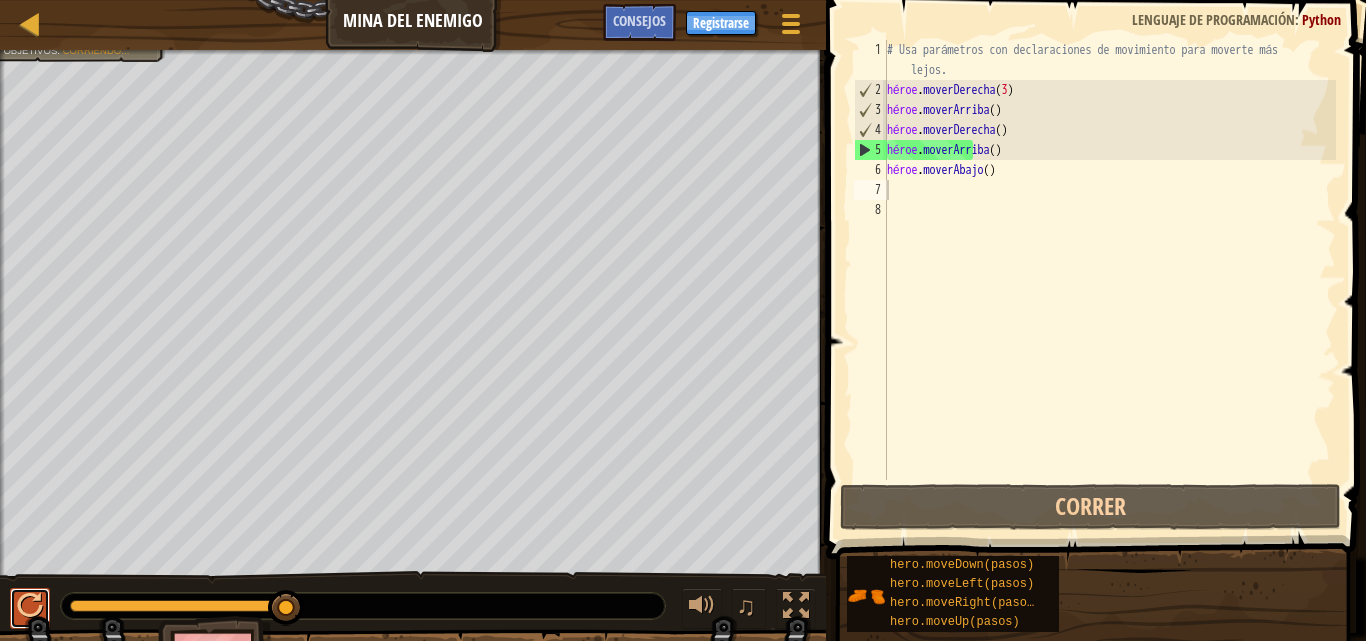 click at bounding box center [30, 606] 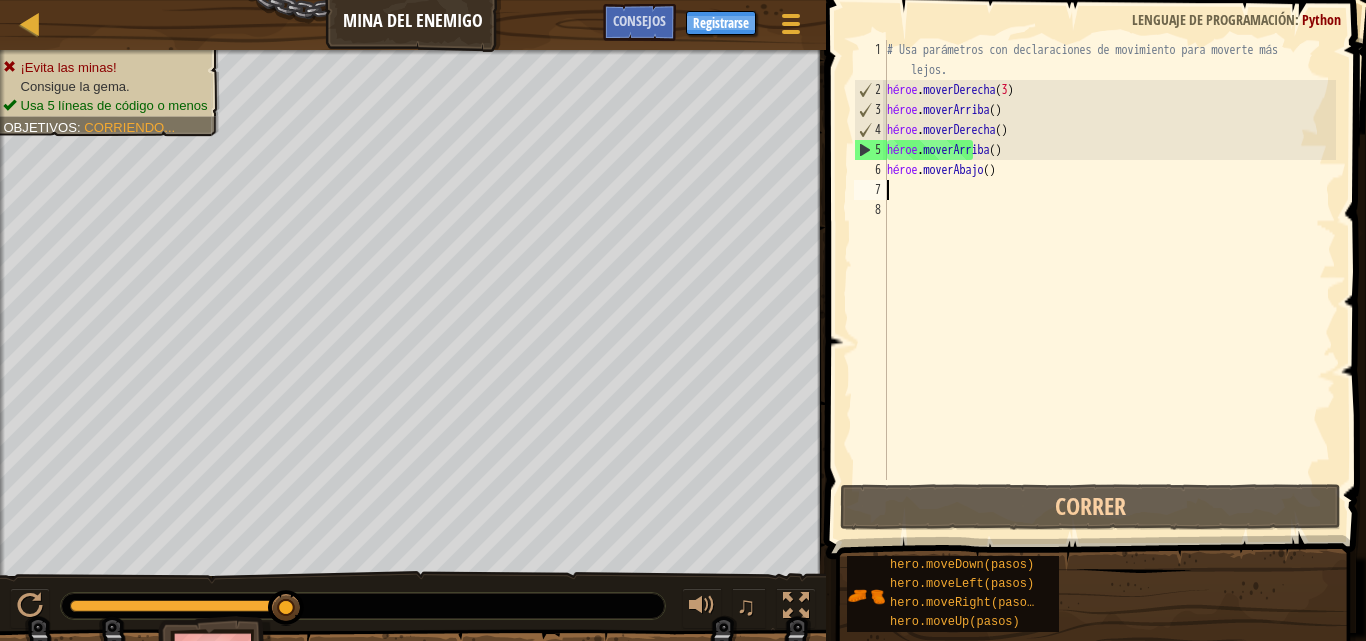type on "h" 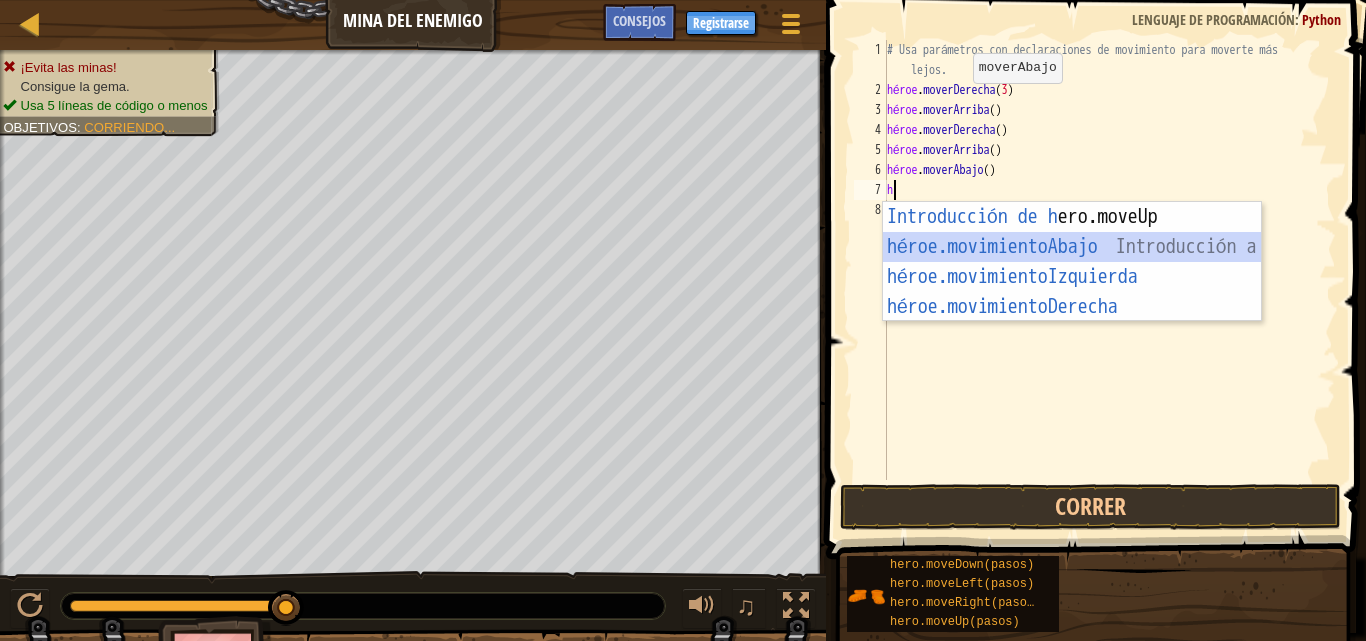 click on "Introducción de h  ero.moveUp  Presiona héroe.movimientoAbajo ​ Introducción a la presión héroe.movimientoIzquierda ​ Introducción a la presión héroe.movimientoDerecha ​ Introducción a la presión" at bounding box center (1072, 292) 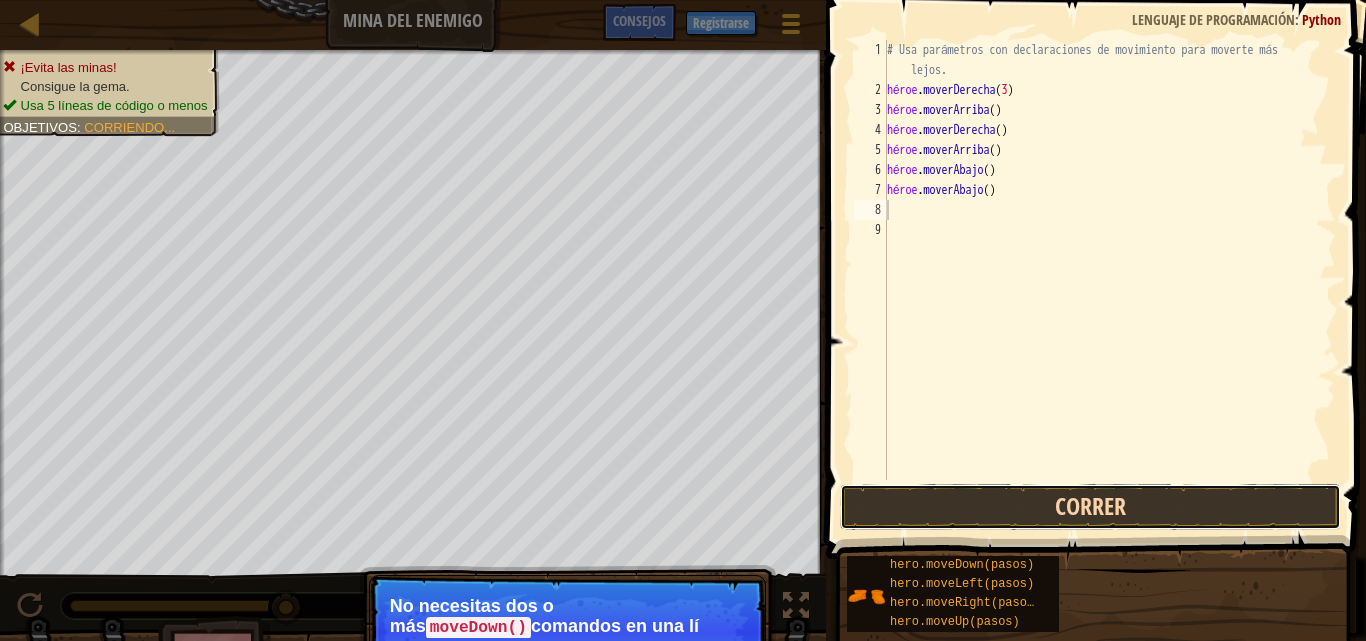 click on "Correr" at bounding box center (1090, 507) 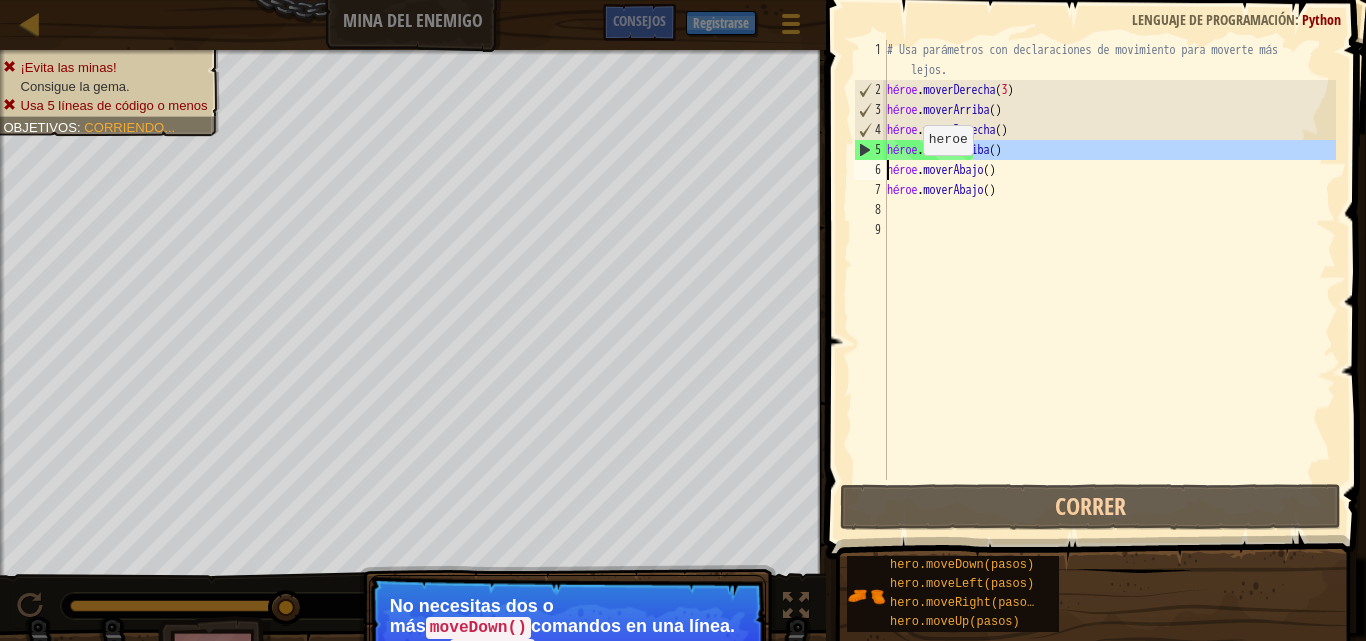 click on "Mapa Mina del Enemigo Menú del Juego Hecho Registrarse Consejos [NUMBER]     הההההההההההההההההההההההההההההההה הההההההההההההההההההההההההההההההה הההההההההההההההההההההההההההההההה הההההההההההההההההההההההההההההההה הההההההההההההההההההההההההההההההה הההההההההההההההההההההההההההההההה הההההההההההההההההההההההההההההההה הההההההההההההההההההההההההההההההה XXXXXXXXXXXXXXXXXXXXXXXXXXXXXXXXXXXXXXXXXXXXXXXXXXXXXXXXXXXXXXXXXXXXXXXXXXXXXXXXXXXXXXXXXXXXXXXXXXXXXXXXXXXXXXXXXXXXXXXXXXXXXXXXXXXXXXXXXXXXXXXXXXXXXXXXXXXXXXXXXXXXXXXXXXXXXXXXXXXXXXXXXXXXXXXXXXXXXXXXXXXXXXXXXXXXXXXXXXXXXXXXXXXXXXXXXXXXXXXXXXXXXXXXXXXXXXXX Solución × Consejos [NUMBER] [NUMBER] [NUMBER] [NUMBER] [NUMBER] [NUMBER] [NUMBER] [NUMBER] [NUMBER] # Usa parámetros con declaraciones de movimiento para moverte más      lejos. héroe  .  moverDerecha  (  [NUMBER]  ) héroe  .  (  ) )" at bounding box center (683, 320) 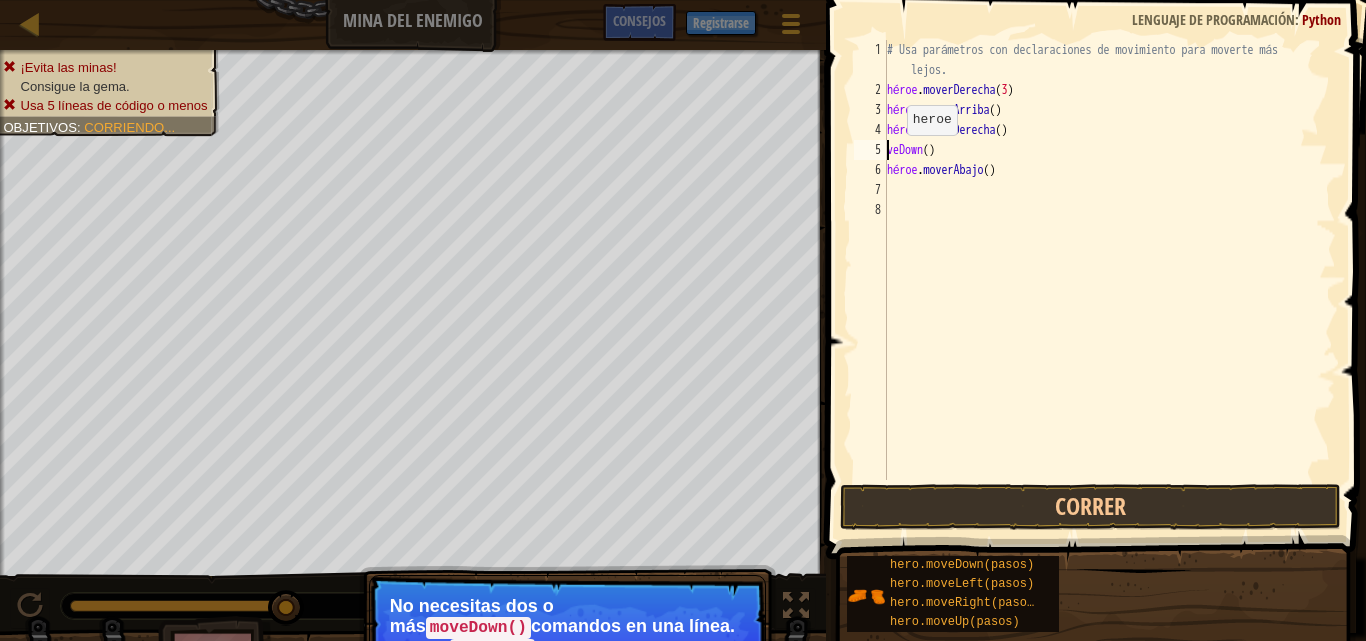 drag, startPoint x: 1016, startPoint y: 146, endPoint x: 875, endPoint y: 153, distance: 141.17365 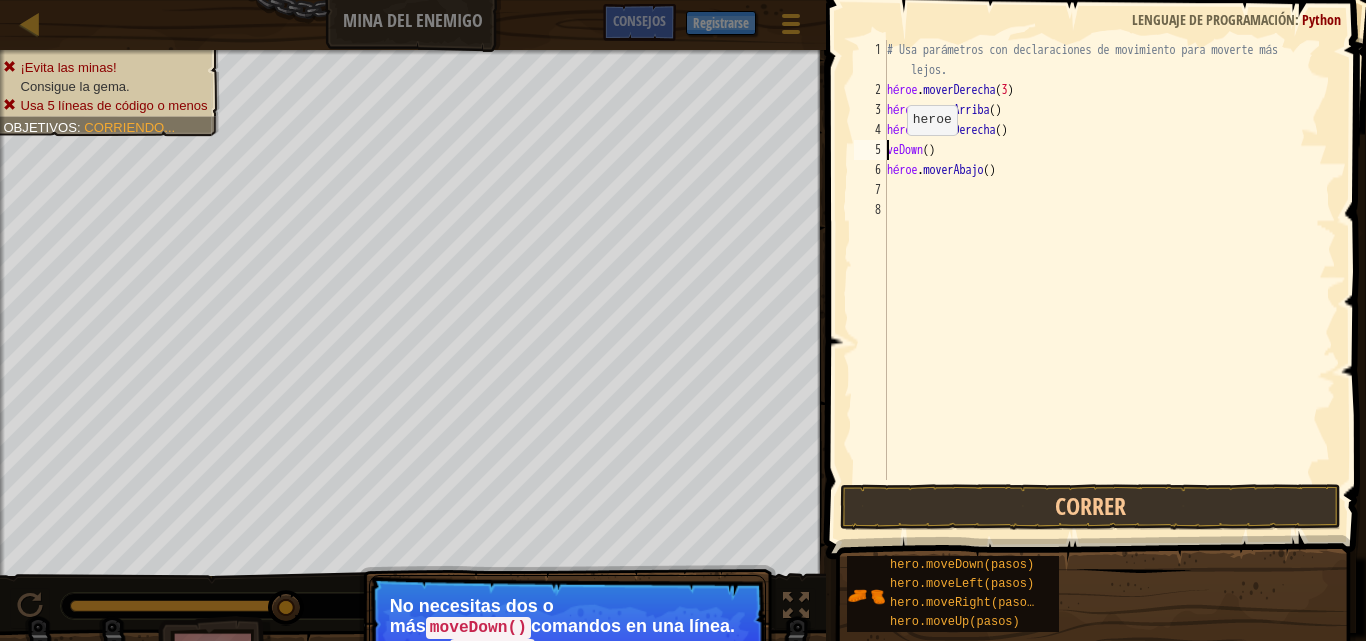 click on "veDown() [NUMBER] [NUMBER] [NUMBER] [NUMBER] [NUMBER] [NUMBER] [NUMBER] [NUMBER] # Usa parámetros con declaraciones de movimiento para moverte más      lejos. héroe  .  moverDerecha  (  [NUMBER]  ) héroe  .  moverArriba  (  ) héroe  .  moverDerecha  (  ) veDown  (  ) héroe  .  moverAbajo  (  )     הההההההההההההההההההההההההההההההה הההההההההההההההההההההההההההההההה הההההההההההההההההההההההההההההההה הההההההההההההההההההההההההההההההה הההההההההההההההההההההההההההההההה הההההההההההההההההההההההההההההההה הההההההההההההההההההההההההההההההה הההההההההההההההההההההההההההההההה XXXXXXXXXXXXXXXXXXXXXXXXXXXXXXXXXXXXXXXXXXXXXXXXXXXXXXXXXXXXXXXXXXXXXXXXXXXXXXXXXXXXXXXXXXXXXXXXXXXXXXXXXXXXXXXXXXXXXXXXXXXXXXXXXXXXXXXXXXXXXXXXXXXXXXXXXXXXXXXXXXXXXXXXXXXXXXXXXXXXXXXXXXXXXXXXXXXXXXXXXXXXXXXXXXXXXXXXXXXXXXXXXXXXXXXXXXXXXXXXXXXXXXXXXXXXXXXX" at bounding box center [1093, 260] 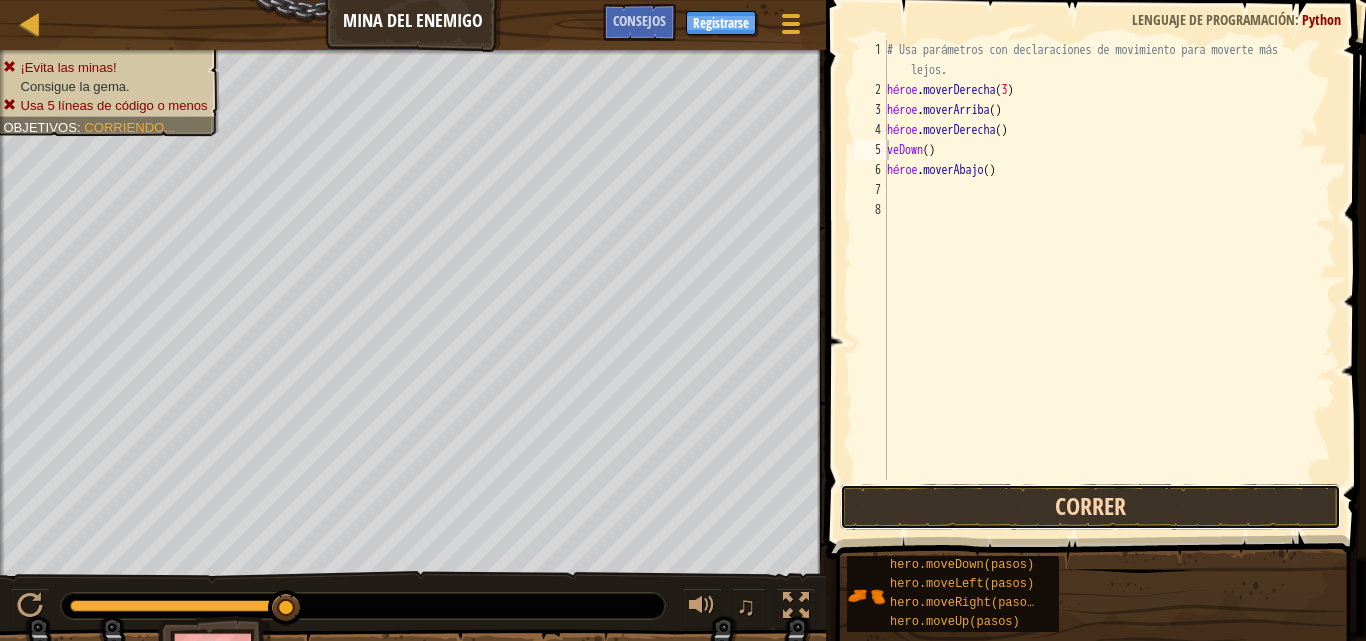 click on "Correr" at bounding box center [1090, 507] 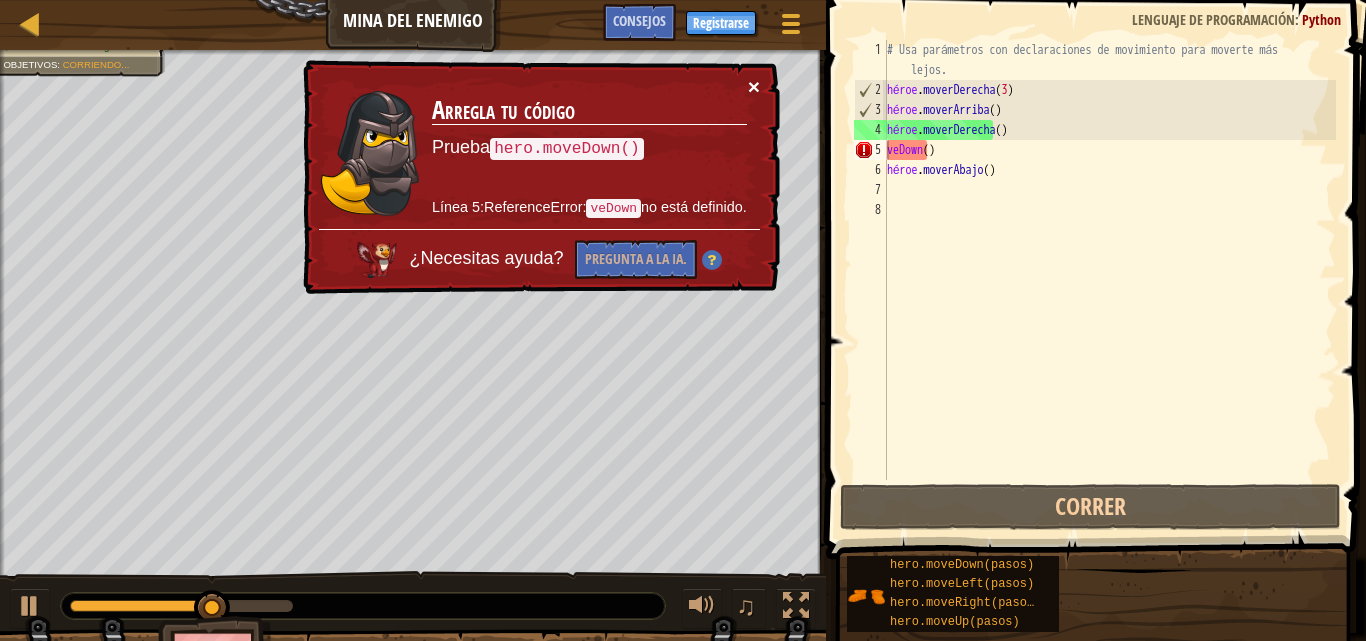 click on "×" at bounding box center [754, 86] 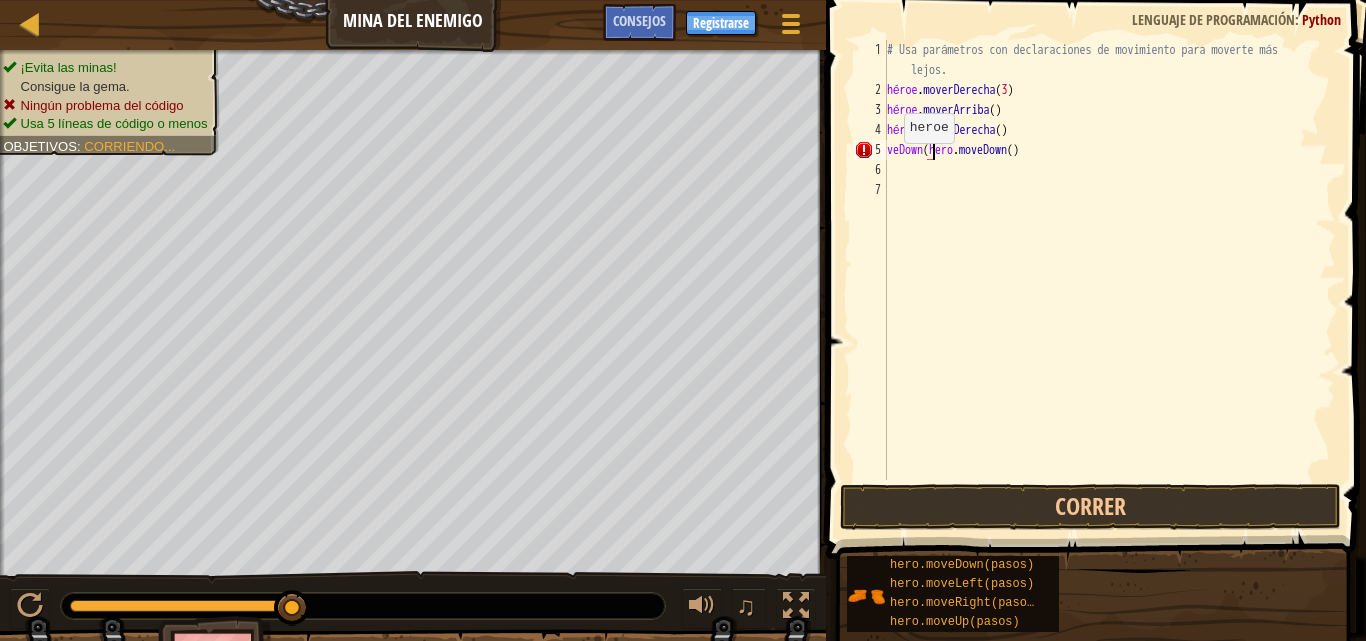 drag, startPoint x: 931, startPoint y: 147, endPoint x: 885, endPoint y: 164, distance: 49.0408 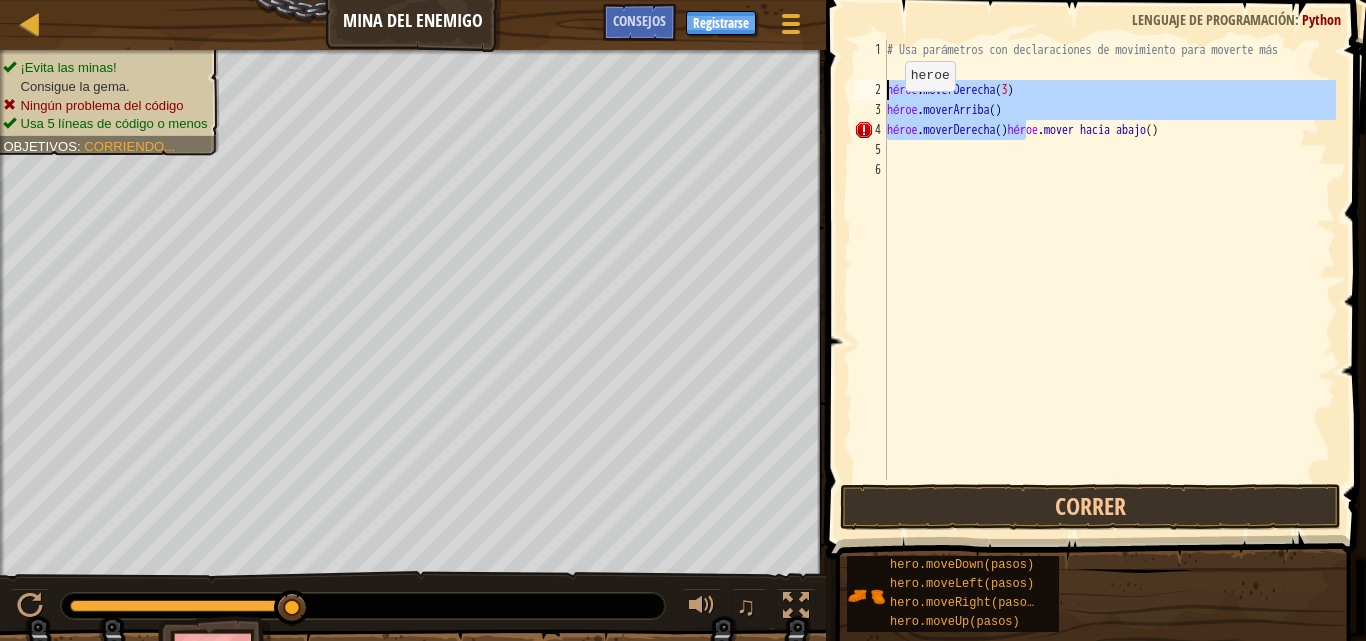 type on "moveDown()" 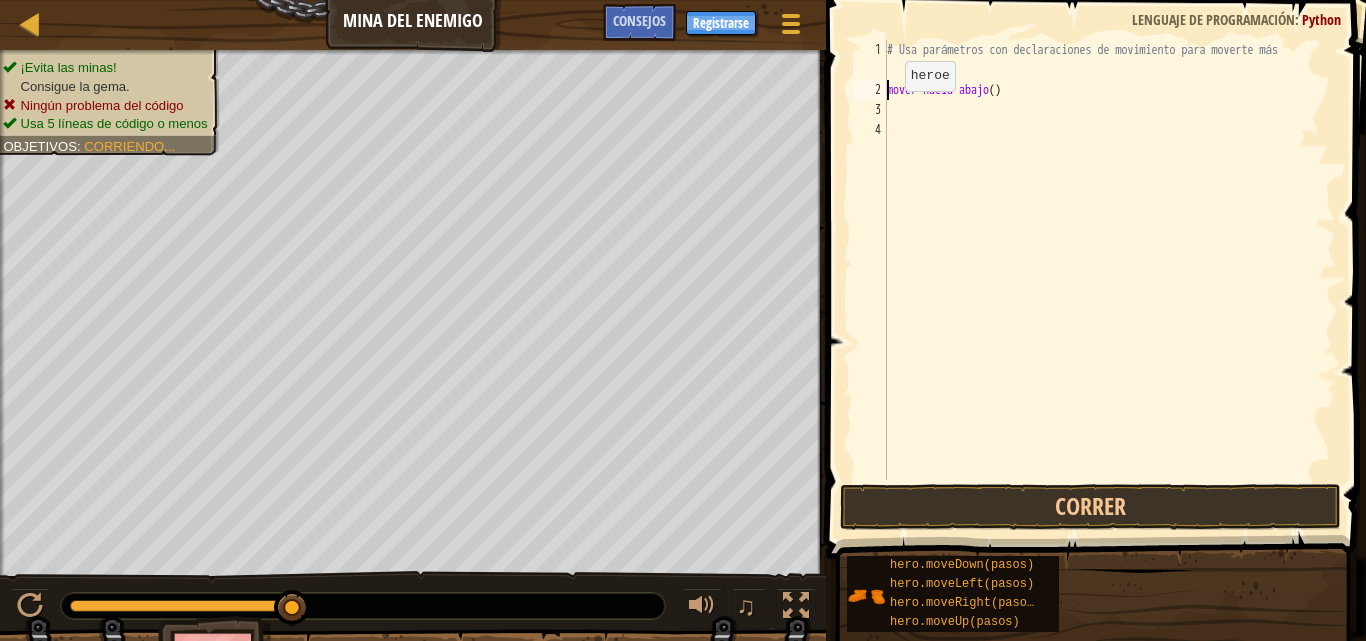 drag, startPoint x: 1018, startPoint y: 133, endPoint x: 876, endPoint y: 91, distance: 148.08105 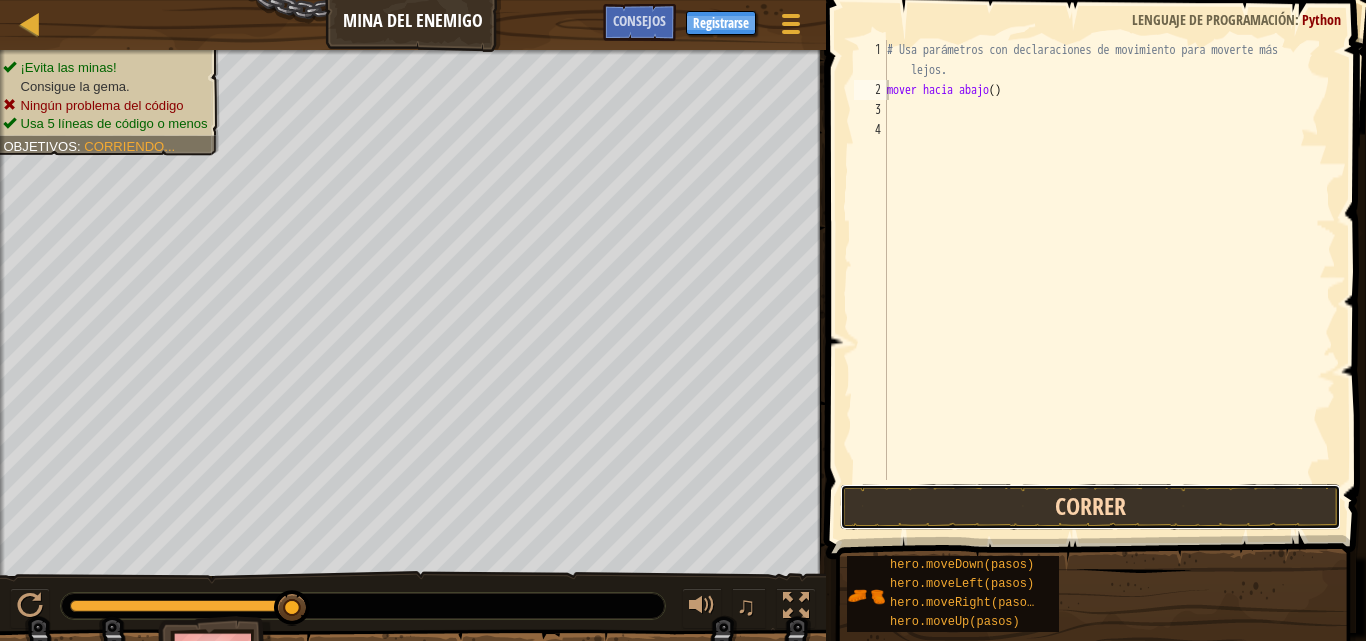 click on "Correr" at bounding box center (1090, 507) 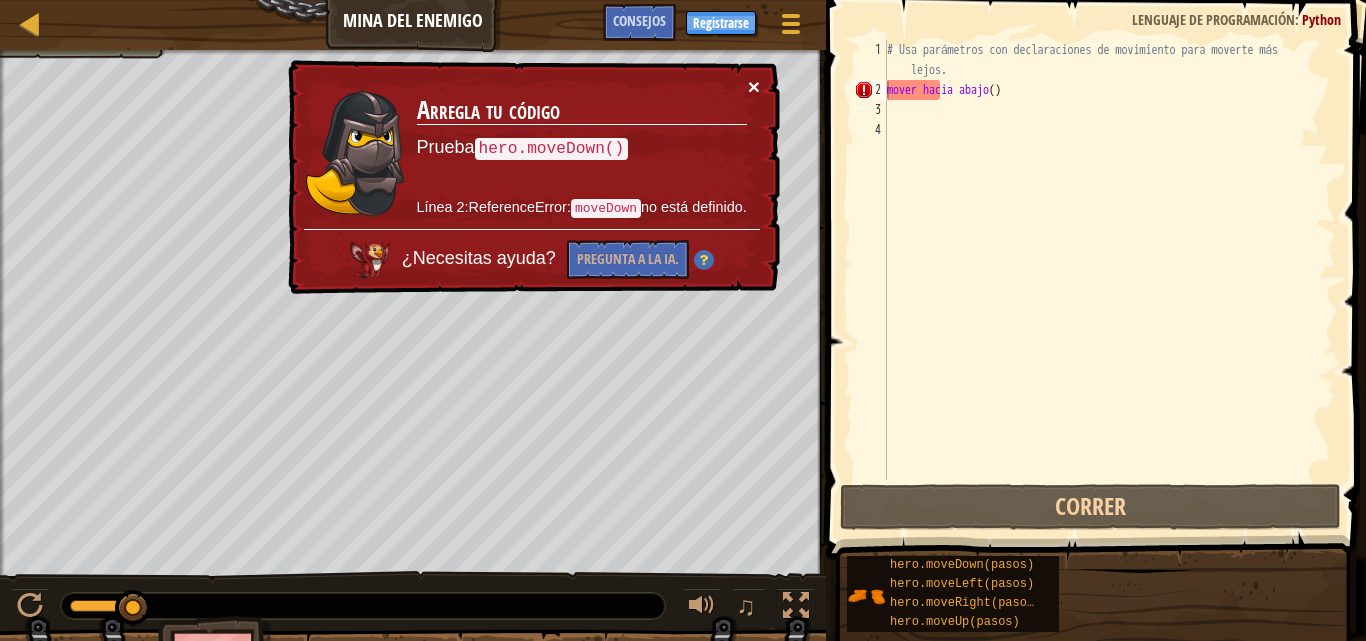 click on "×" at bounding box center [754, 86] 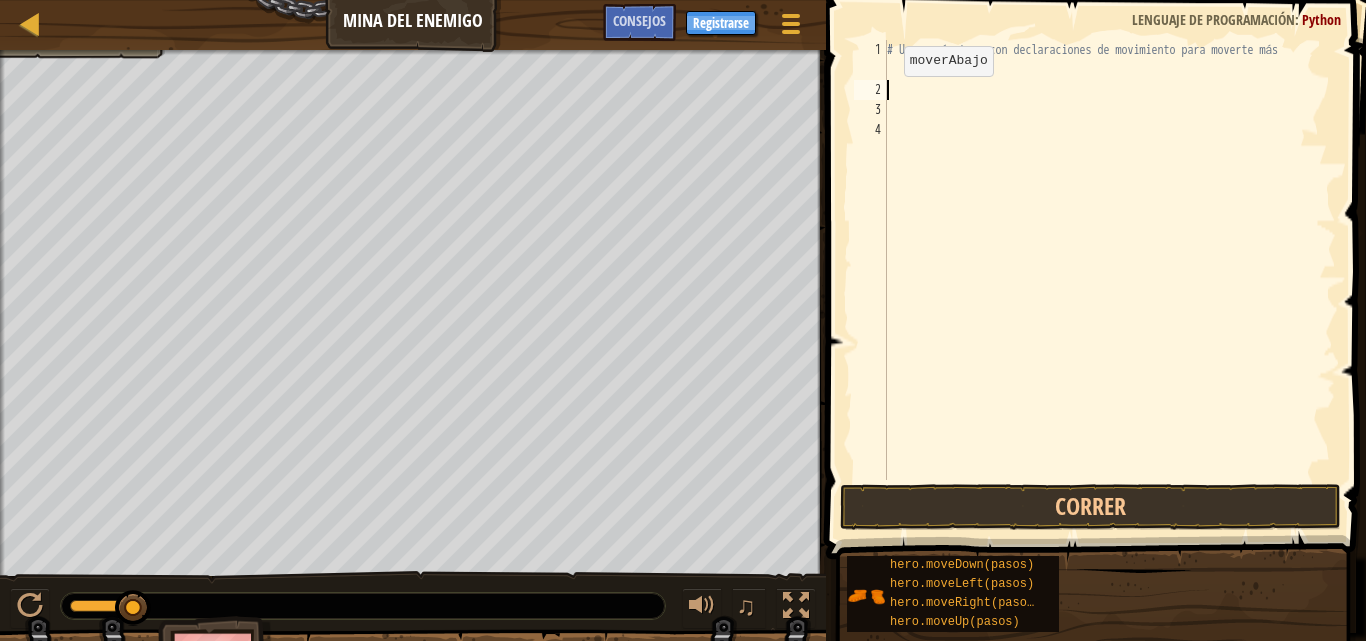 drag, startPoint x: 1169, startPoint y: 97, endPoint x: 887, endPoint y: 96, distance: 282.00177 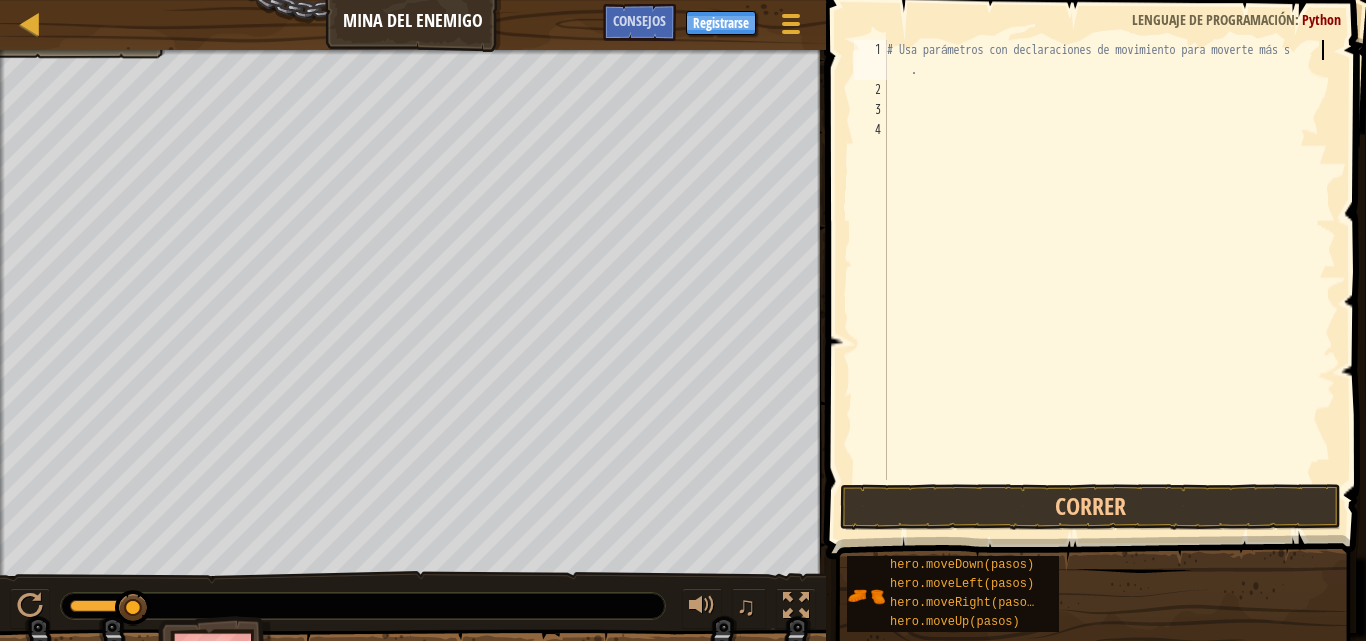 drag, startPoint x: 940, startPoint y: 74, endPoint x: 899, endPoint y: 73, distance: 41.01219 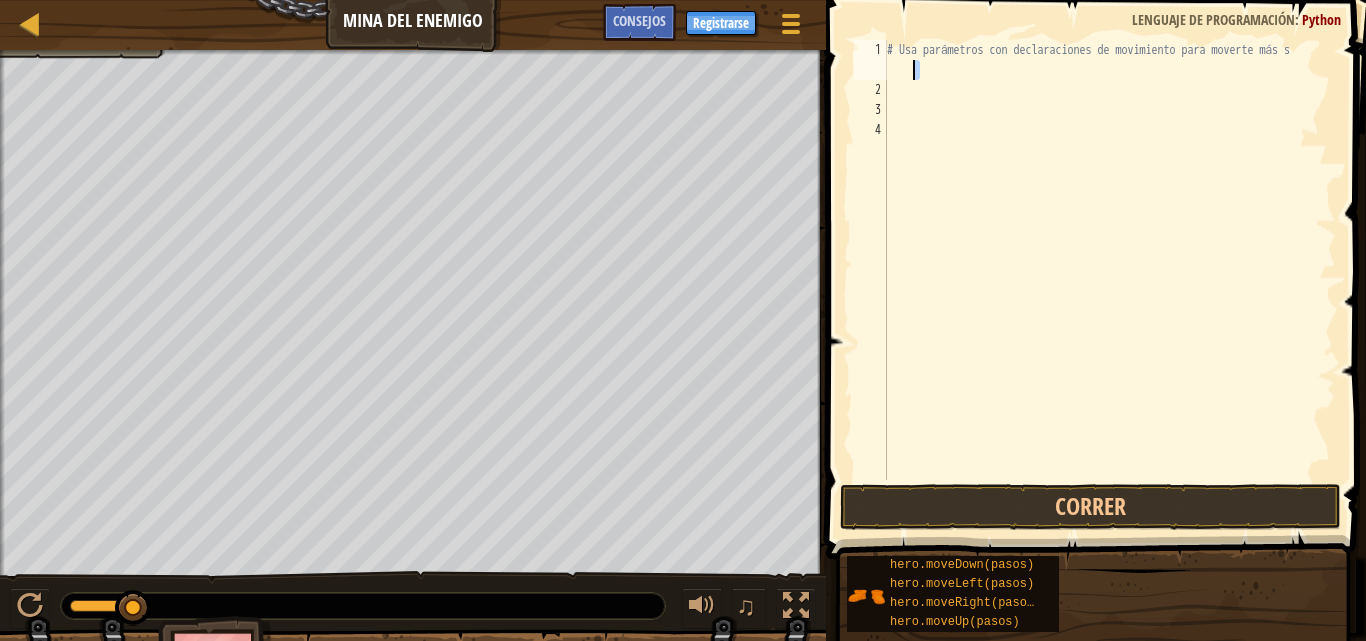 type on "# Usa parámetros con declaraciones de movimiento para moverte más s" 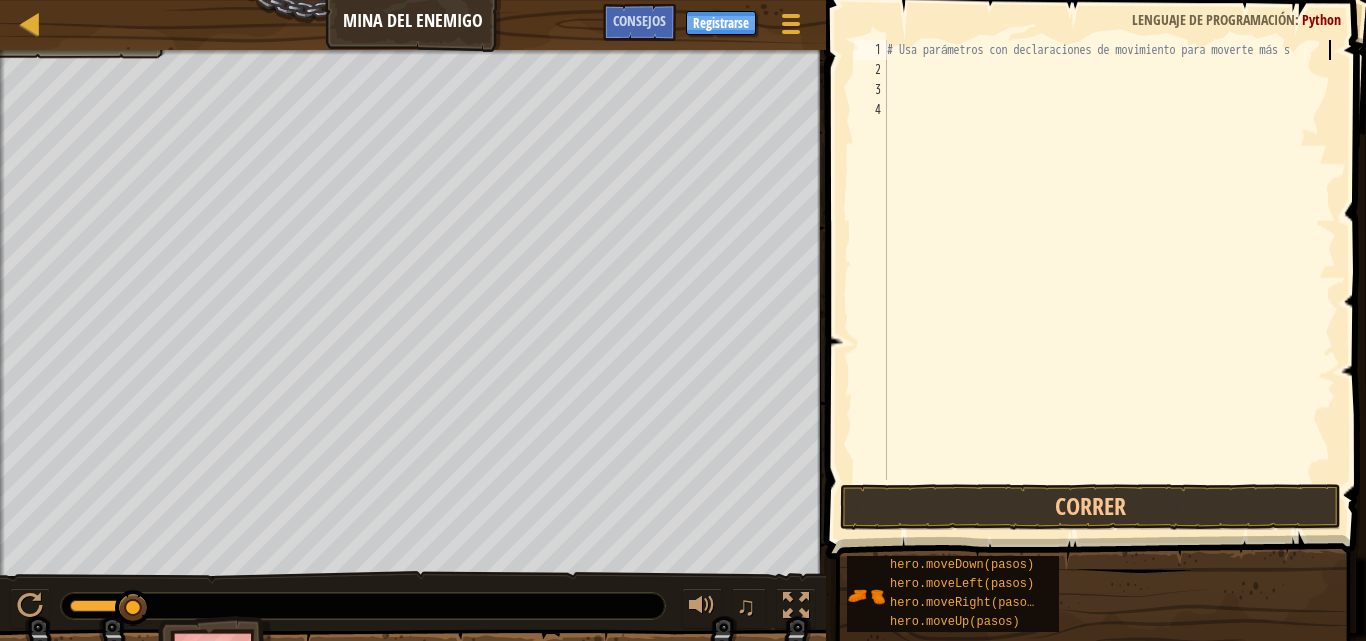 drag, startPoint x: 921, startPoint y: 76, endPoint x: 911, endPoint y: 75, distance: 10.049875 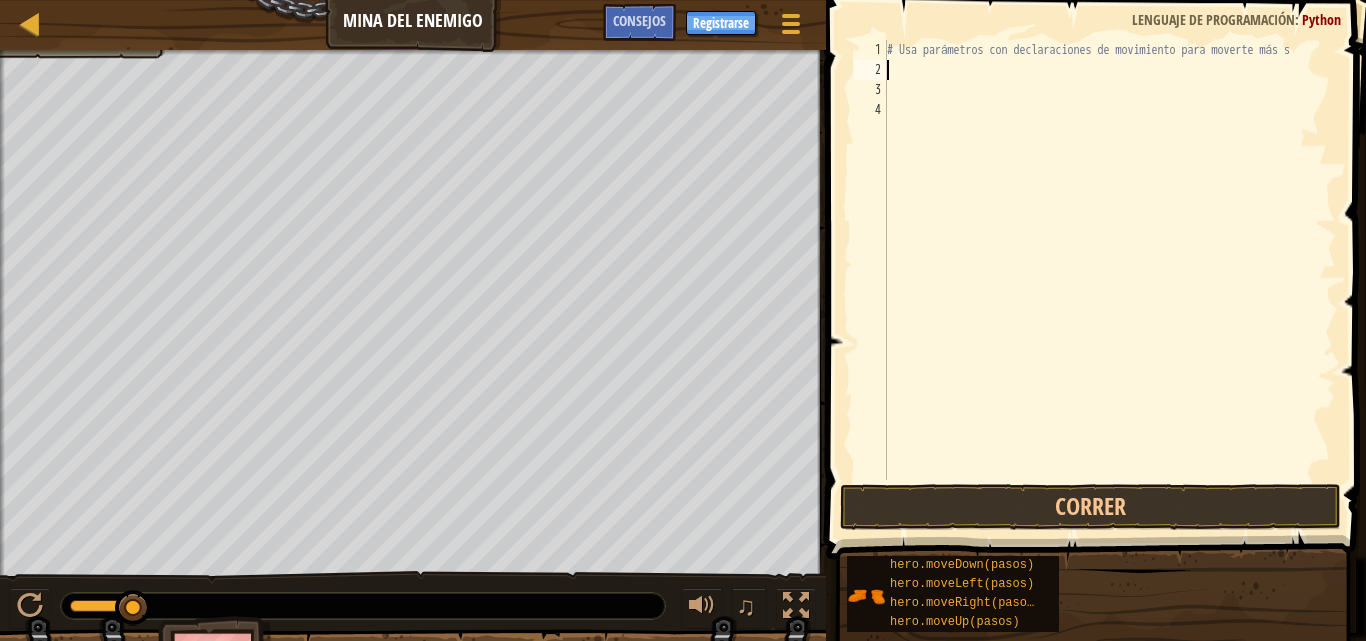click on "# Usa parámetros con declaraciones de movimiento para moverte más s" at bounding box center [1109, 280] 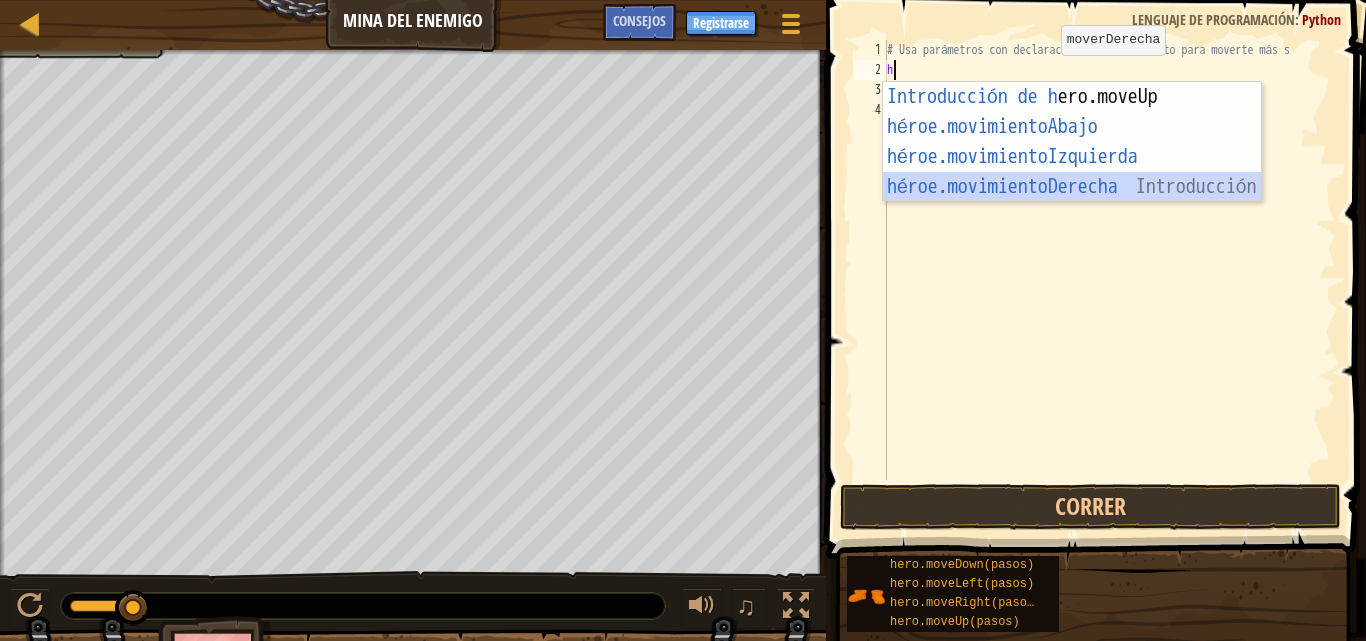 click on "Introducción de h  ero.moveUp  Presiona héroe.movimientoAbajo ​ Introducción a la presión héroe.movimientoIzquierda ​ Introducción a la presión héroe.movimientoDerecha ​ Introducción a la presión" at bounding box center (1072, 172) 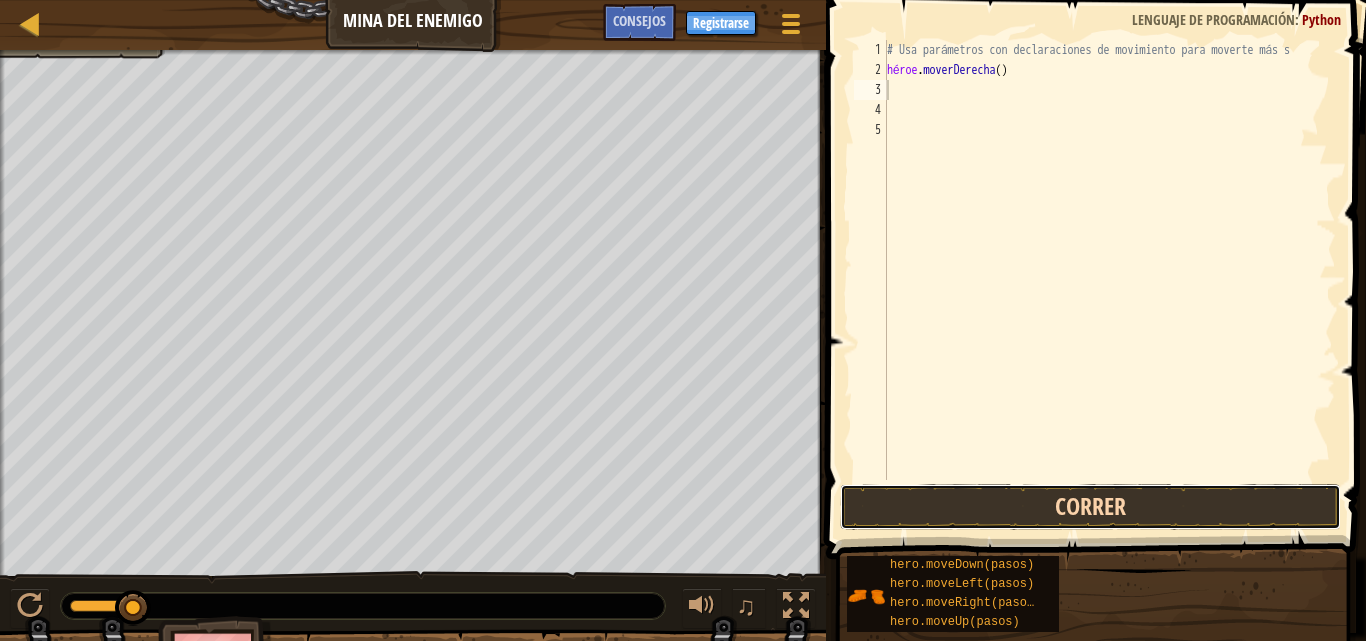 click on "Correr" at bounding box center [1090, 507] 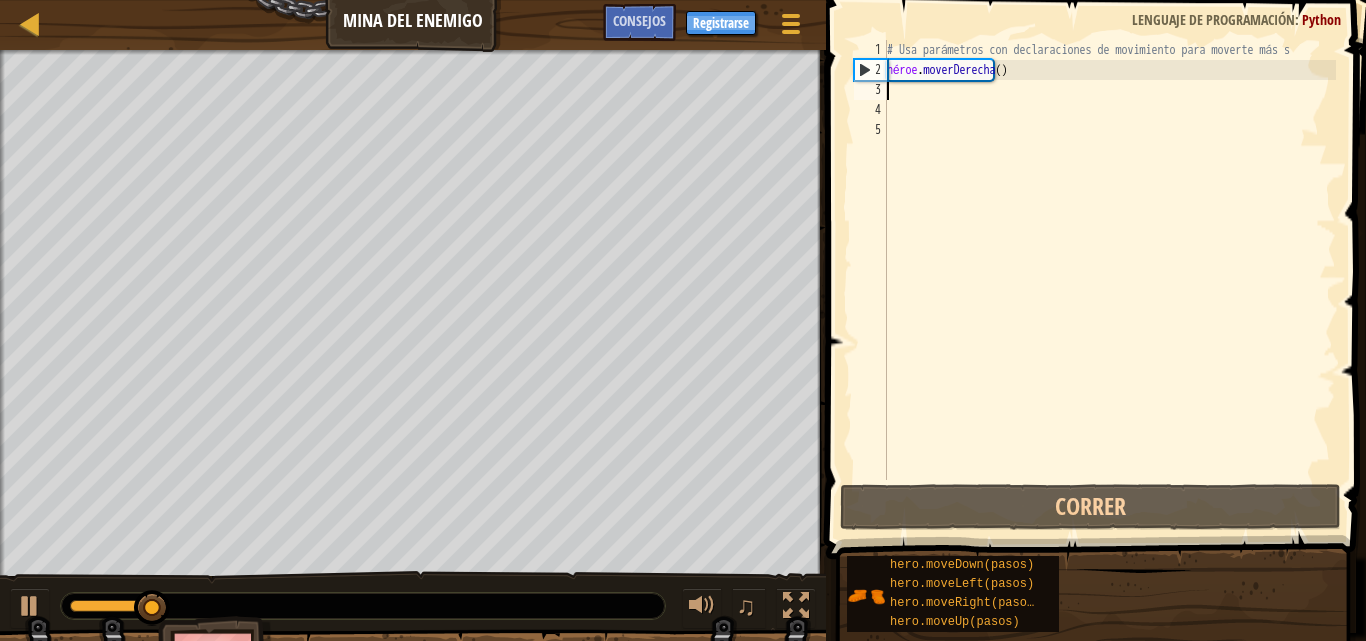 click on "# Usa parámetros con declaraciones de movimiento para moverte más s héroe  .  moverDerecha  (  )" at bounding box center [1109, 280] 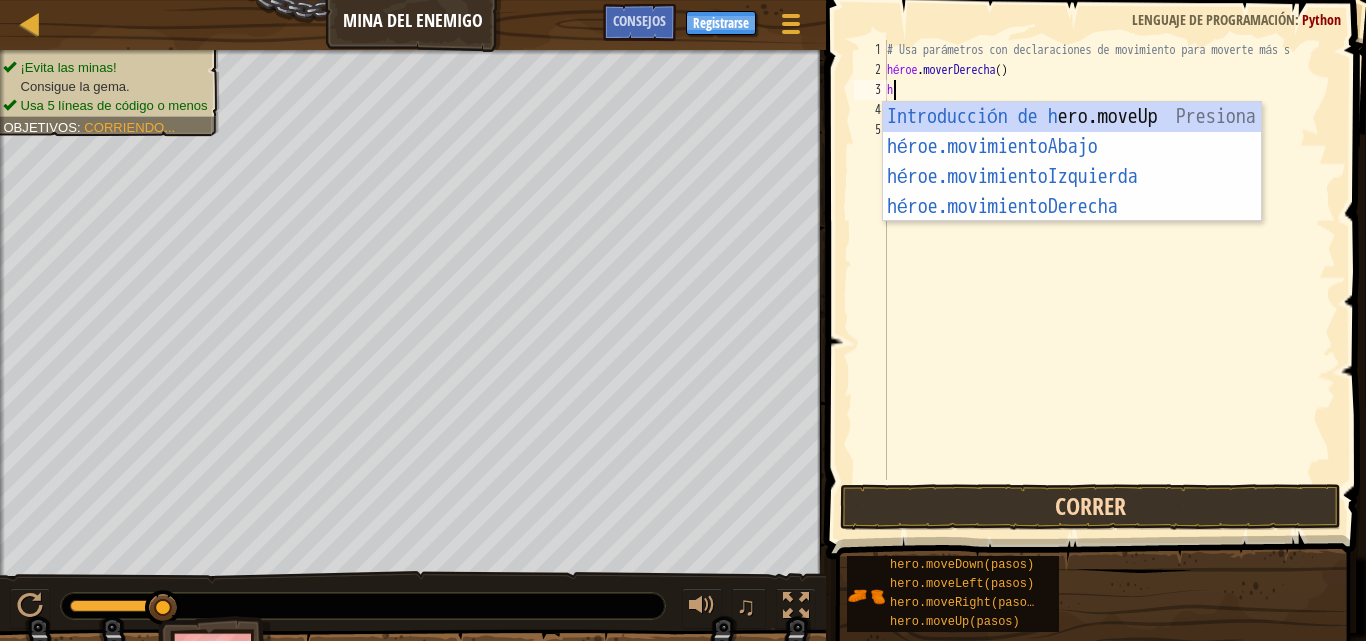 type on "h" 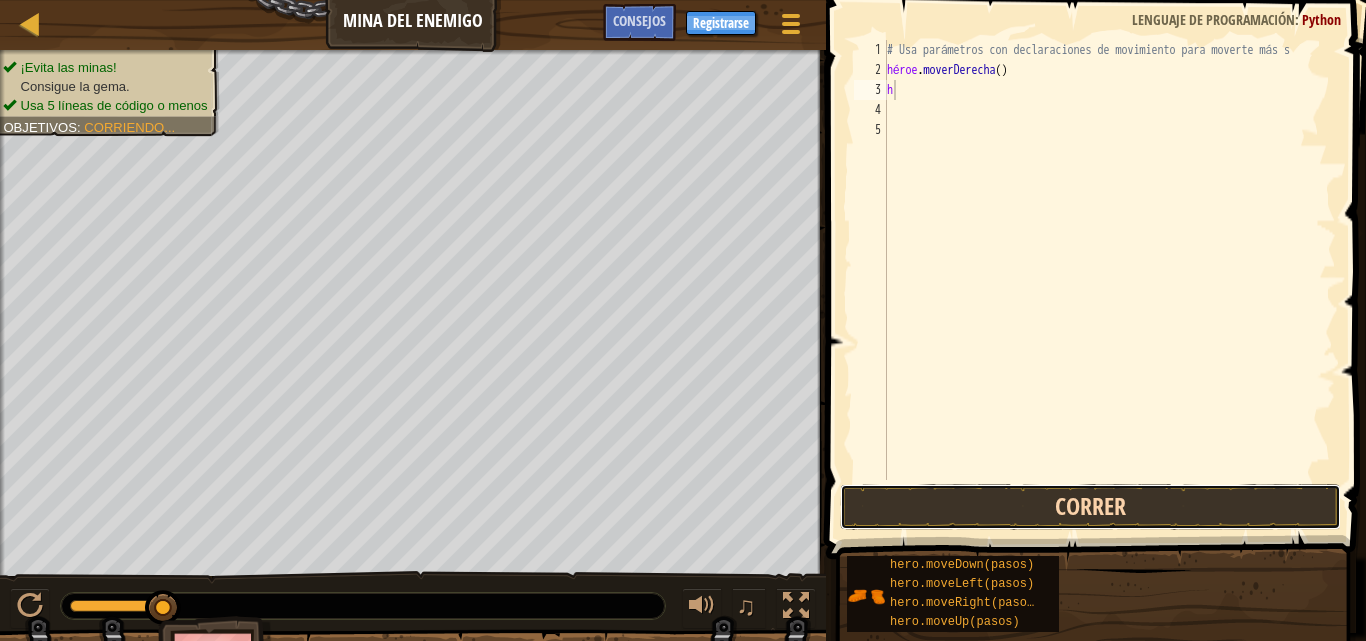 click on "Correr" at bounding box center [1090, 507] 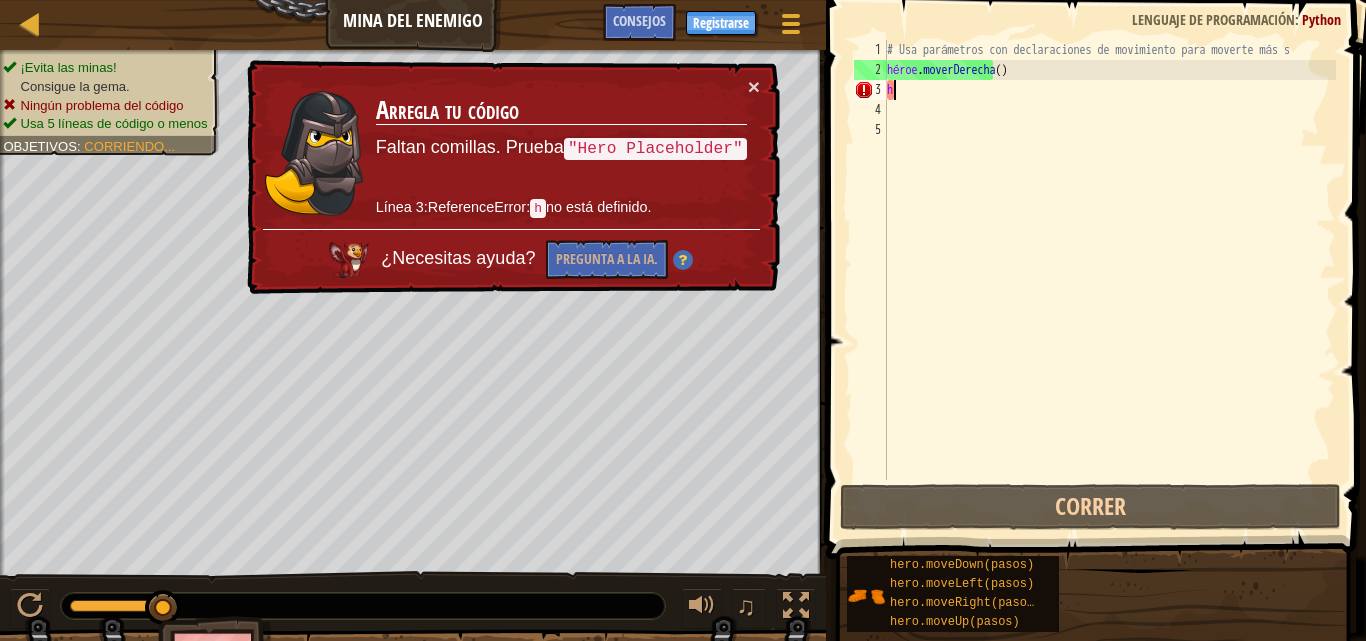 click on "# Usa parámetros con declaraciones de movimiento para moverte más s héroe  .  moverDerecha  (  ) h" at bounding box center [1109, 280] 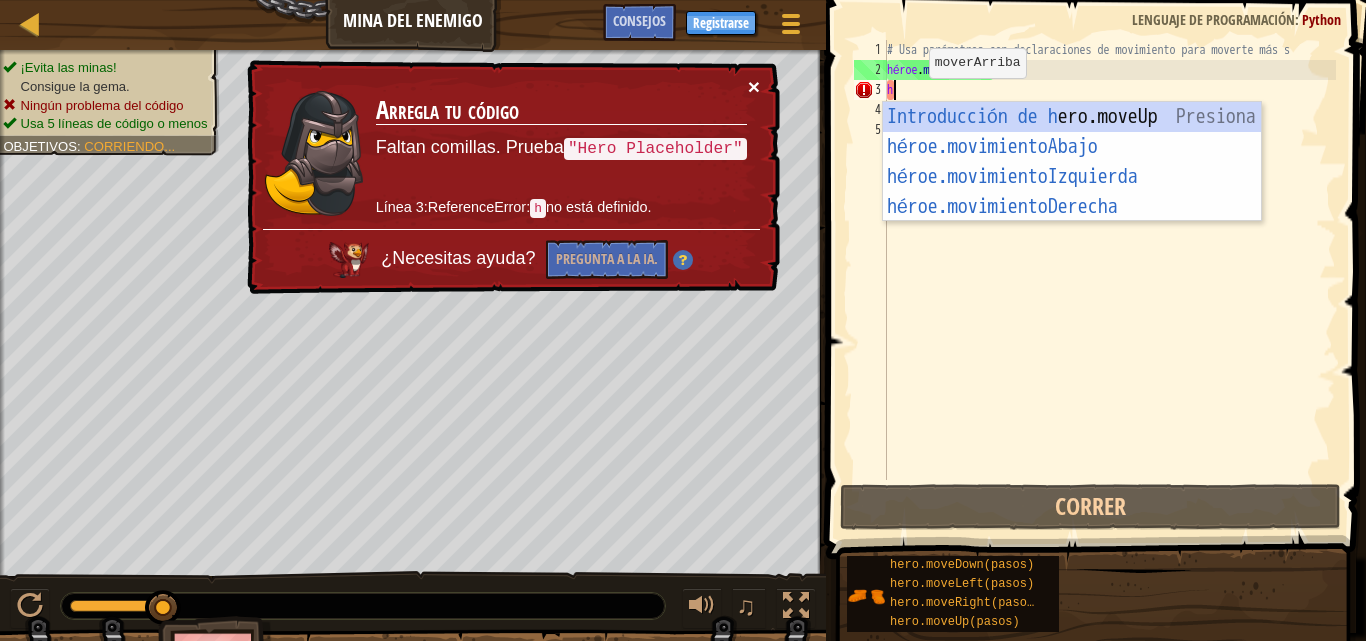 type on "h" 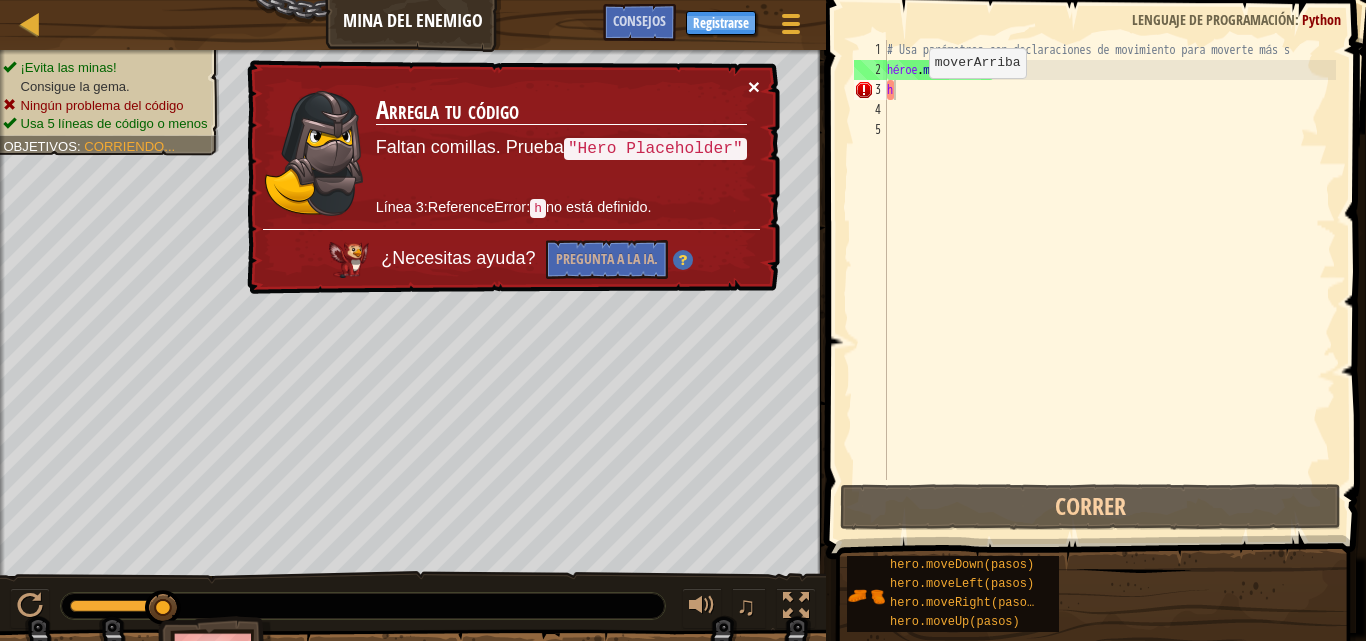 click on "×" at bounding box center (754, 86) 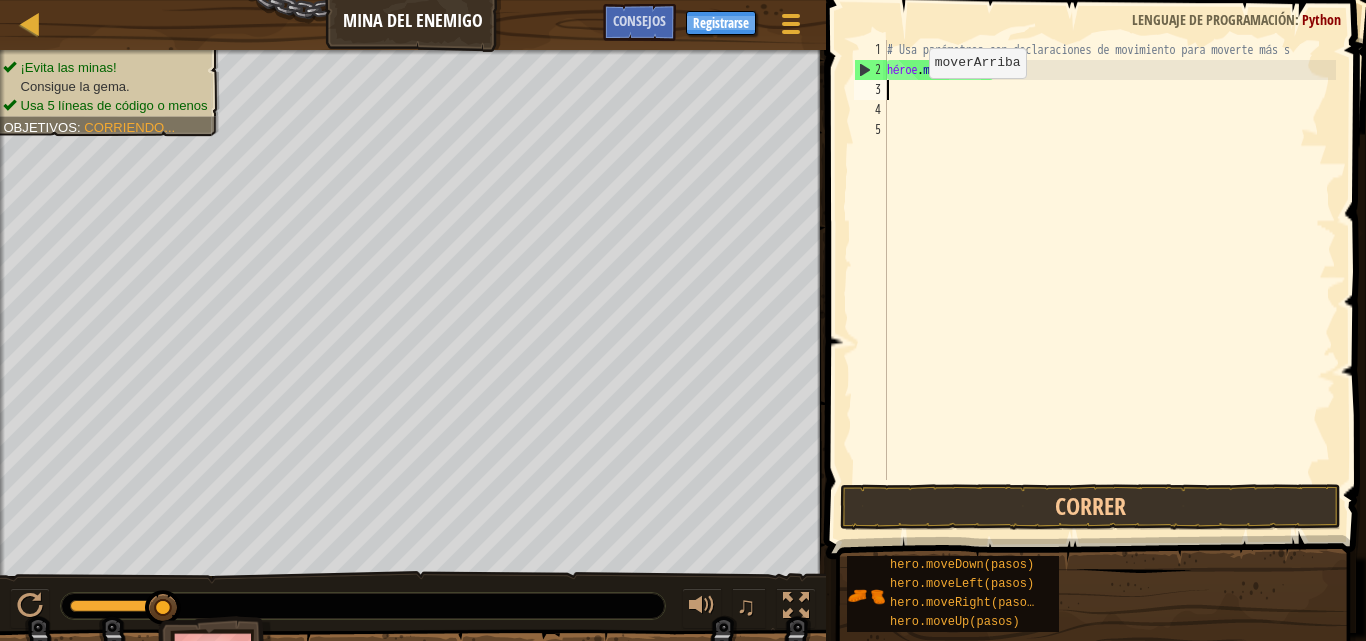 type on "h" 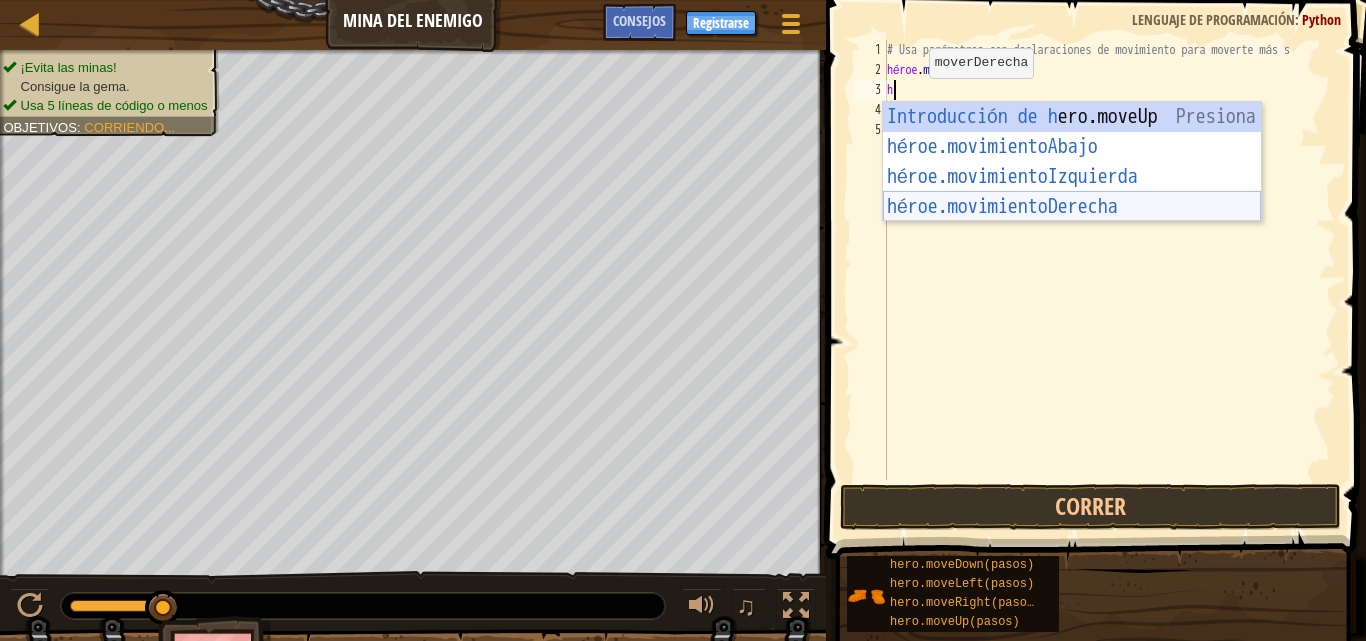 click on "Introducción de h  ero.moveUp  Presiona héroe.movimientoAbajo ​ Introducción a la presión héroe.movimientoIzquierda ​ Introducción a la presión héroe.movimientoDerecha ​ Introducción a la presión" at bounding box center (1072, 192) 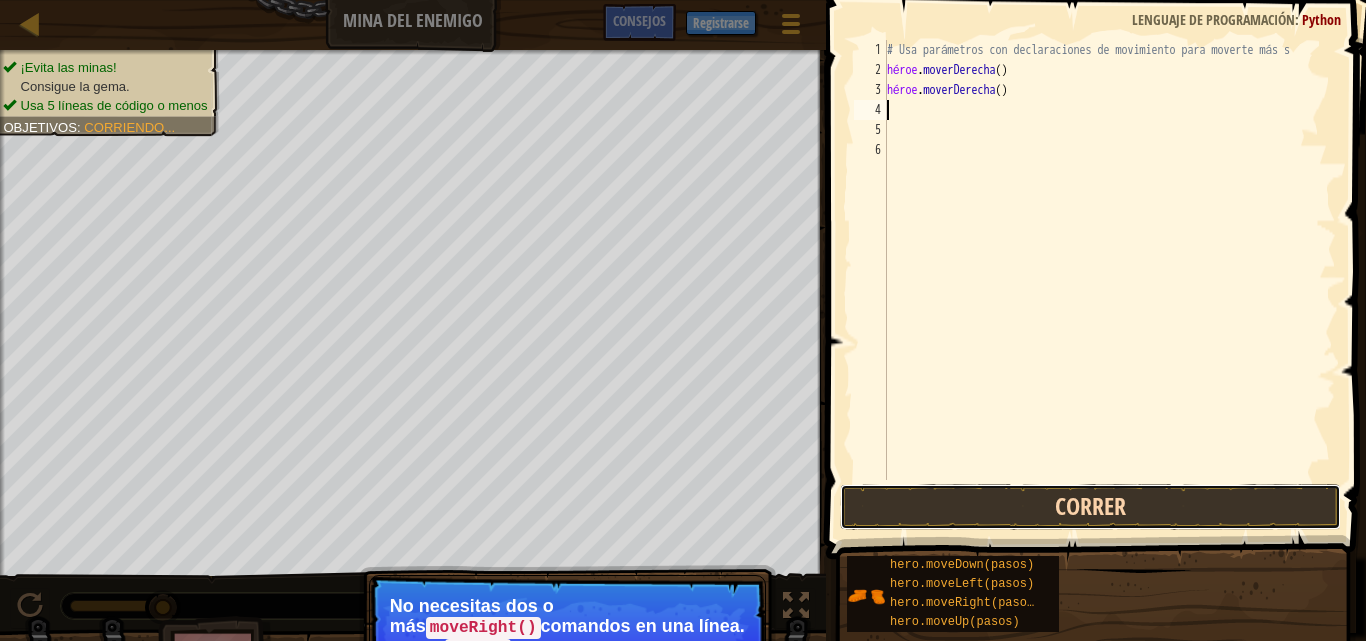 click on "Correr" at bounding box center (1090, 507) 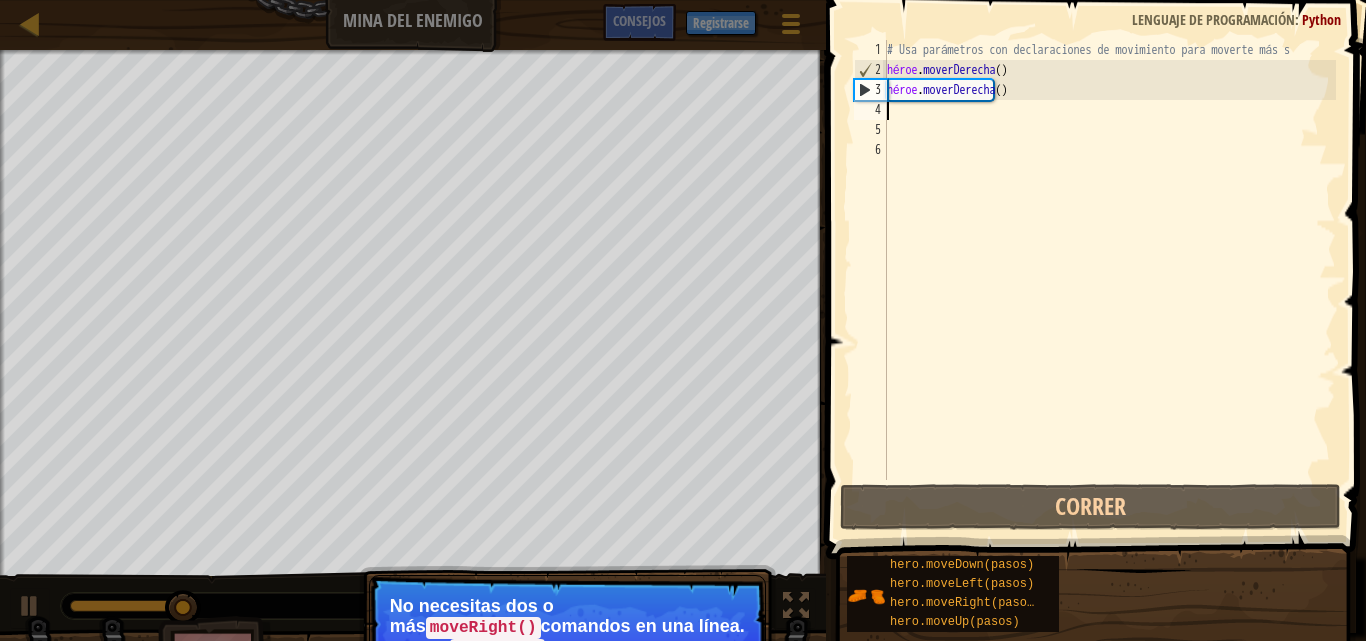 type on "h" 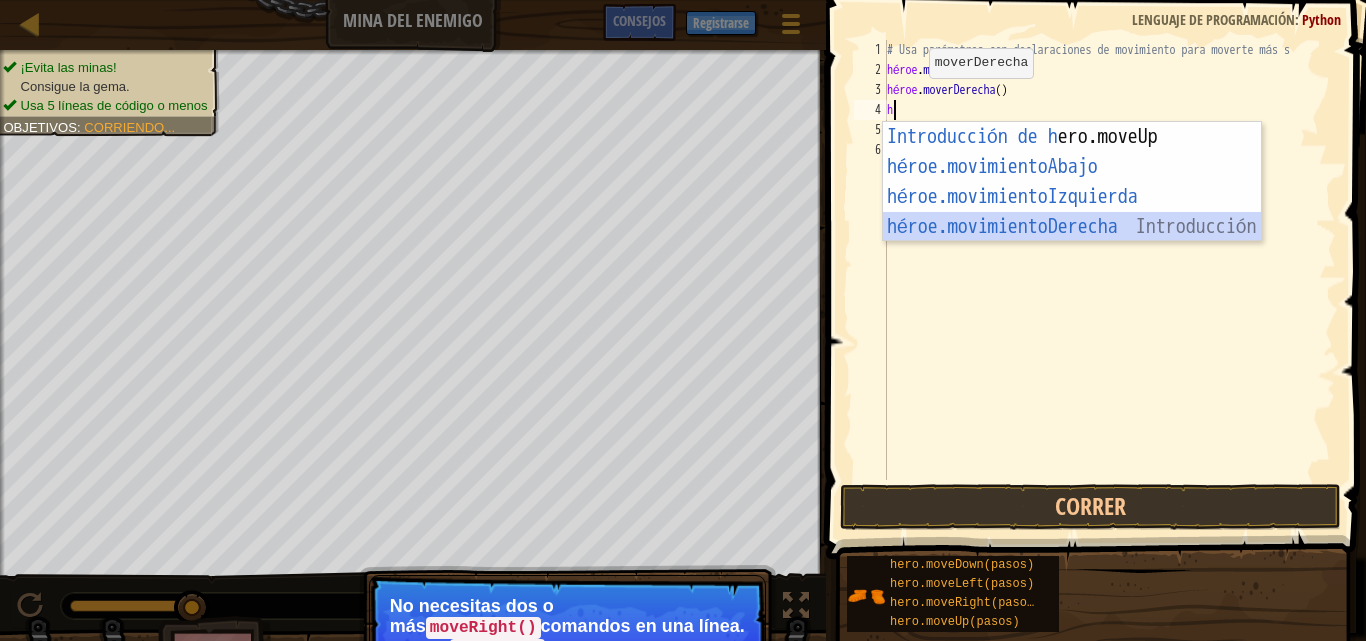 click on "Introducción de h  ero.moveUp  Presiona héroe.movimientoAbajo ​ Introducción a la presión héroe.movimientoIzquierda ​ Introducción a la presión héroe.movimientoDerecha ​ Introducción a la presión" at bounding box center [1072, 212] 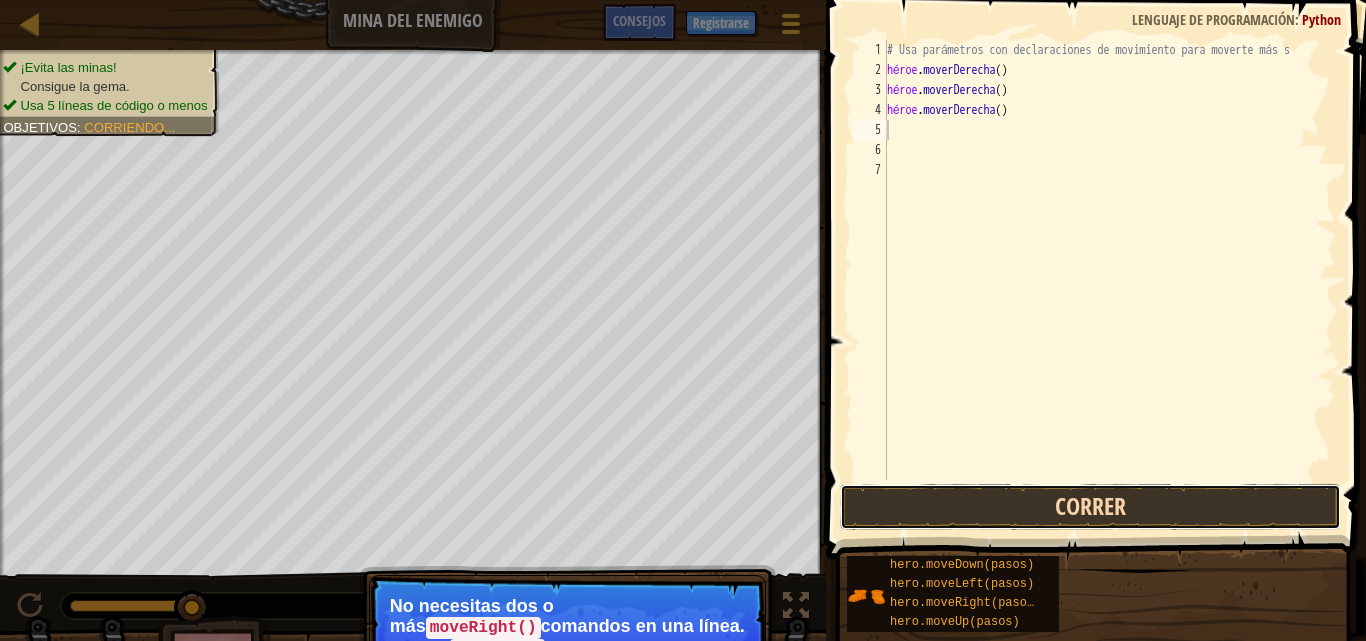 click on "Correr" at bounding box center (1090, 507) 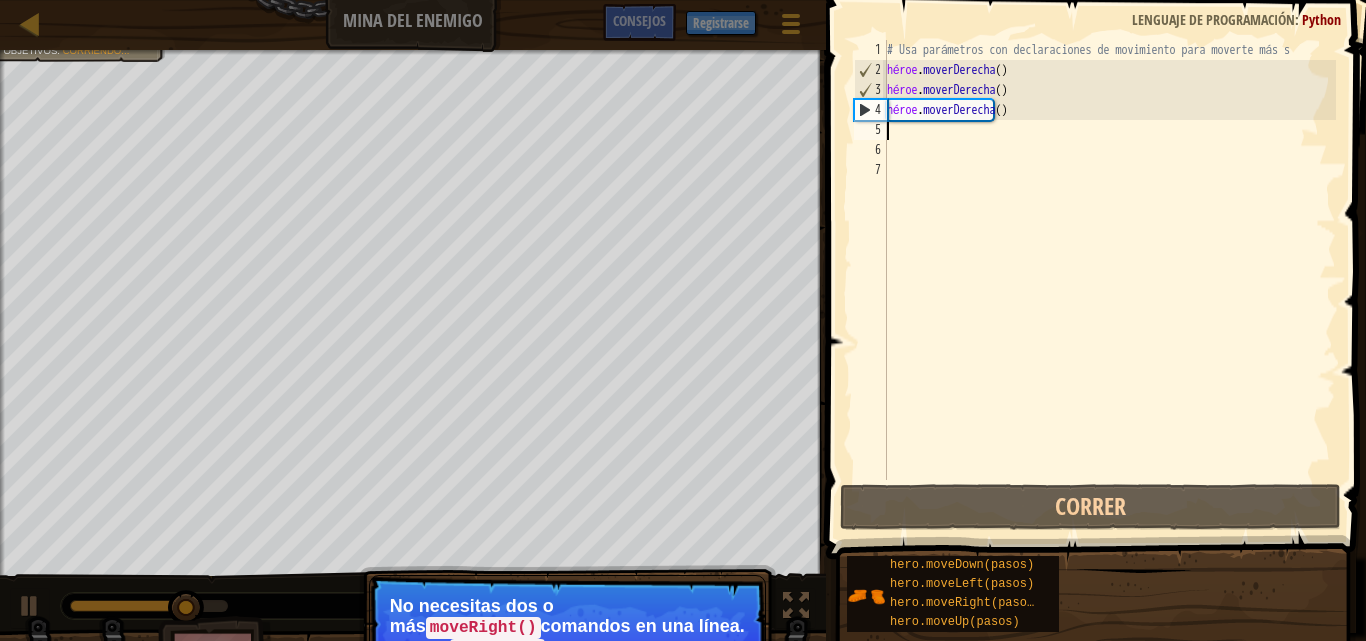 click on "# Usa parámetros con declaraciones de movimiento para moverte más s héroe  .  moverDerecha  (  ) héroe  .  moverDerecha  (  ) héroe  .  moverDerecha  (  )" at bounding box center (1109, 280) 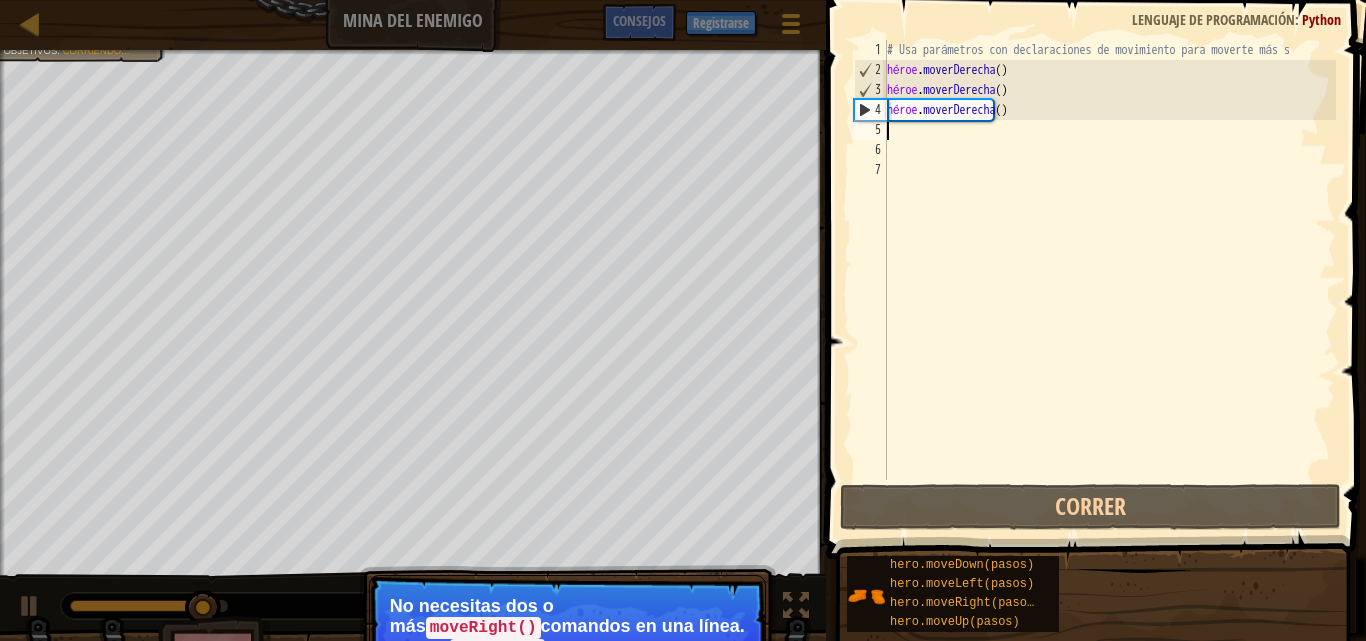 type on "h" 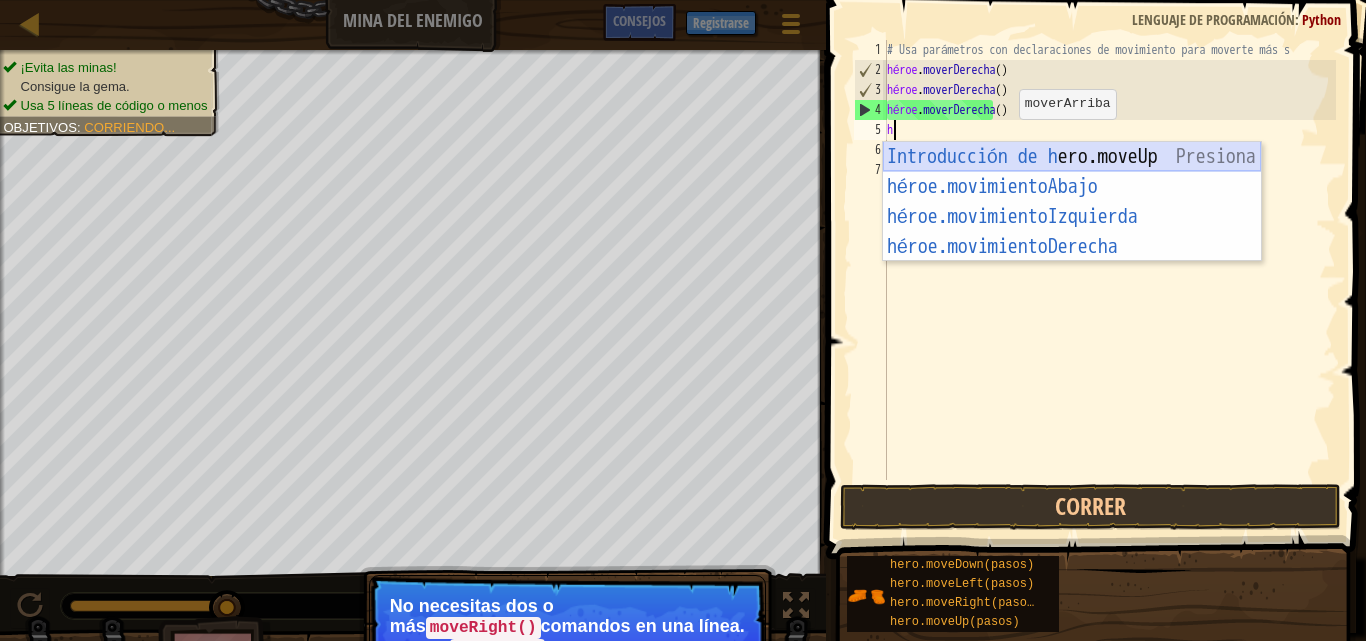 click on "Introducción de h  ero.moveUp  Presiona héroe.movimientoAbajo ​ Introducción a la presión héroe.movimientoIzquierda ​ Introducción a la presión héroe.movimientoDerecha ​ Introducción a la presión" at bounding box center [1072, 232] 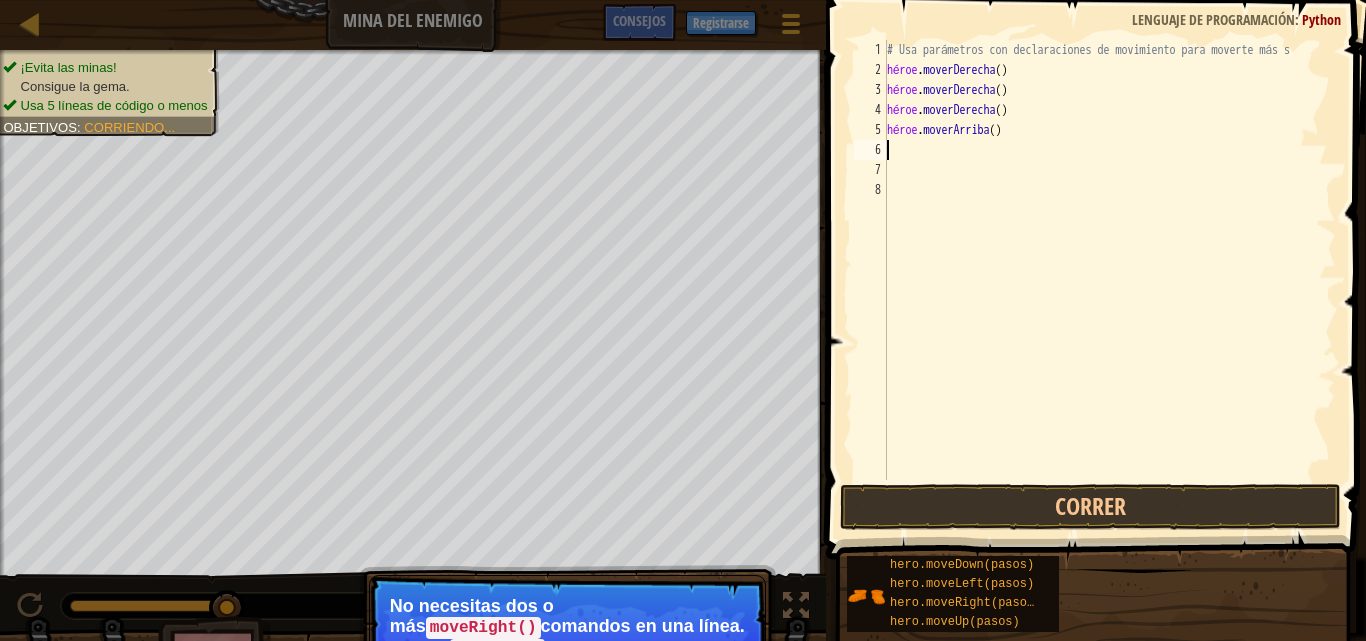 type on "h" 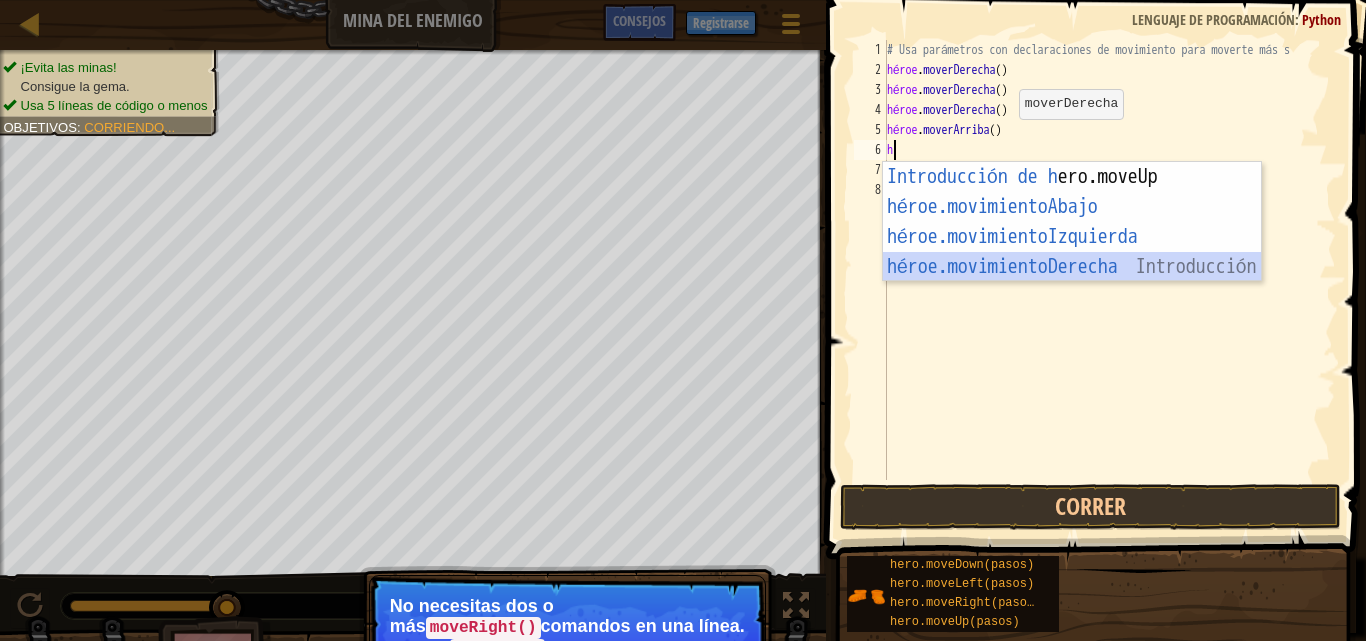 click on "Introducción de h  ero.moveUp  Presiona héroe.movimientoAbajo ​ Introducción a la presión héroe.movimientoIzquierda ​ Introducción a la presión héroe.movimientoDerecha ​ Introducción a la presión" at bounding box center [1072, 252] 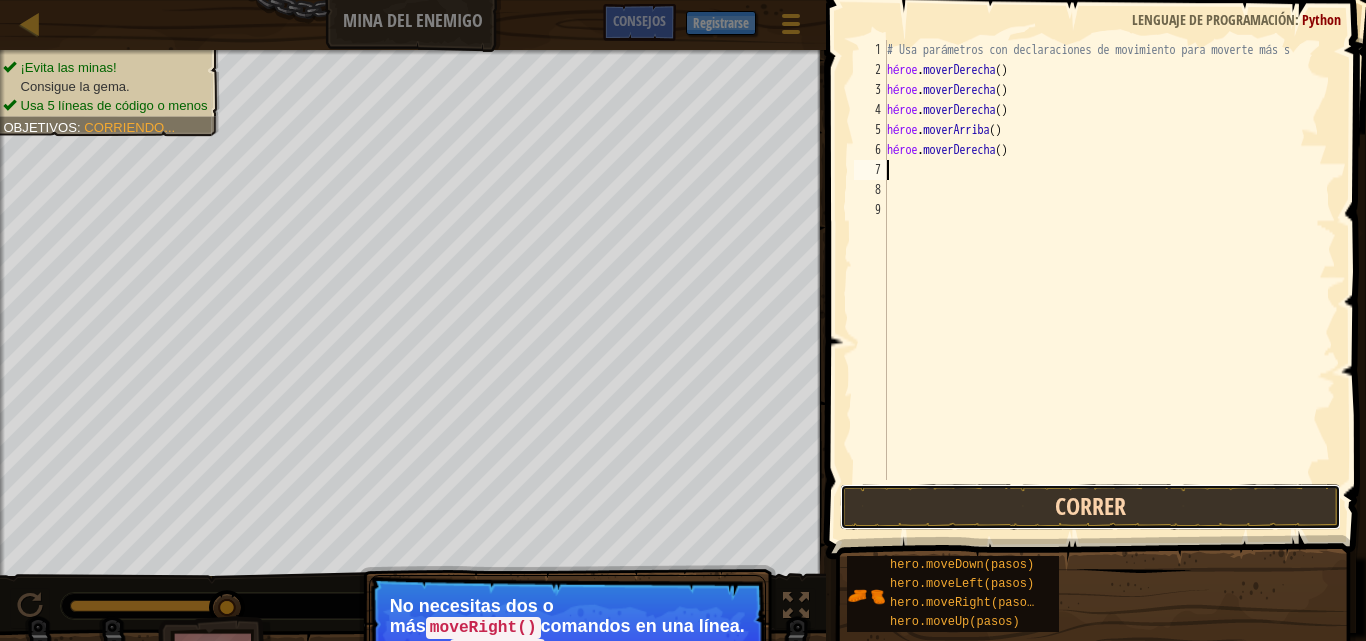 click on "Correr" at bounding box center (1090, 507) 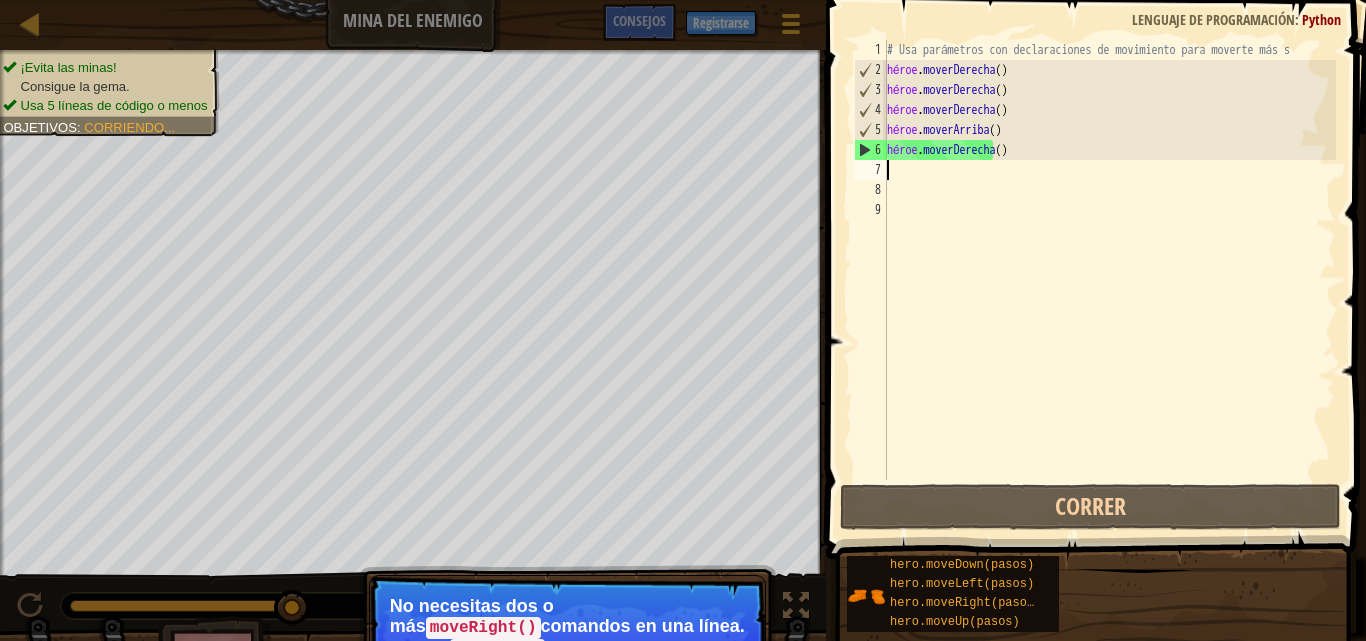 type on "h" 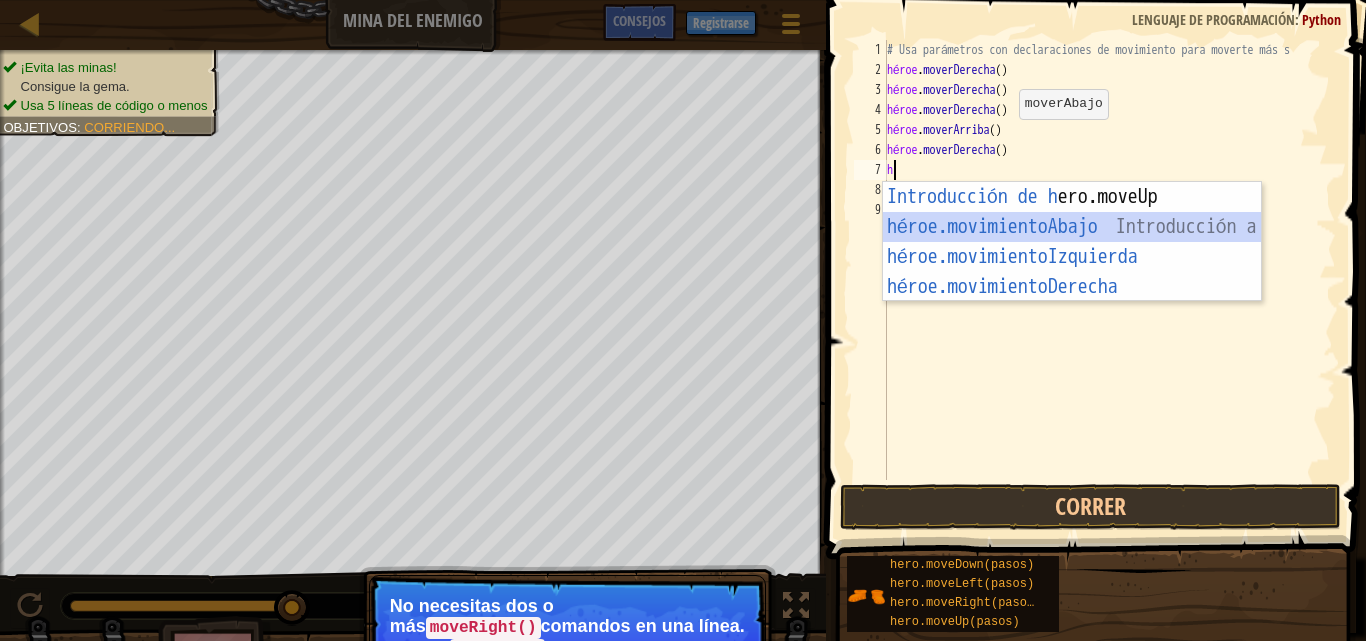 click on "Introducción de h  ero.moveUp  Presiona héroe.movimientoAbajo ​ Introducción a la presión héroe.movimientoIzquierda ​ Introducción a la presión héroe.movimientoDerecha ​ Introducción a la presión" at bounding box center [1072, 272] 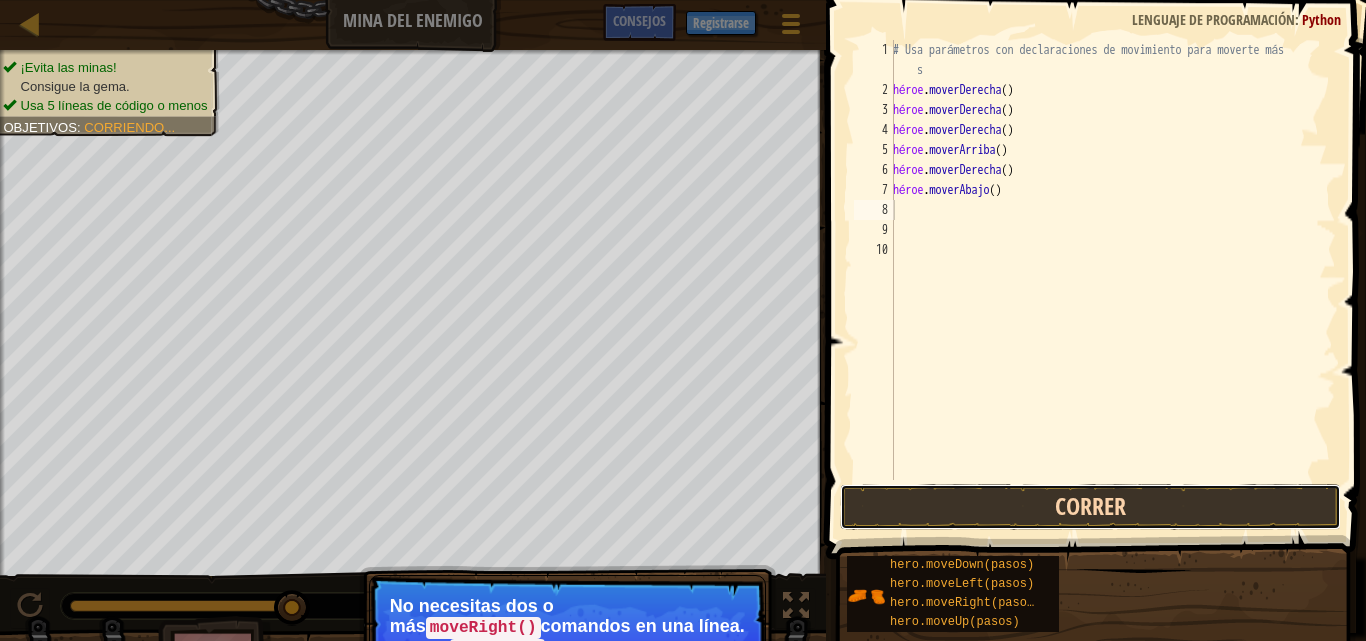 click on "Correr" at bounding box center (1090, 507) 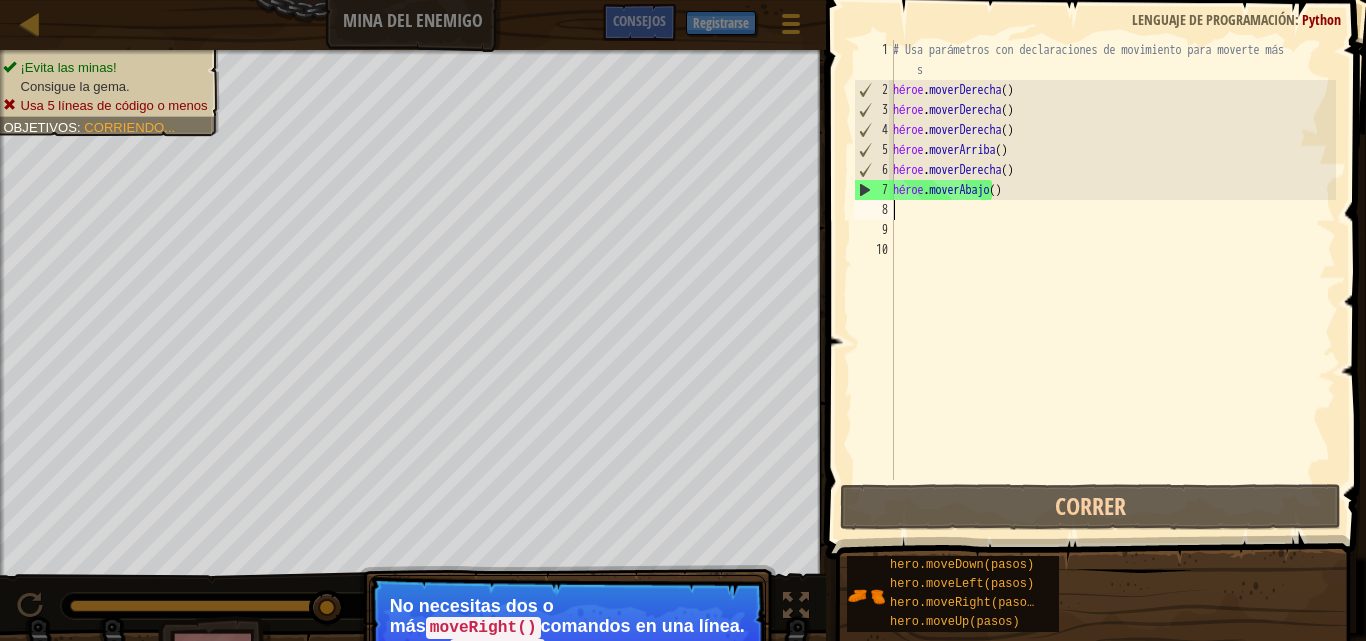 type on "h" 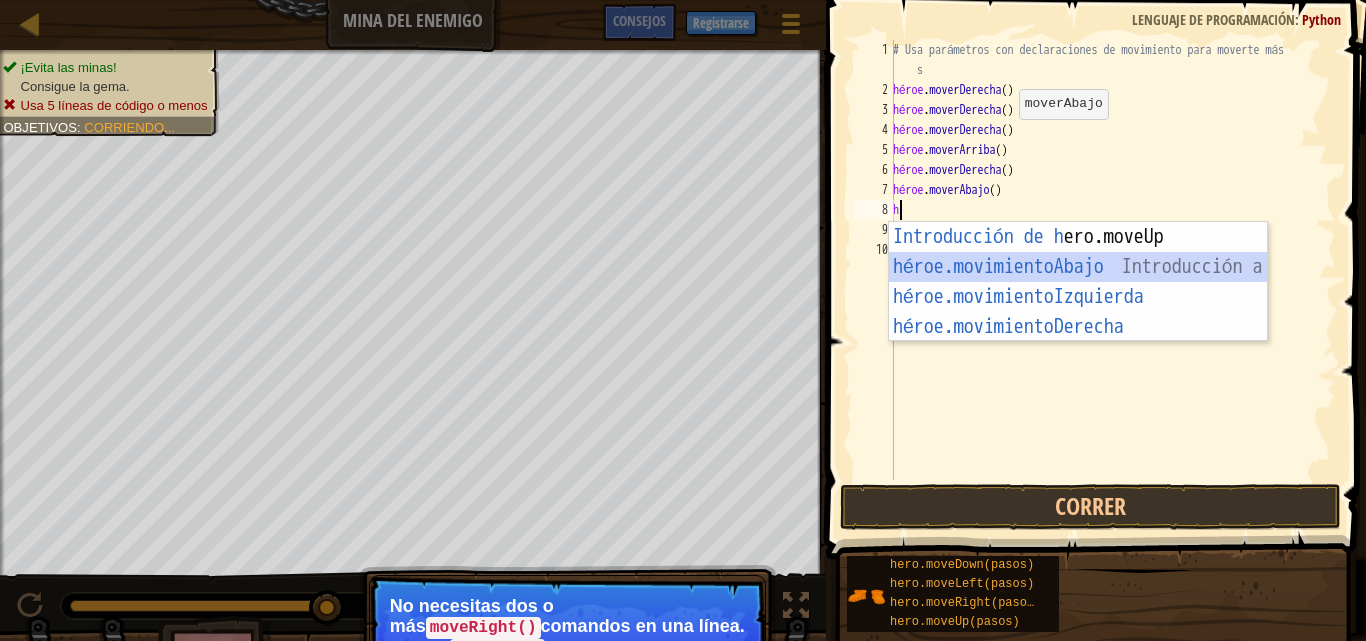 click on "Introducción de h  ero.moveUp  Presiona héroe.movimientoAbajo ​ Introducción a la presión héroe.movimientoIzquierda ​ Introducción a la presión héroe.movimientoDerecha ​ Introducción a la presión" at bounding box center [1078, 312] 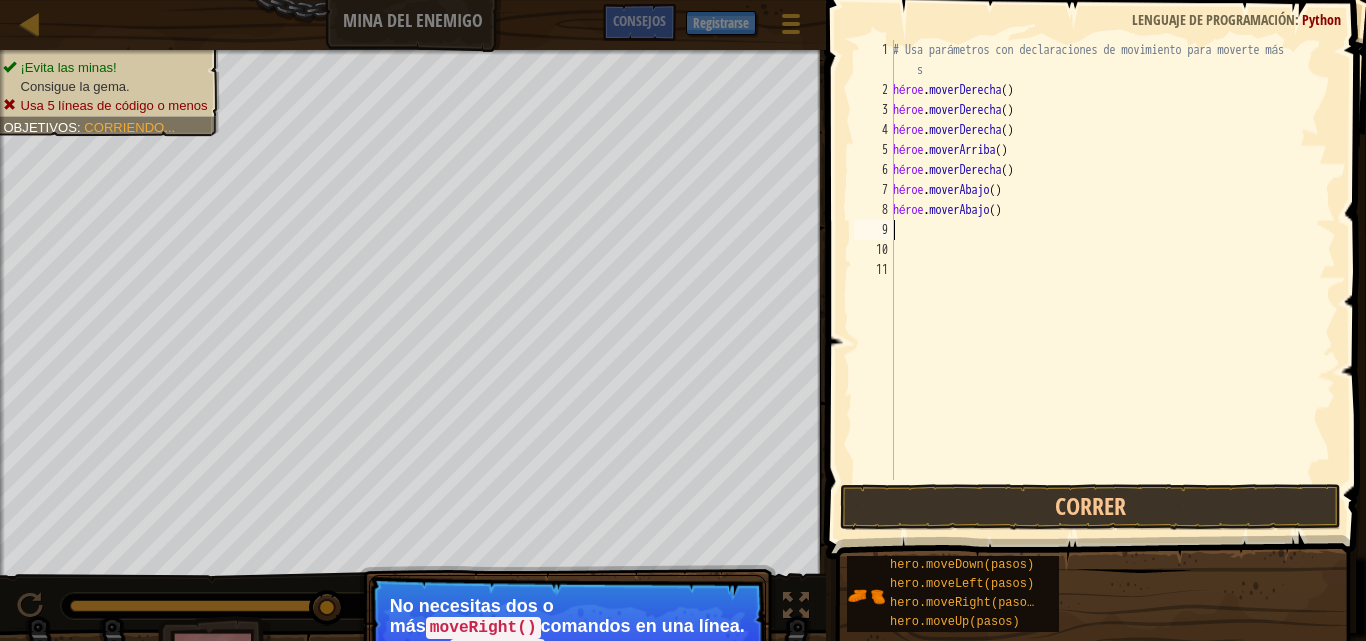 type on "h" 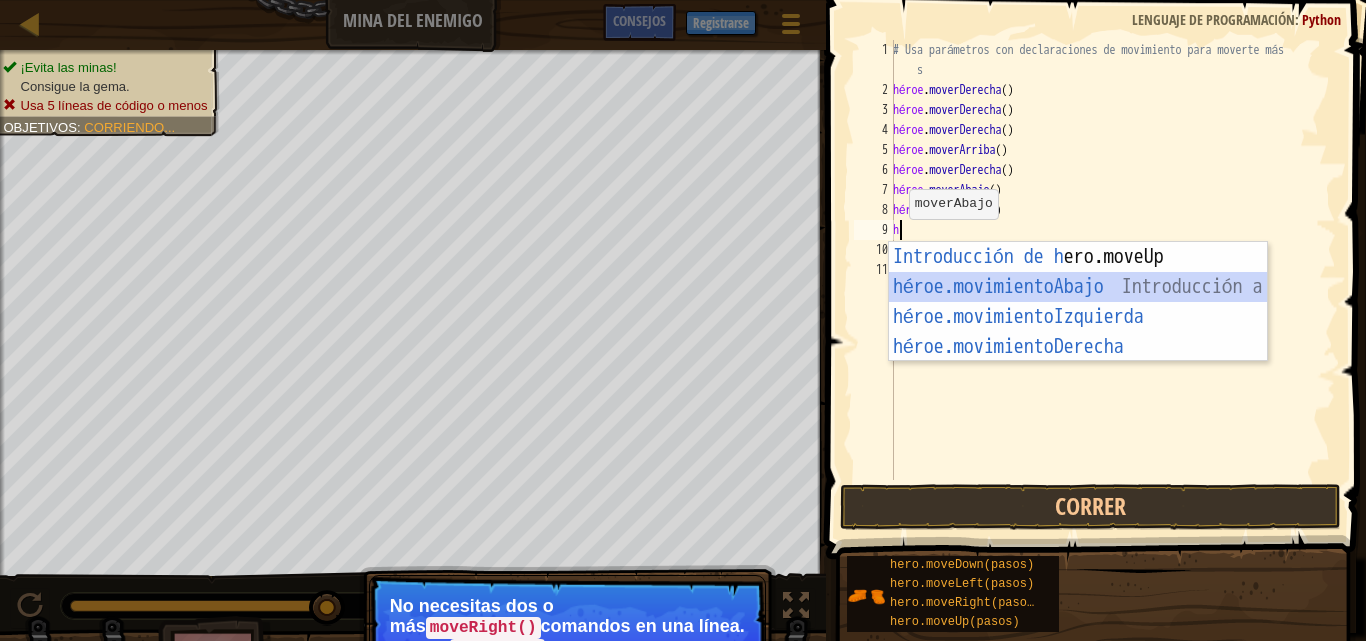 click on "Introducción de h  ero.moveUp  Presiona héroe.movimientoAbajo ​ Introducción a la presión héroe.movimientoIzquierda ​ Introducción a la presión héroe.movimientoDerecha ​ Introducción a la presión" at bounding box center (1078, 332) 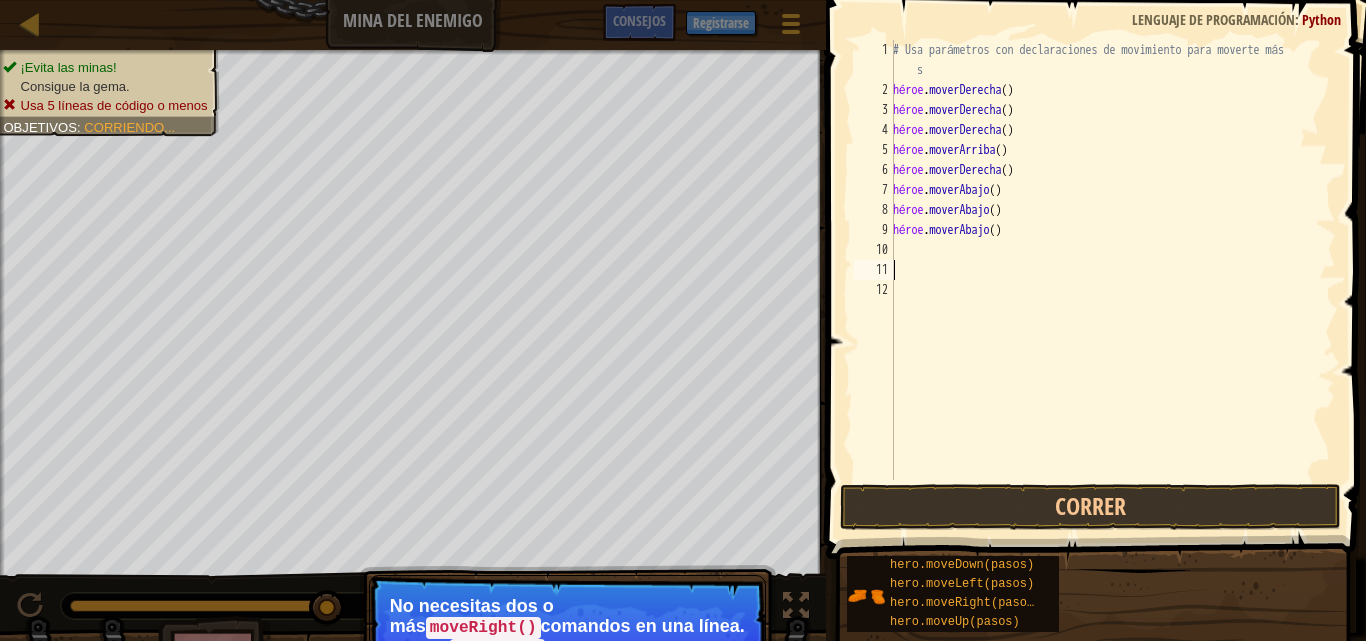 click on "# Usa parámetros con declaraciones de movimiento para moverte más      s héroe  .  moverDerecha  (  ) héroe  .  moverDerecha  (  ) héroe  .  moverDerecha  (  ) héroe  .  moverArriba  (  ) héroe  .  moverDerecha  (  ) héroe  .  moverAbajo  (  ) héroe  .  moverAbajo  (  ) héroe  .  moverAbajo  (  )" at bounding box center (1112, 290) 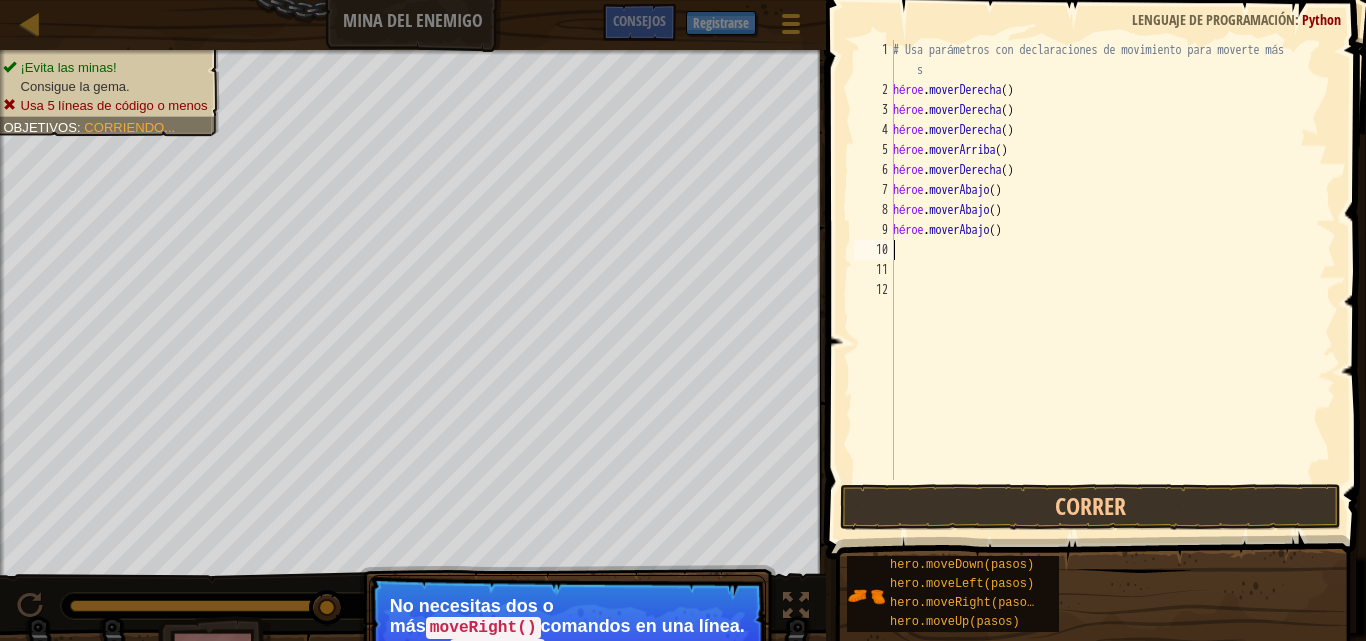 click on "# Usa parámetros con declaraciones de movimiento para moverte más      s héroe  .  moverDerecha  (  ) héroe  .  moverDerecha  (  ) héroe  .  moverDerecha  (  ) héroe  .  moverArriba  (  ) héroe  .  moverDerecha  (  ) héroe  .  moverAbajo  (  ) héroe  .  moverAbajo  (  ) héroe  .  moverAbajo  (  )" at bounding box center (1112, 290) 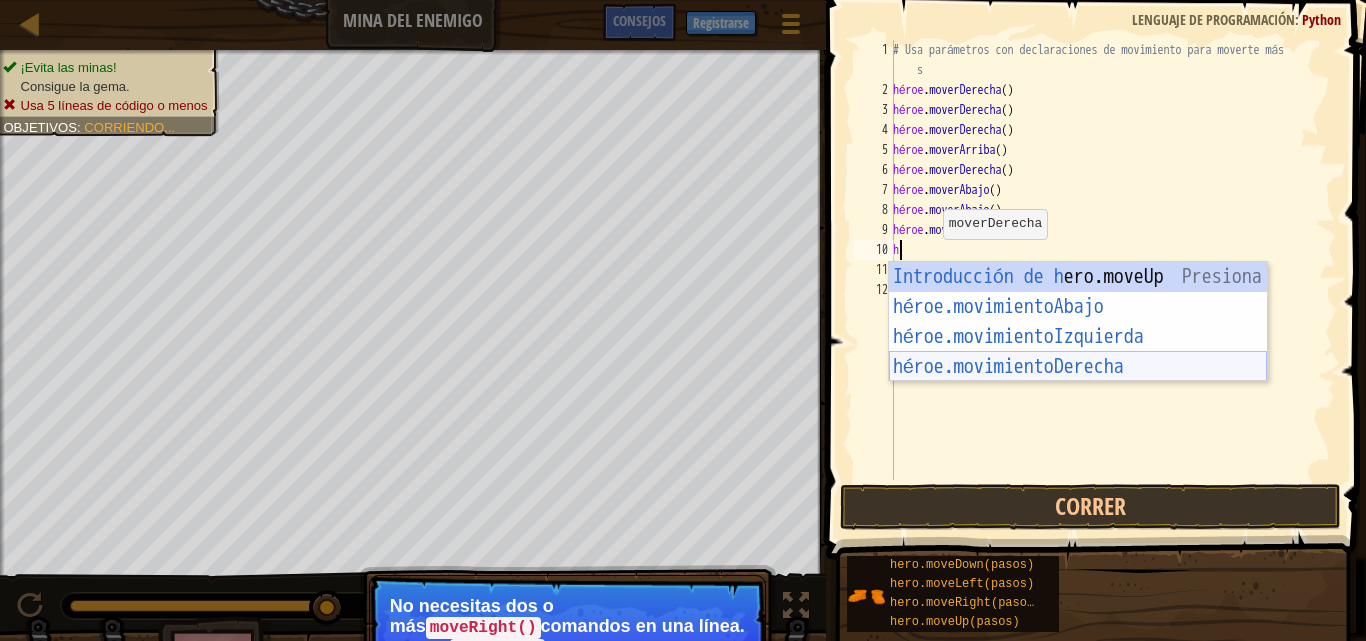 click on "Introducción de h  ero.moveUp  Presiona héroe.movimientoAbajo ​ Introducción a la presión héroe.movimientoIzquierda ​ Introducción a la presión héroe.movimientoDerecha ​ Introducción a la presión" at bounding box center (1078, 352) 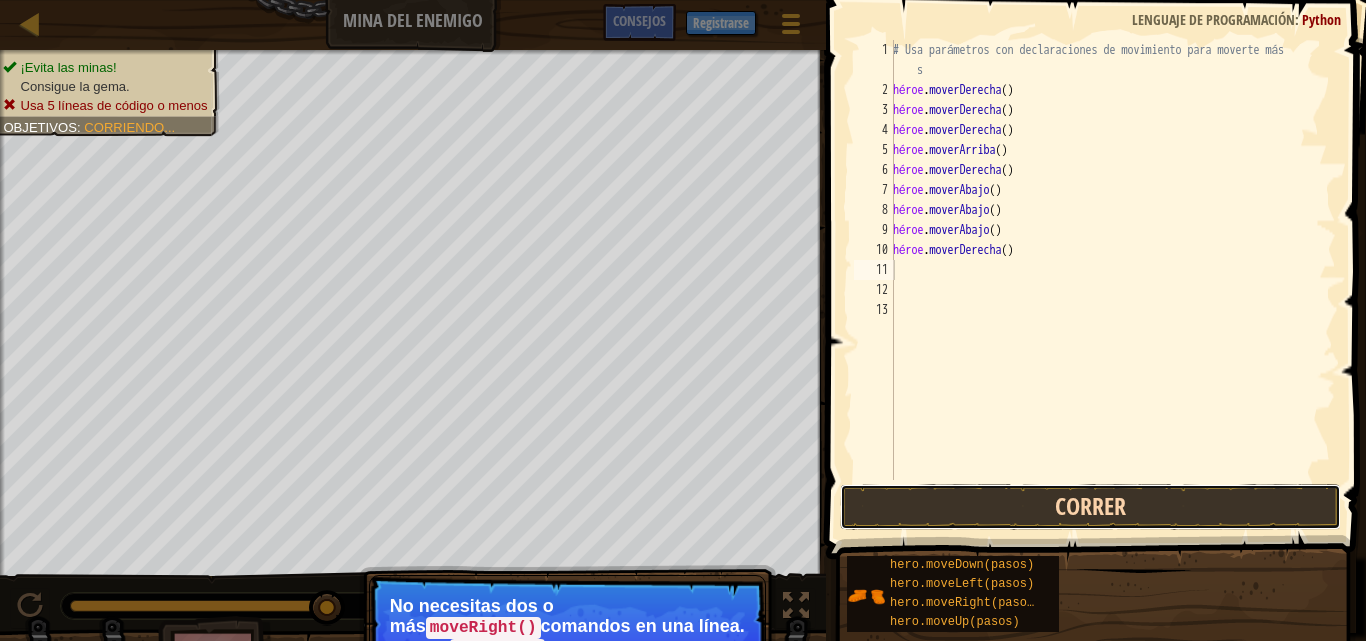 click on "Correr" at bounding box center (1090, 507) 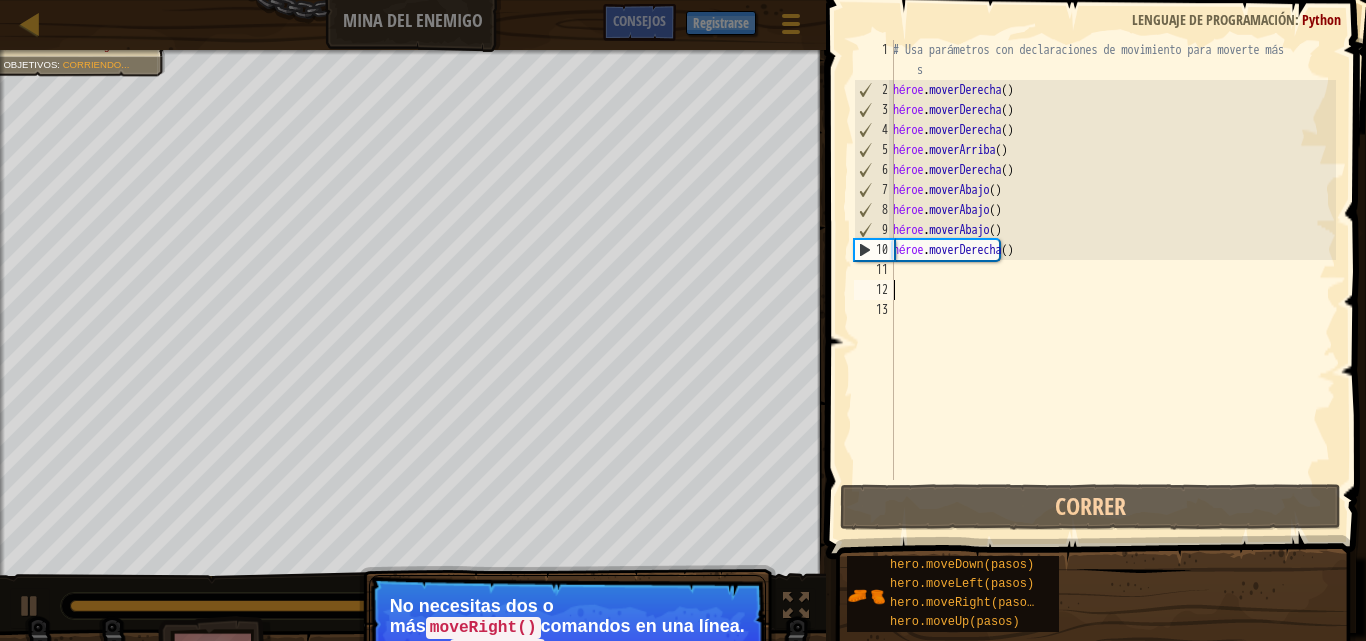 click on "# Usa parámetros con declaraciones de movimiento para moverte más      s héroe  .  moverDerecha  (  ) héroe  .  moverDerecha  (  ) héroe  .  moverDerecha  (  ) héroe  .  moverArriba  (  ) héroe  .  moverDerecha  (  ) héroe  .  moverAbajo  (  ) héroe  .  moverAbajo  (  ) héroe  .  moverAbajo  (  ) héroe  .  moverDerecha  (  )" at bounding box center (1112, 290) 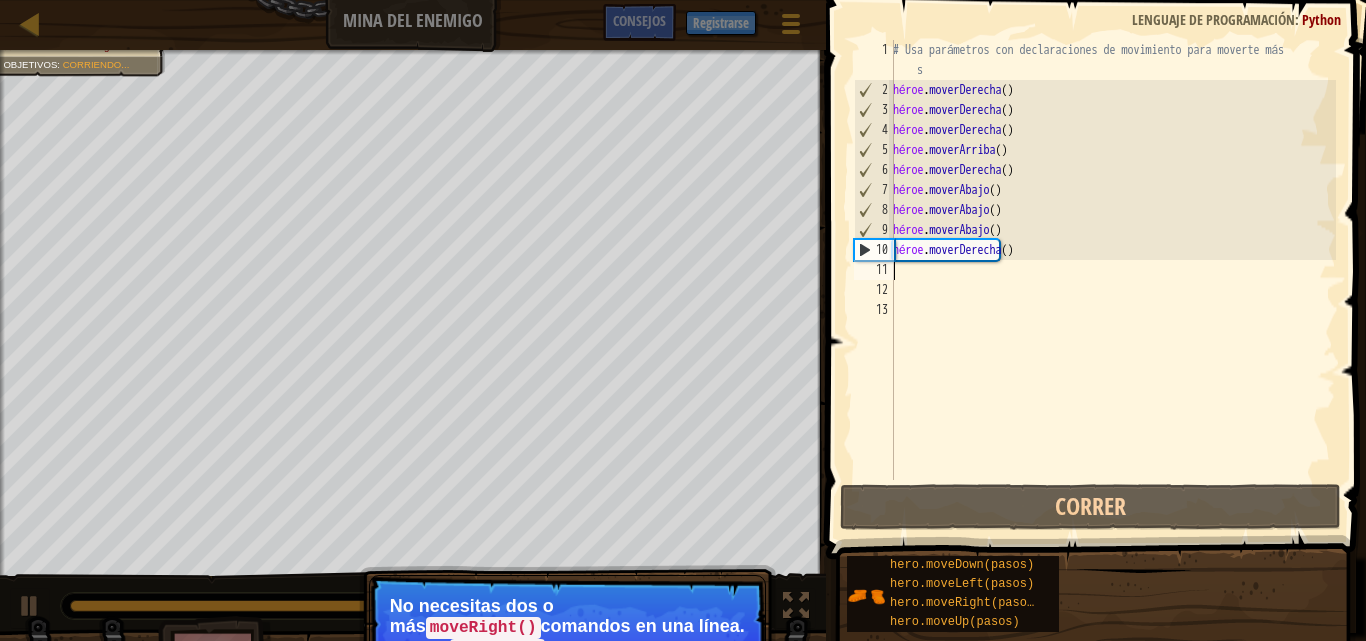 click on "# Usa parámetros con declaraciones de movimiento para moverte más      s héroe  .  moverDerecha  (  ) héroe  .  moverDerecha  (  ) héroe  .  moverDerecha  (  ) héroe  .  moverArriba  (  ) héroe  .  moverDerecha  (  ) héroe  .  moverAbajo  (  ) héroe  .  moverAbajo  (  ) héroe  .  moverAbajo  (  ) héroe  .  moverDerecha  (  )" at bounding box center [1112, 290] 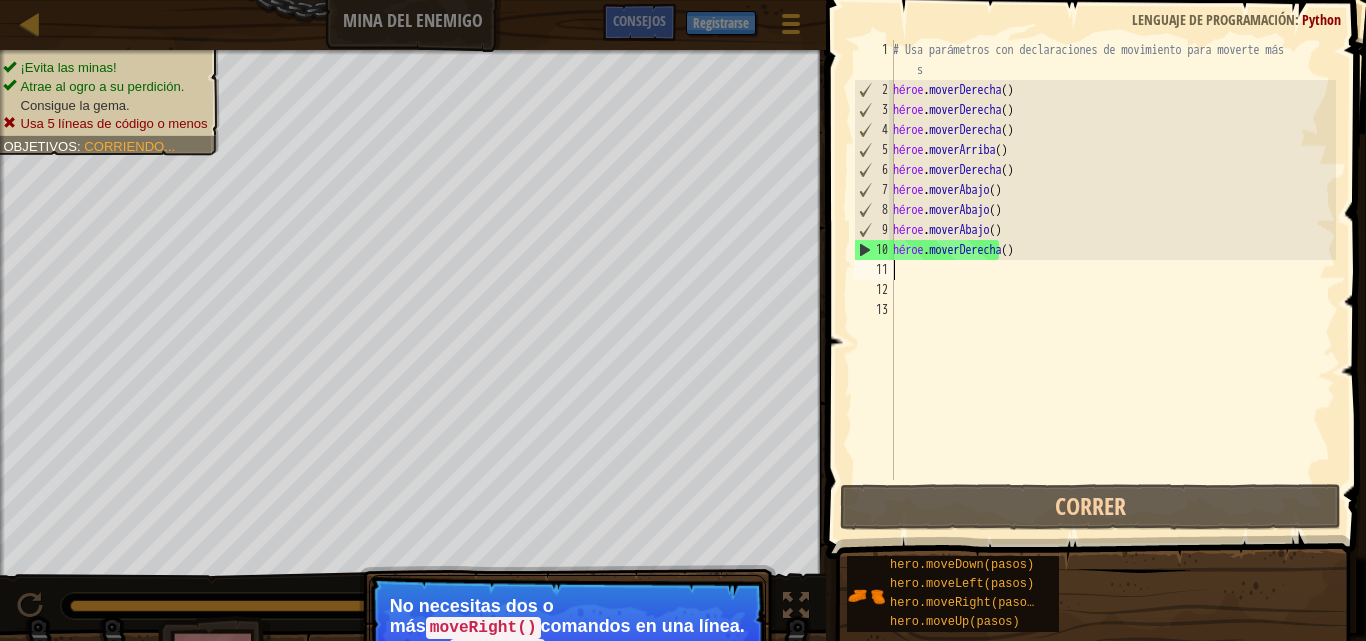 type on "h" 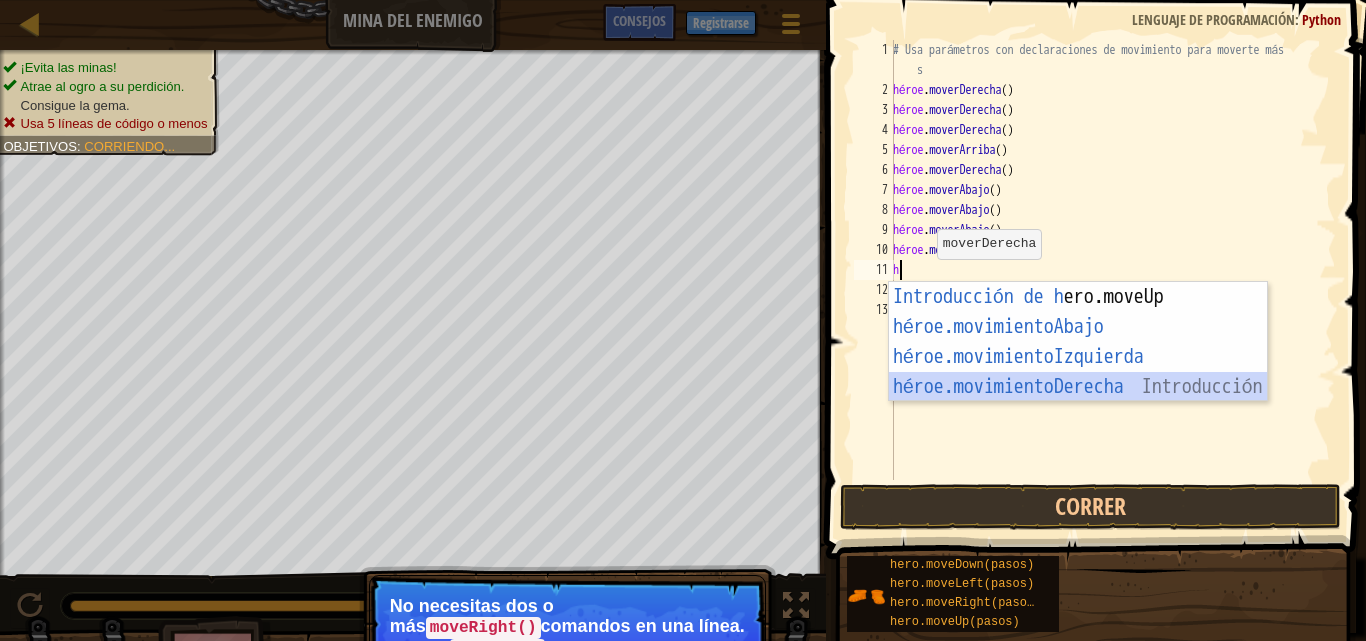 click on "Introducción de h  ero.moveUp  Presiona héroe.movimientoAbajo ​ Introducción a la presión héroe.movimientoIzquierda ​ Introducción a la presión héroe.movimientoDerecha ​ Introducción a la presión" at bounding box center [1078, 372] 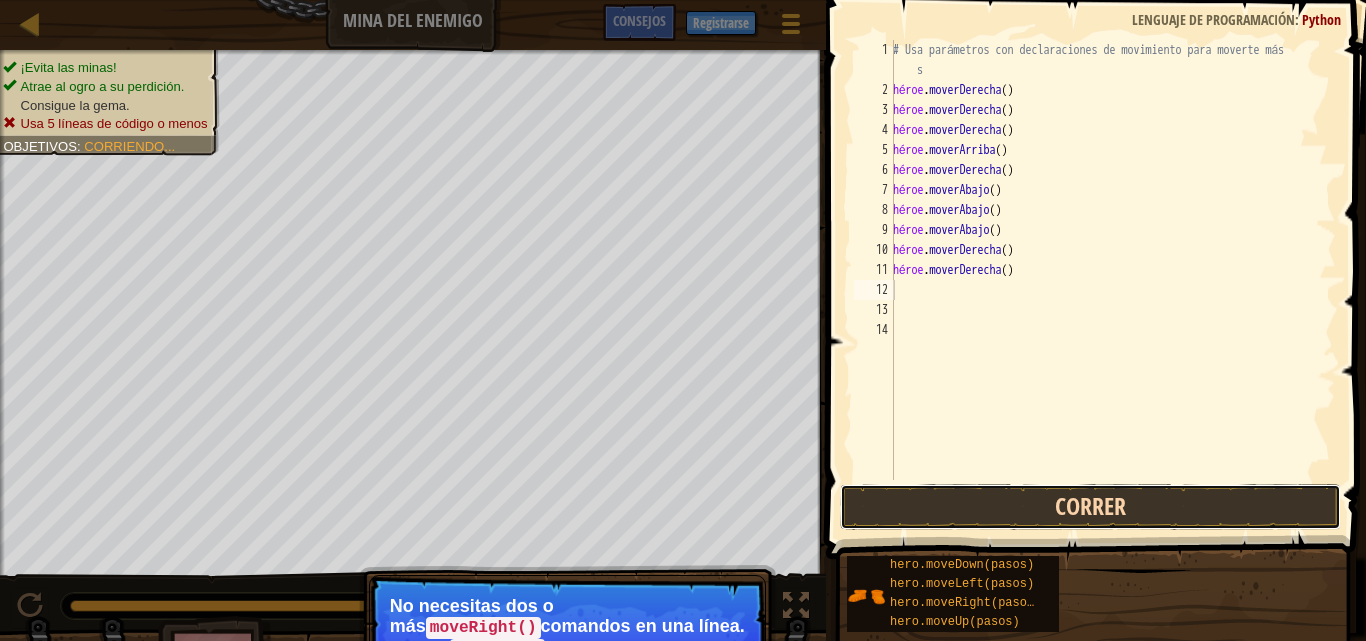 click on "Correr" at bounding box center (1090, 507) 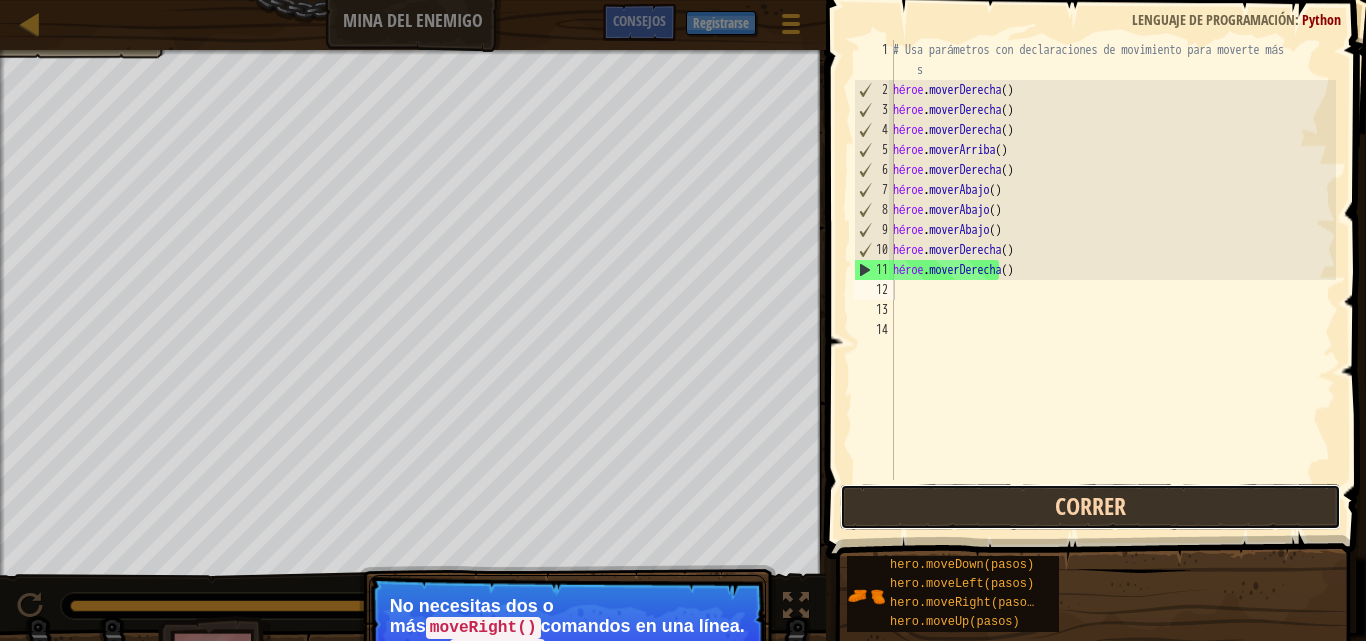 click on "Correr" at bounding box center (1090, 507) 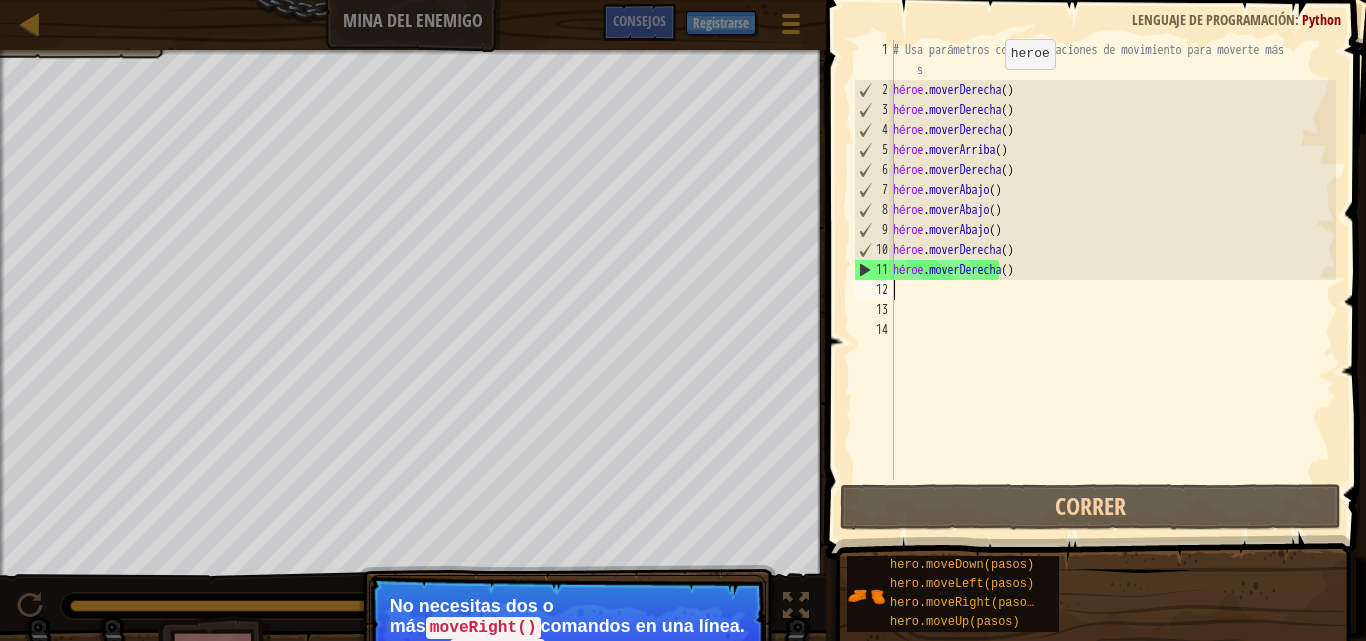 click on "# Usa parámetros con declaraciones de movimiento para moverte más      s héroe  .  moverDerecha  (  ) héroe  .  moverDerecha  (  ) héroe  .  moverDerecha  (  ) héroe  .  moverArriba  (  ) héroe  .  moverDerecha  (  ) héroe  .  moverAbajo  (  ) héroe  .  moverAbajo  (  ) héroe  .  moverAbajo  (  ) héroe  .  moverDerecha  (  ) héroe  .  moverDerecha  (  )" at bounding box center [1112, 290] 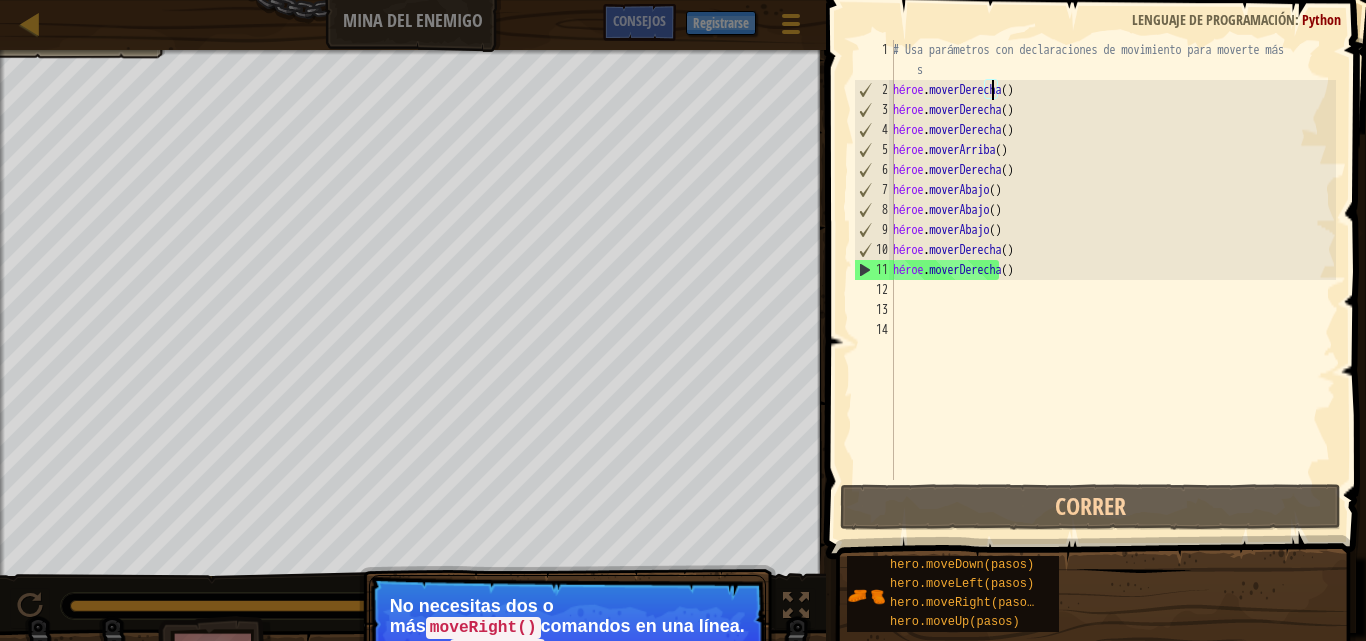 click on "# Usa parámetros con declaraciones de movimiento para moverte más      s héroe  .  moverDerecha  (  ) héroe  .  moverDerecha  (  ) héroe  .  moverDerecha  (  ) héroe  .  moverArriba  (  ) héroe  .  moverDerecha  (  ) héroe  .  moverAbajo  (  ) héroe  .  moverAbajo  (  ) héroe  .  moverAbajo  (  ) héroe  .  moverDerecha  (  ) héroe  .  moverDerecha  (  )" at bounding box center [1112, 290] 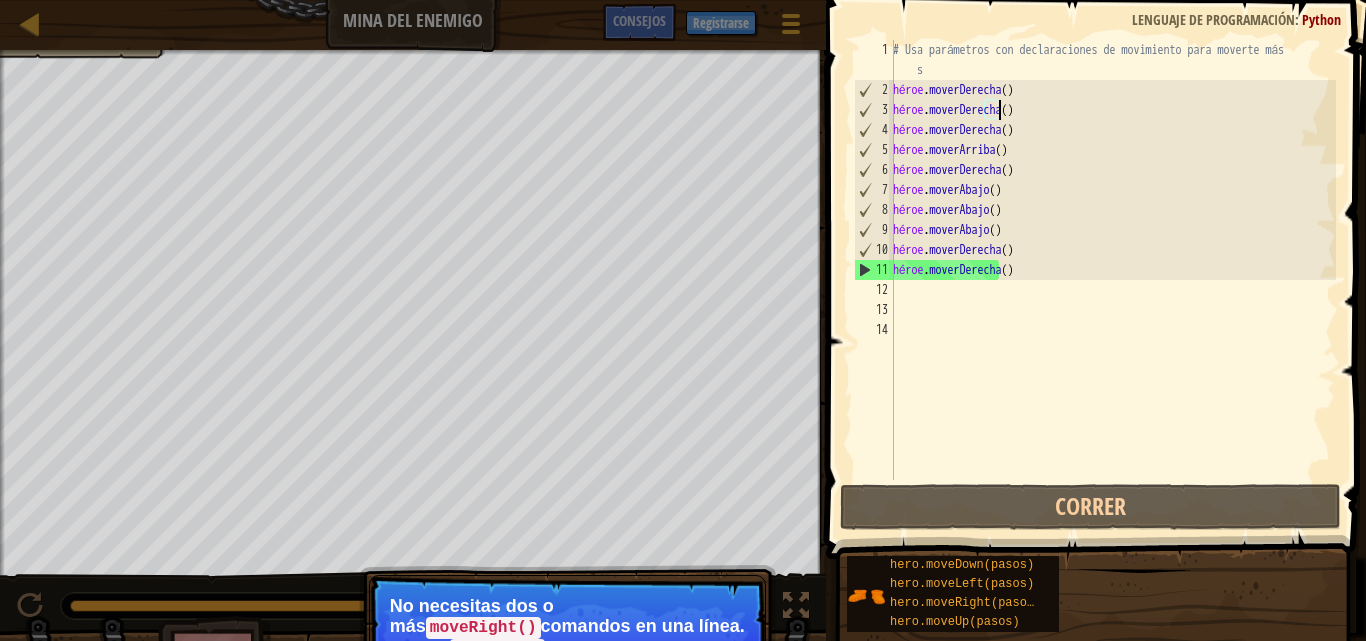 click on "# Usa parámetros con declaraciones de movimiento para moverte más      s héroe  .  moverDerecha  (  ) héroe  .  moverDerecha  (  ) héroe  .  moverDerecha  (  ) héroe  .  moverArriba  (  ) héroe  .  moverDerecha  (  ) héroe  .  moverAbajo  (  ) héroe  .  moverAbajo  (  ) héroe  .  moverAbajo  (  ) héroe  .  moverDerecha  (  ) héroe  .  moverDerecha  (  )" at bounding box center [1112, 290] 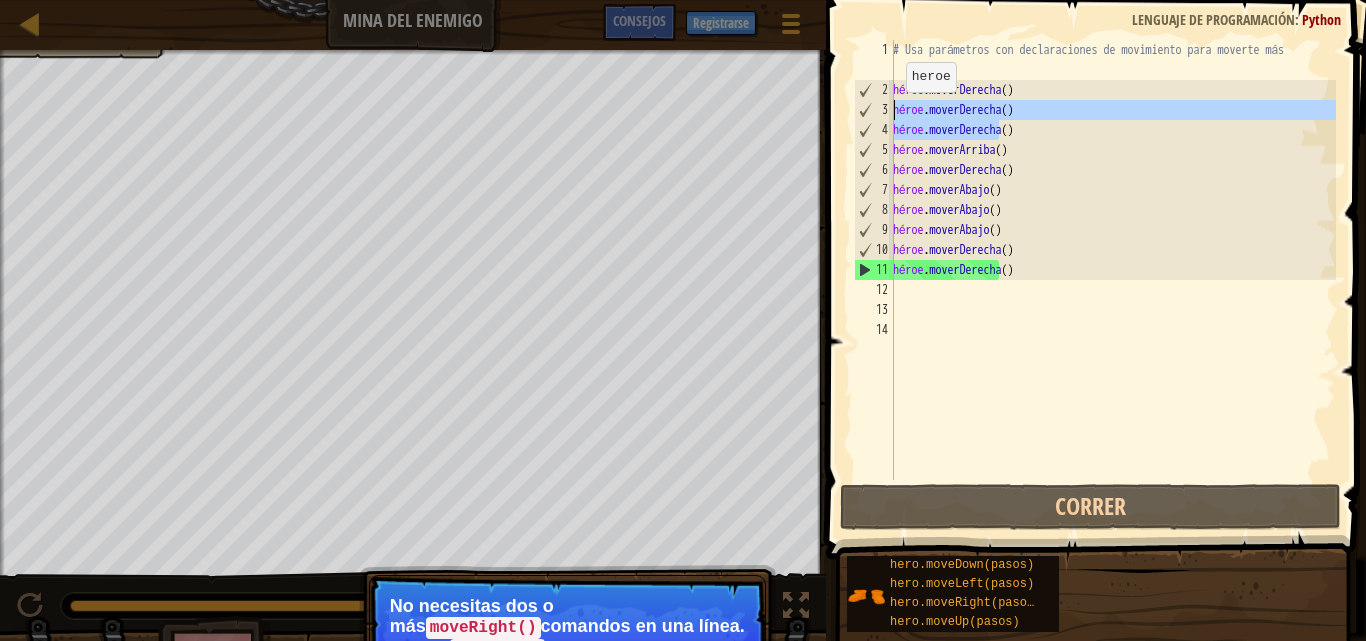 drag, startPoint x: 1063, startPoint y: 128, endPoint x: 890, endPoint y: 112, distance: 173.73831 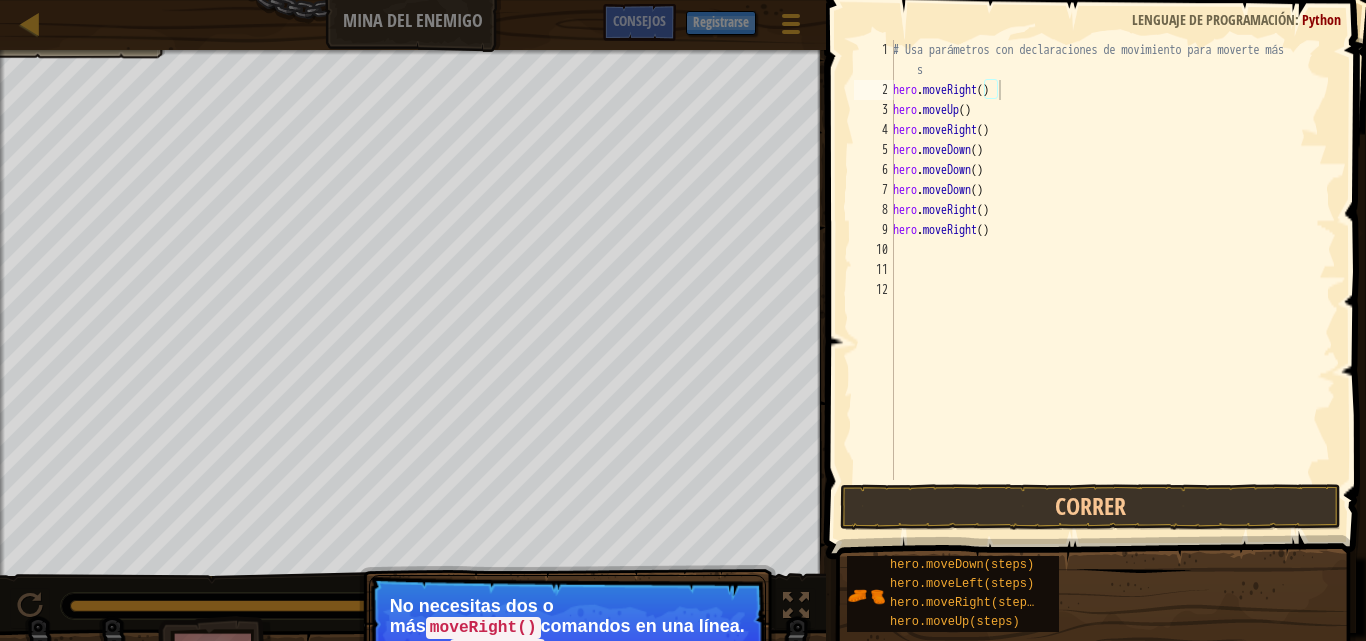 click on "# Usa parámetros con declaraciones de movimiento para moverte más      s hero . moveRight ( ) hero . moveUp ( ) hero . moveRight ( ) hero . moveDown ( ) hero . moveDown ( ) hero . moveDown ( ) hero . moveRight ( ) hero . moveRight ( )" at bounding box center [1112, 290] 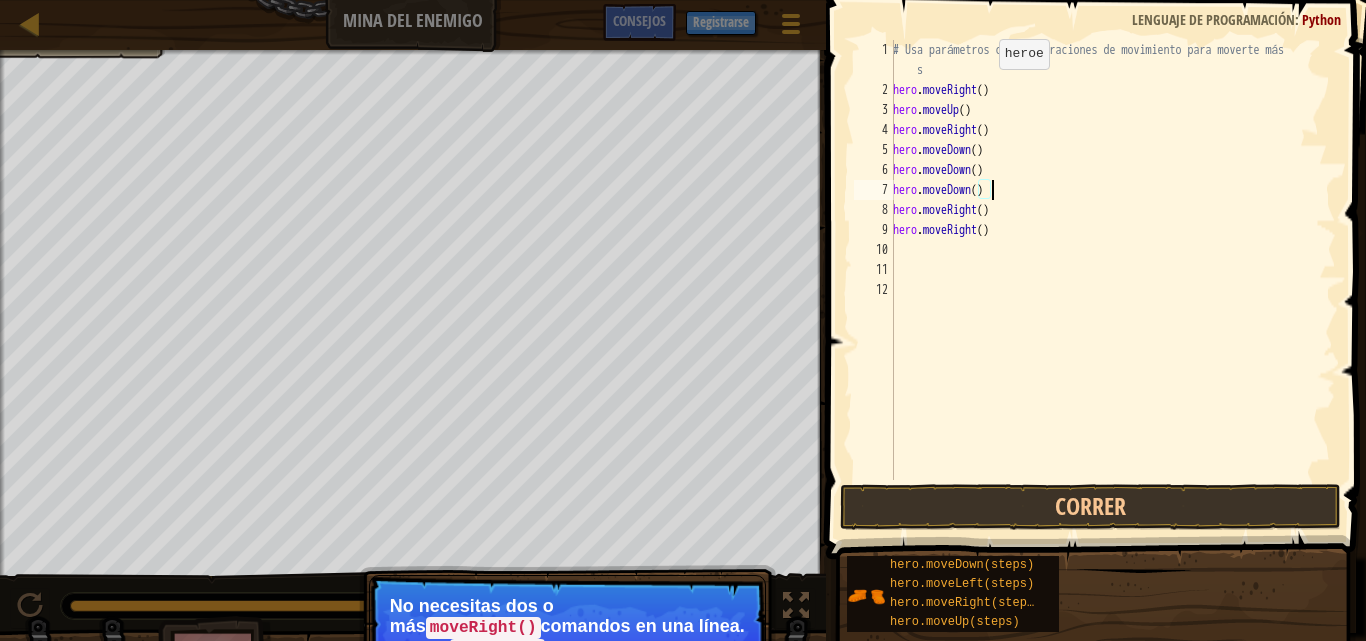 click on "# Usa parámetros con declaraciones de movimiento para moverte más      s hero . moveRight ( ) hero . moveUp ( ) hero . moveRight ( ) hero . moveDown ( ) hero . moveDown ( ) hero . moveDown ( ) hero . moveRight ( ) hero . moveRight ( )" at bounding box center [1112, 290] 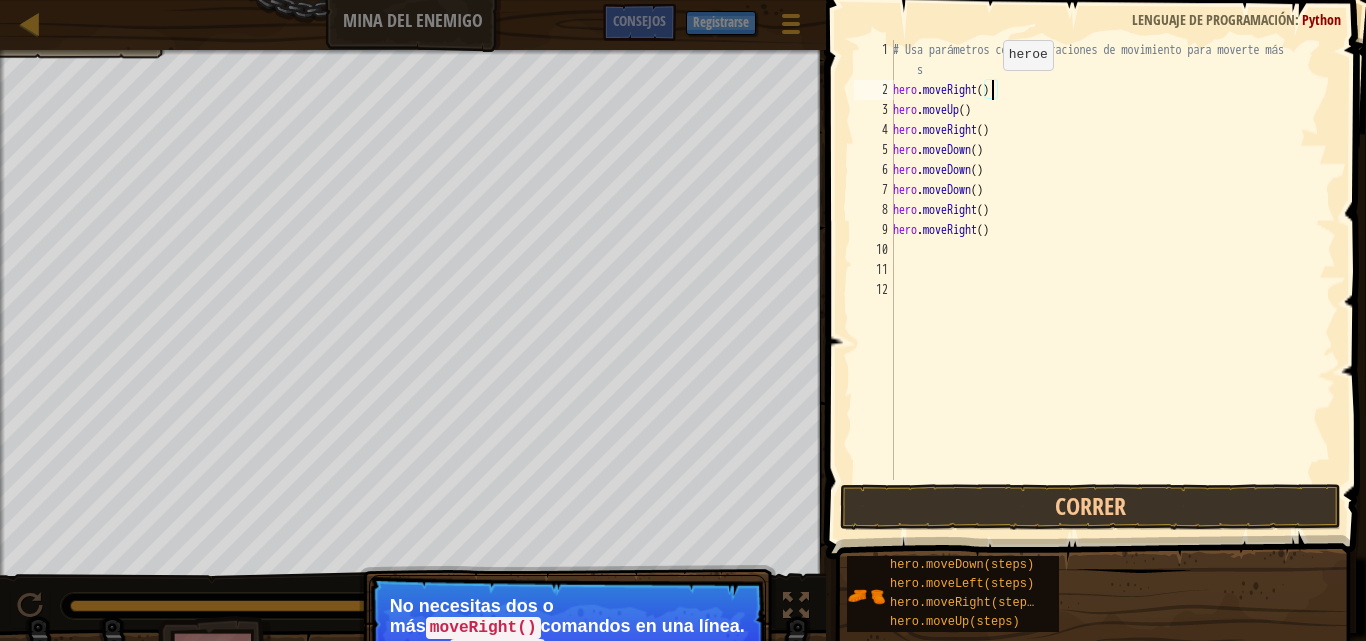 click on "# Usa parámetros con declaraciones de movimiento para moverte más      s hero . moveRight ( ) hero . moveUp ( ) hero . moveRight ( ) hero . moveDown ( ) hero . moveDown ( ) hero . moveDown ( ) hero . moveRight ( ) hero . moveRight ( )" at bounding box center (1112, 290) 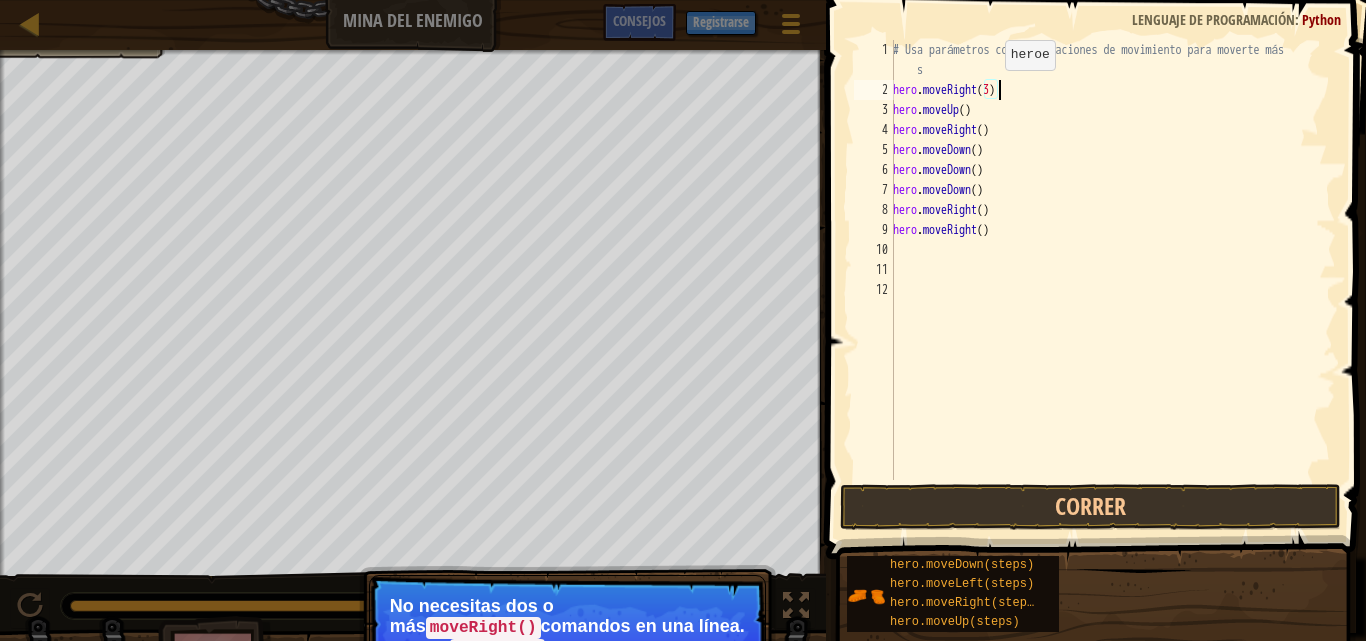 scroll, scrollTop: 9, scrollLeft: 8, axis: both 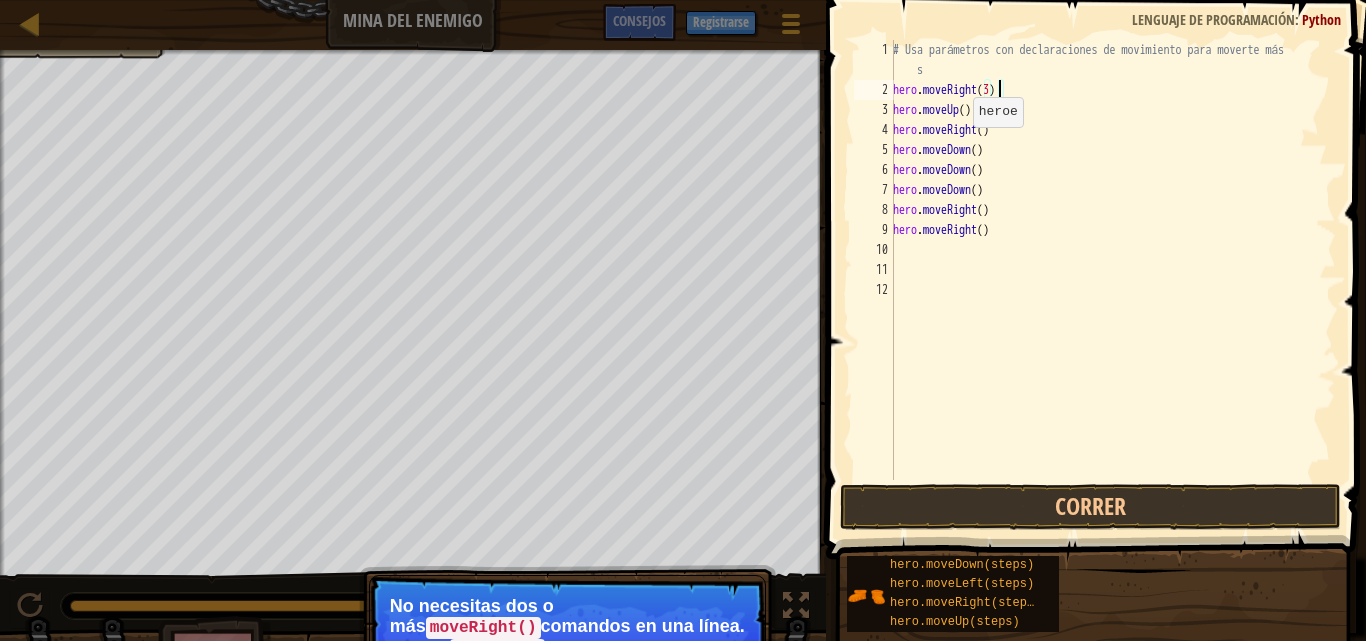 click on "# Usa parámetros con declaraciones de movimiento para moverte más      s hero . moveRight ( [NUMBER] ) hero . moveUp ( ) hero . moveRight ( ) hero . moveDown ( ) hero . moveDown ( ) hero . moveDown ( ) hero . moveRight ( ) hero . moveRight ( )" at bounding box center (1112, 290) 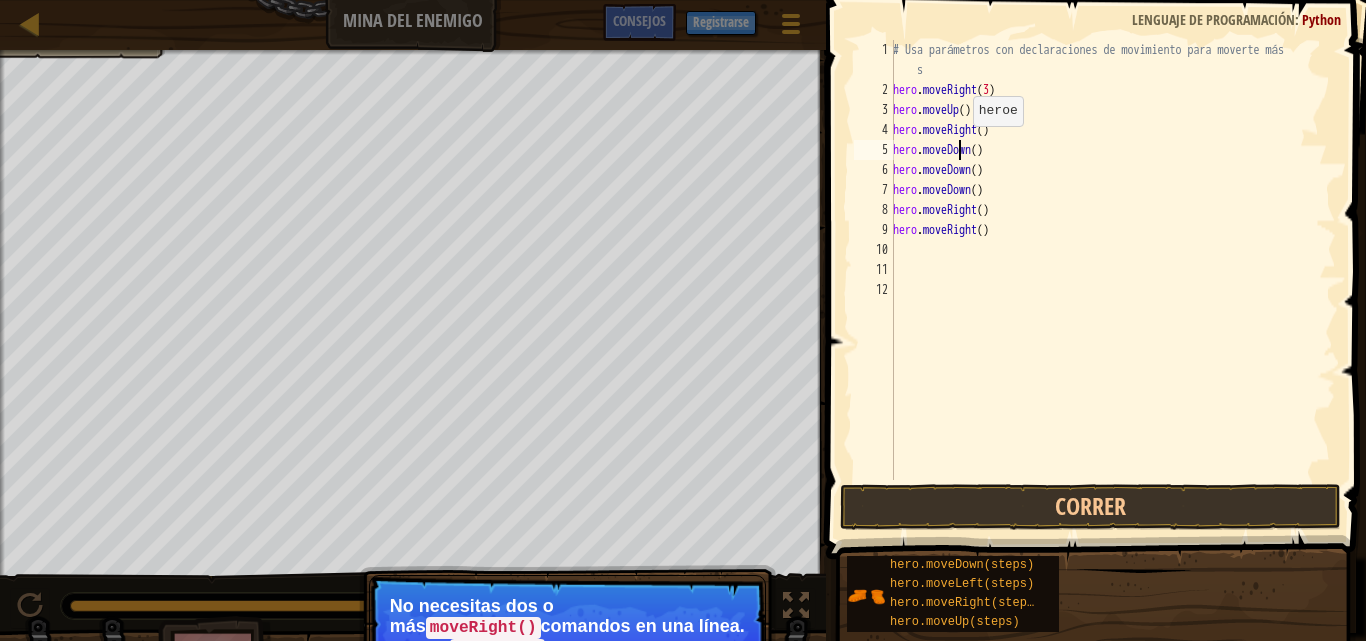 scroll, scrollTop: 9, scrollLeft: 7, axis: both 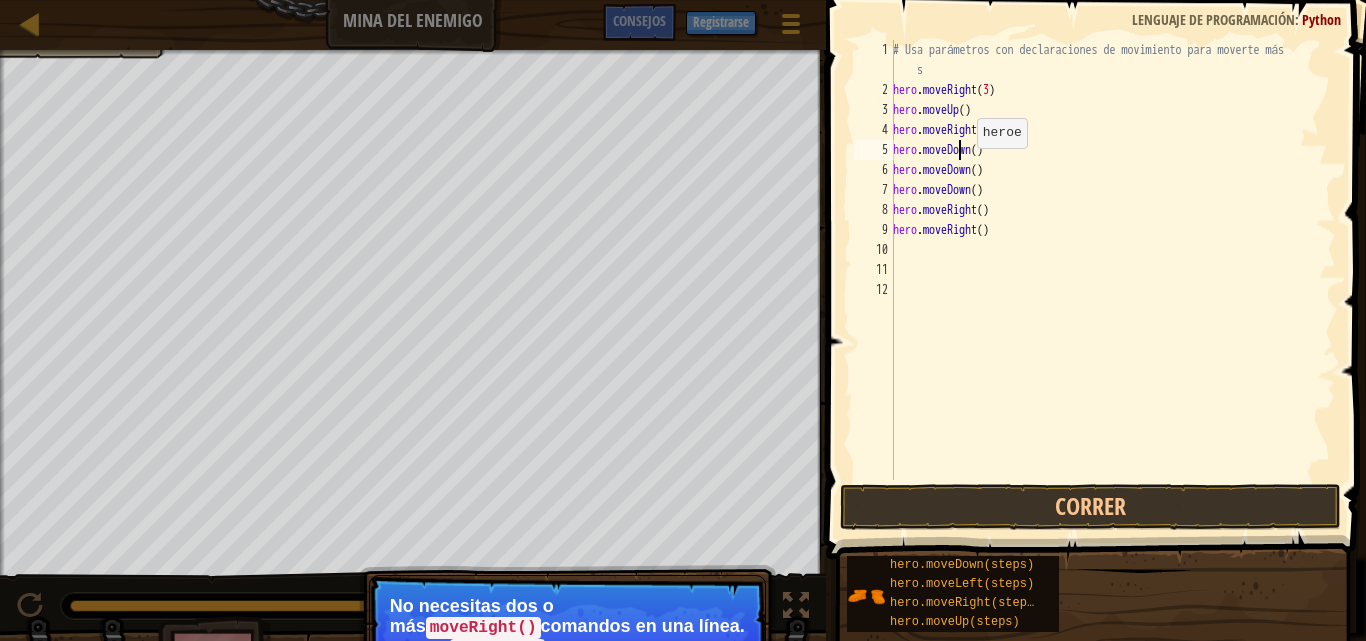 click on "# Usa parámetros con declaraciones de movimiento para moverte más      s hero . moveRight ( [NUMBER] ) hero . moveUp ( ) hero . moveRight ( ) hero . moveDown ( ) hero . moveDown ( ) hero . moveDown ( ) hero . moveRight ( ) hero . moveRight ( )" at bounding box center [1112, 290] 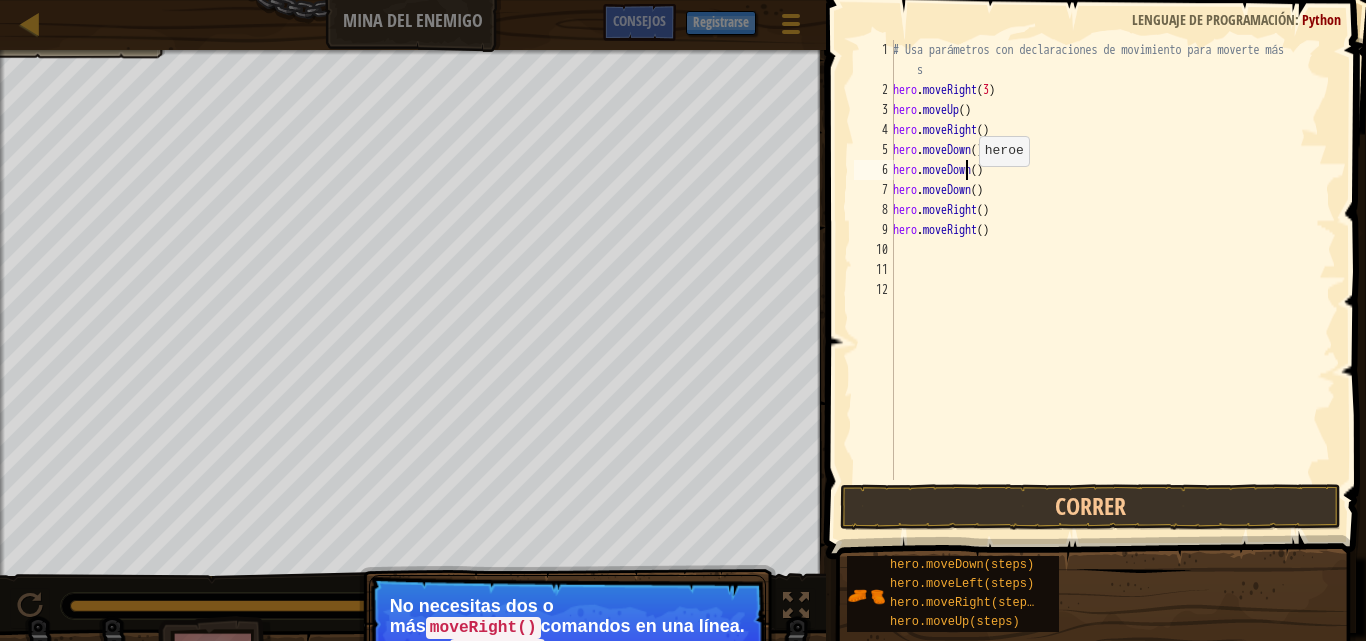 click on "# Usa parámetros con declaraciones de movimiento para moverte más      s hero . moveRight ( [NUMBER] ) hero . moveUp ( ) hero . moveRight ( ) hero . moveDown ( ) hero . moveDown ( ) hero . moveDown ( ) hero . moveRight ( ) hero . moveRight ( )" at bounding box center [1112, 290] 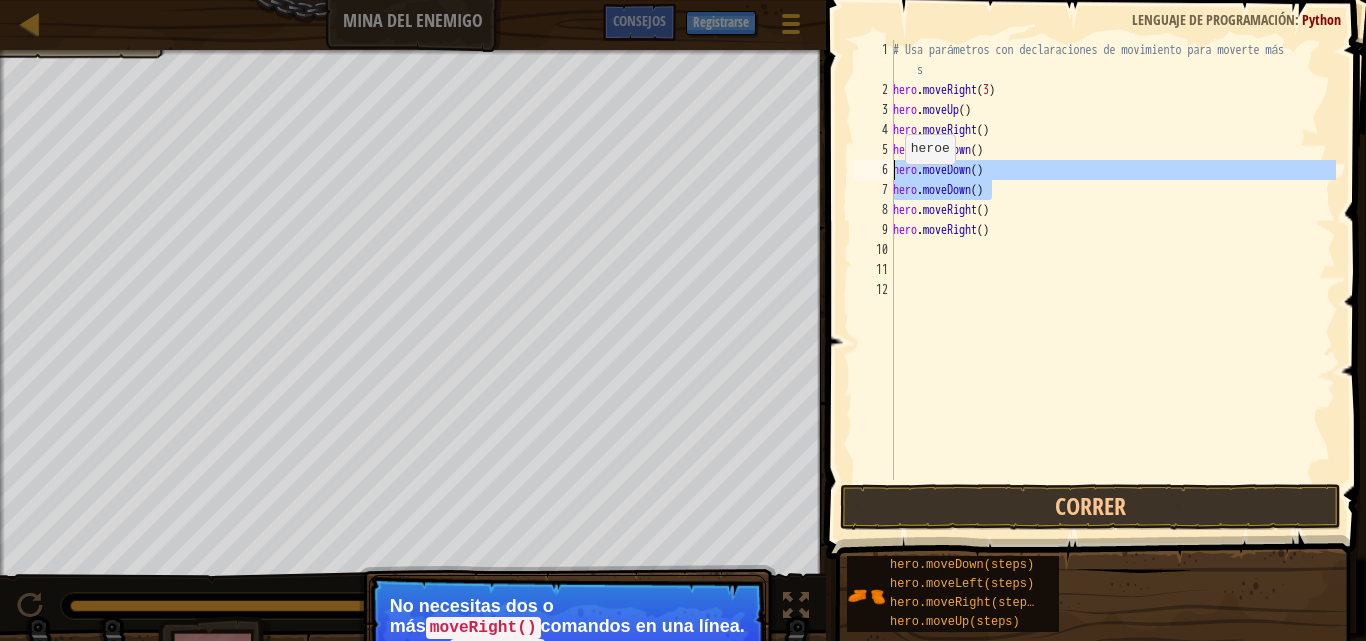 drag, startPoint x: 998, startPoint y: 190, endPoint x: 881, endPoint y: 173, distance: 118.22859 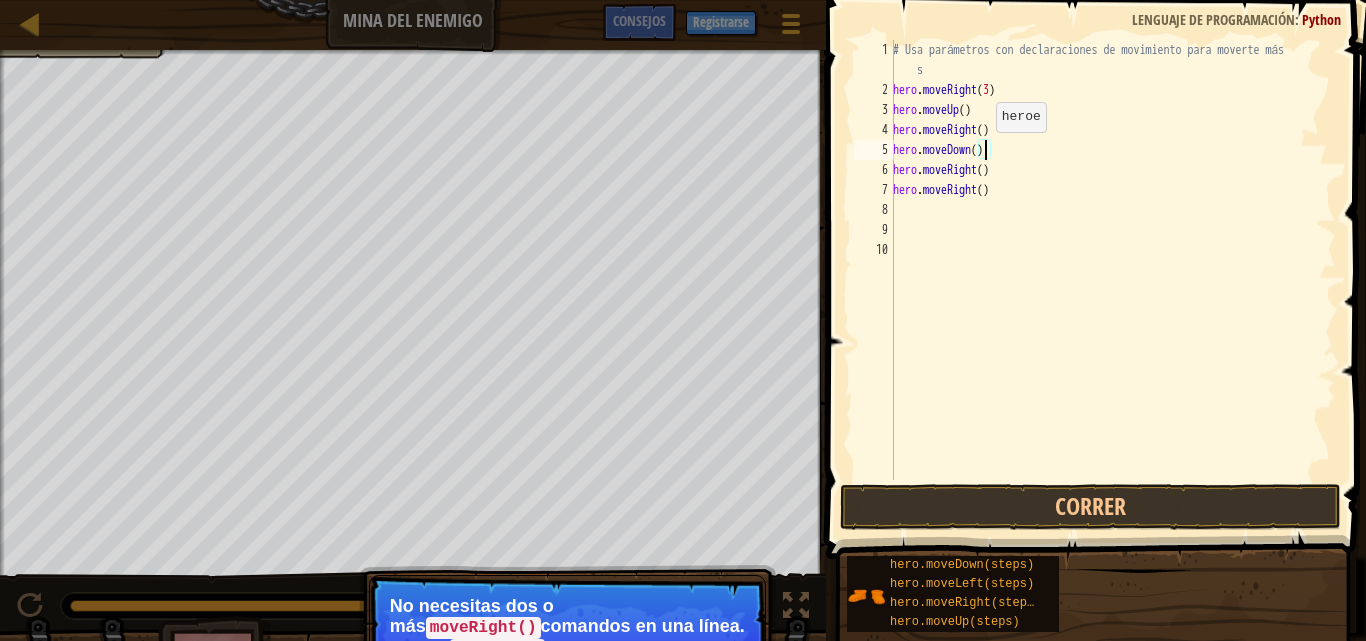 click on "# Usa parámetros con declaraciones de movimiento para moverte más       s hero . moveRight ( 3 ) hero . moveUp ( ) hero . moveRight ( ) hero . moveDown ( ) hero . moveRight ( ) hero . moveRight ( )" at bounding box center (1112, 290) 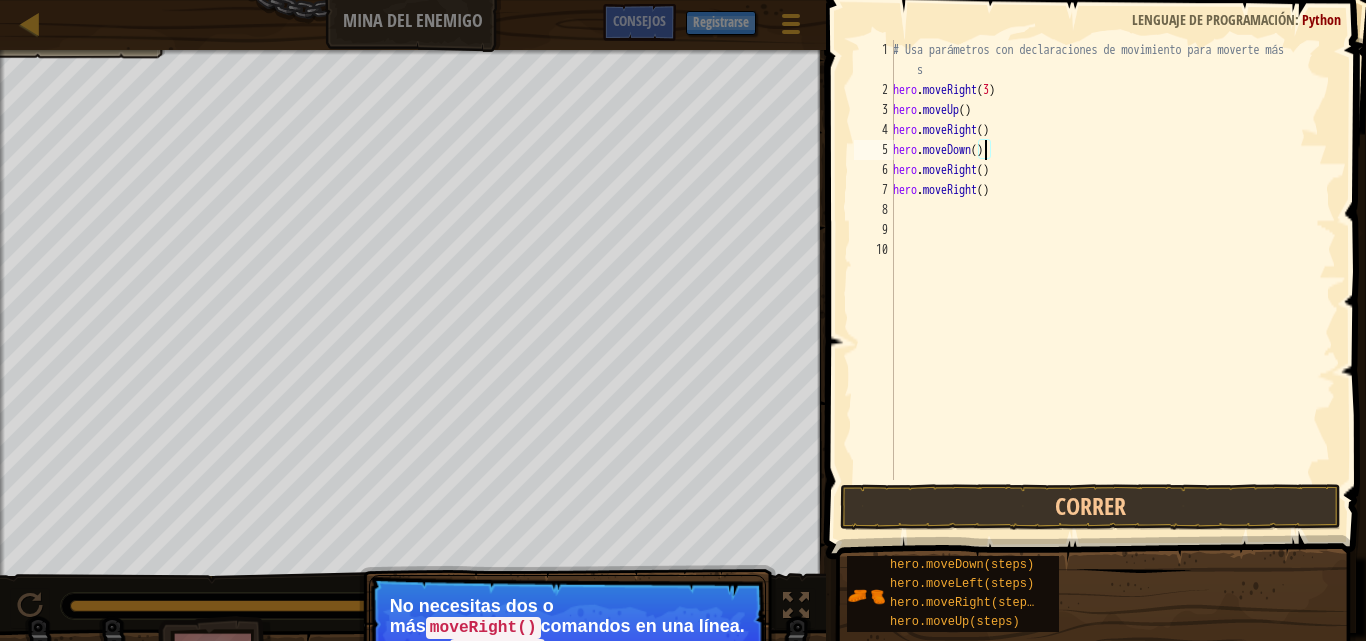 scroll, scrollTop: 9, scrollLeft: 7, axis: both 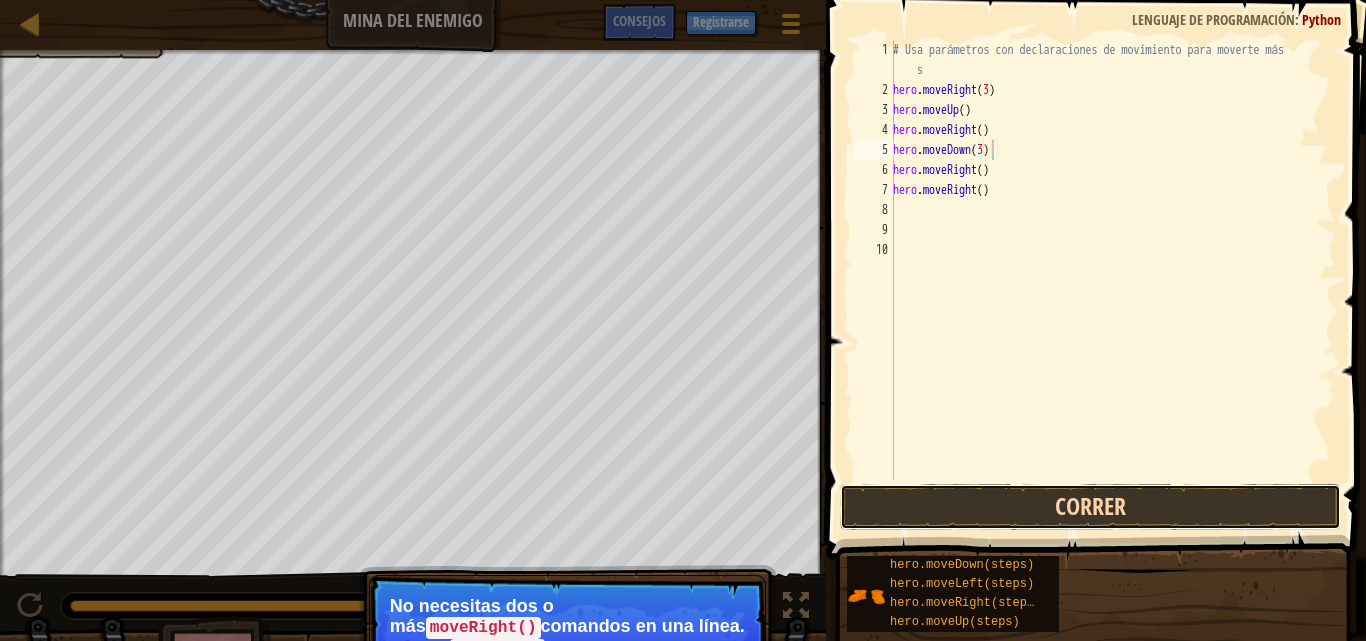 click on "Correr" at bounding box center [1090, 507] 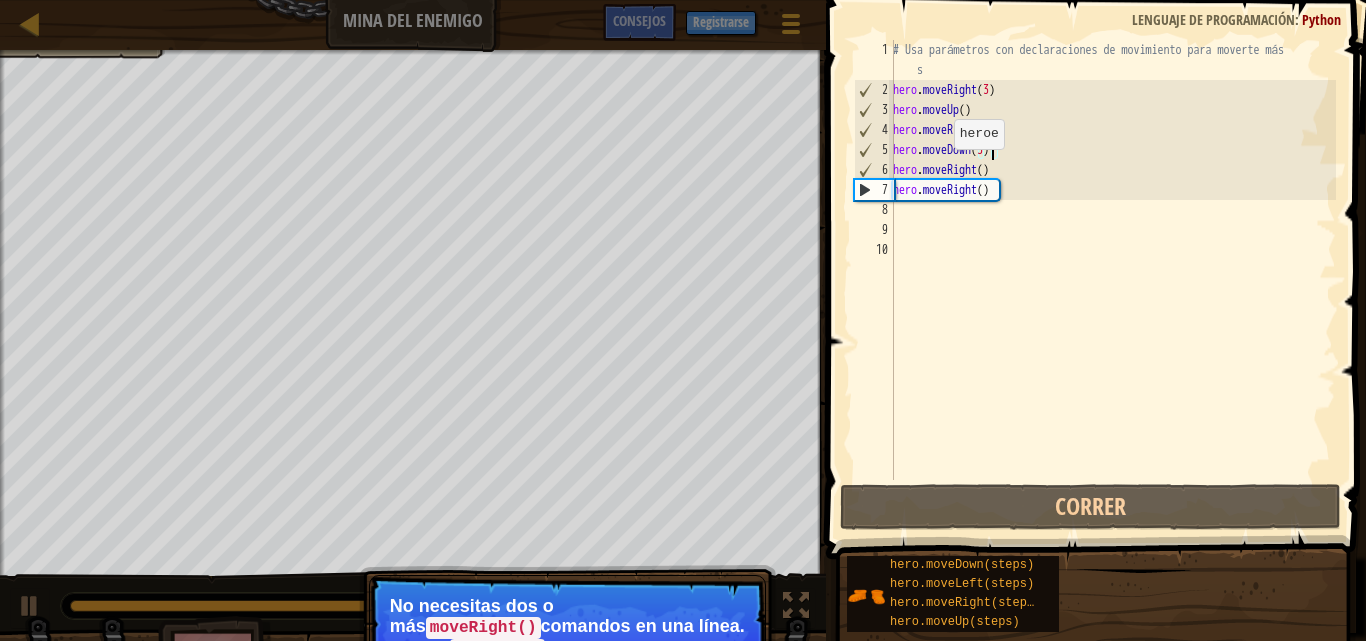 click on "# Usa parámetros con declaraciones de movimiento para moverte más      s hero . moveRight ( [NUMBER] ) hero . moveUp ( ) hero . moveRight ( ) hero . moveDown ( [NUMBER] ) hero . moveRight ( ) hero . moveRight ( )" at bounding box center [1112, 290] 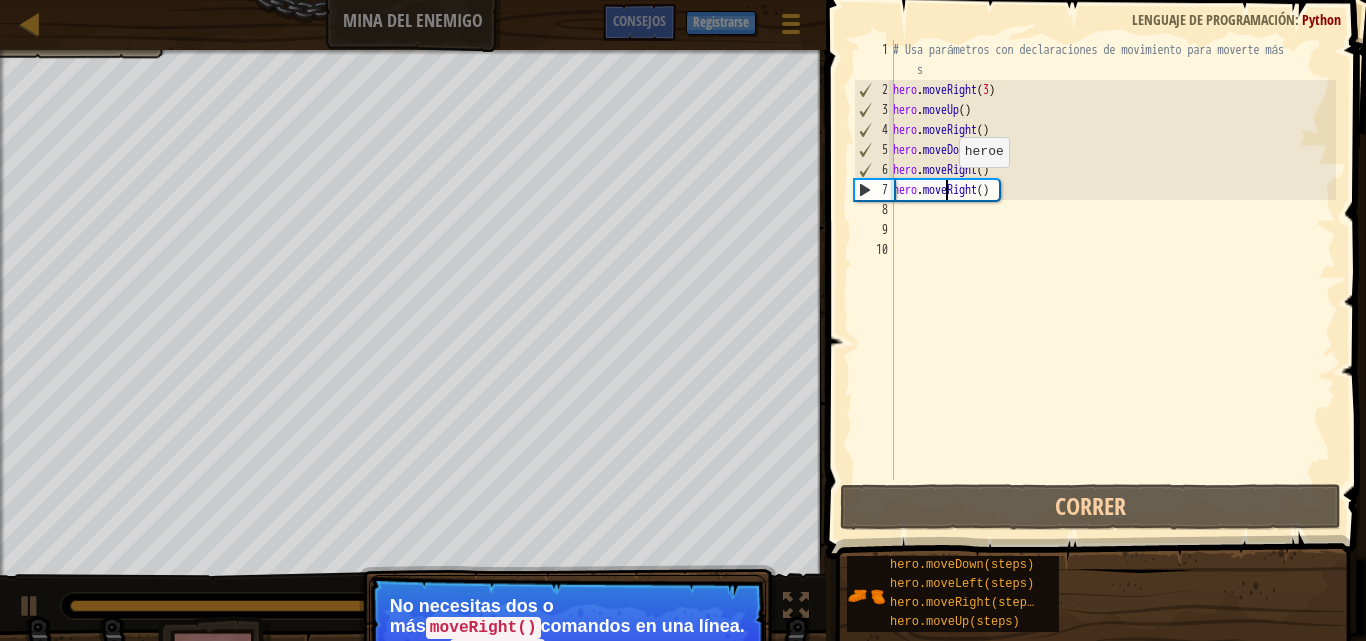 click on "# Usa parámetros con declaraciones de movimiento para moverte más      s hero . moveRight ( [NUMBER] ) hero . moveUp ( ) hero . moveRight ( ) hero . moveDown ( [NUMBER] ) hero . moveRight ( ) hero . moveRight ( )" at bounding box center [1112, 290] 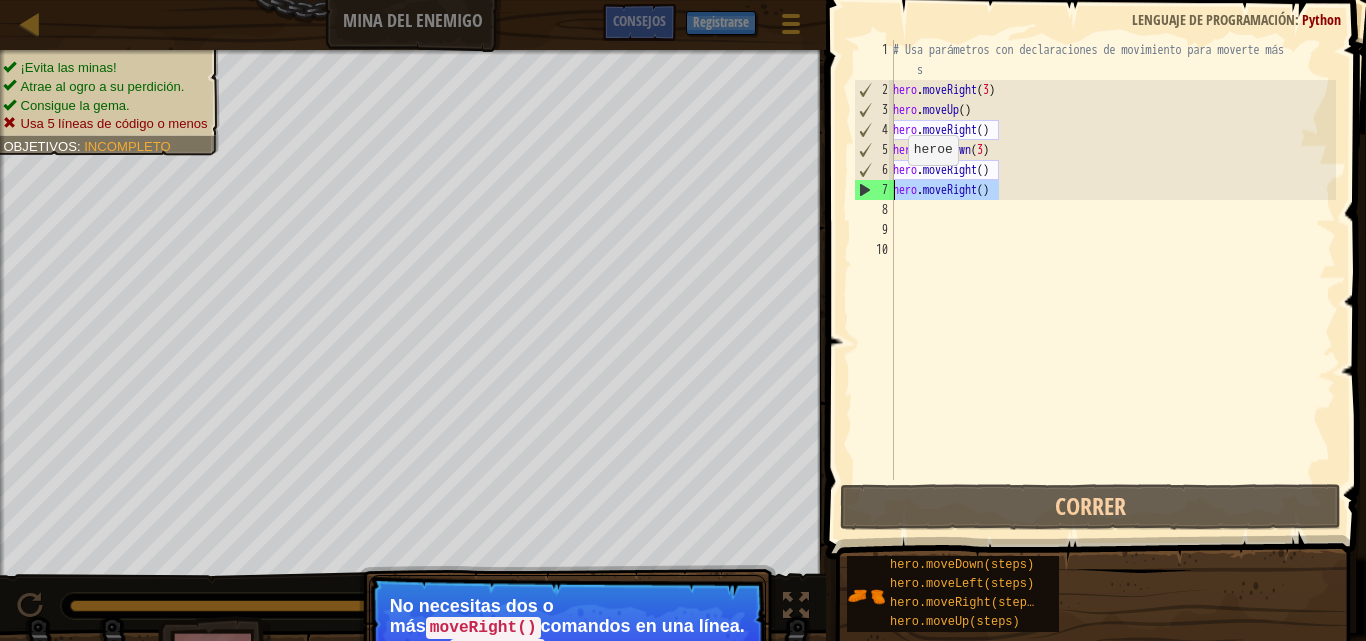 drag, startPoint x: 1018, startPoint y: 185, endPoint x: 870, endPoint y: 185, distance: 148 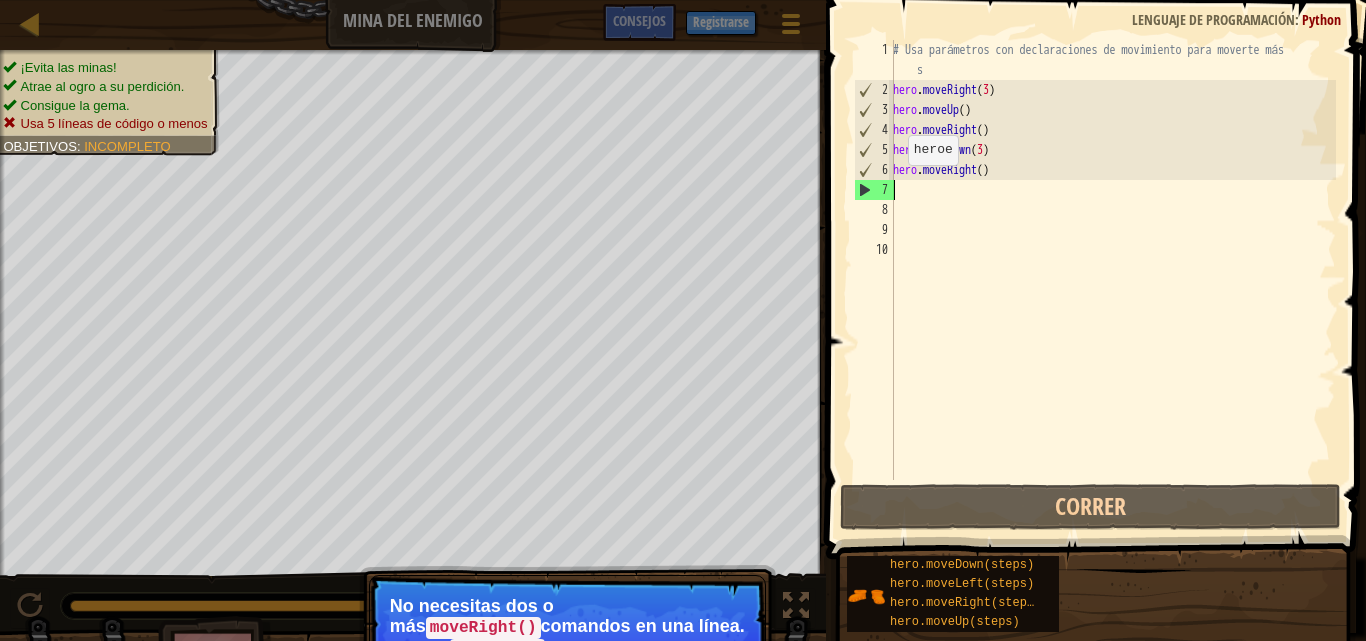 scroll, scrollTop: 9, scrollLeft: 0, axis: vertical 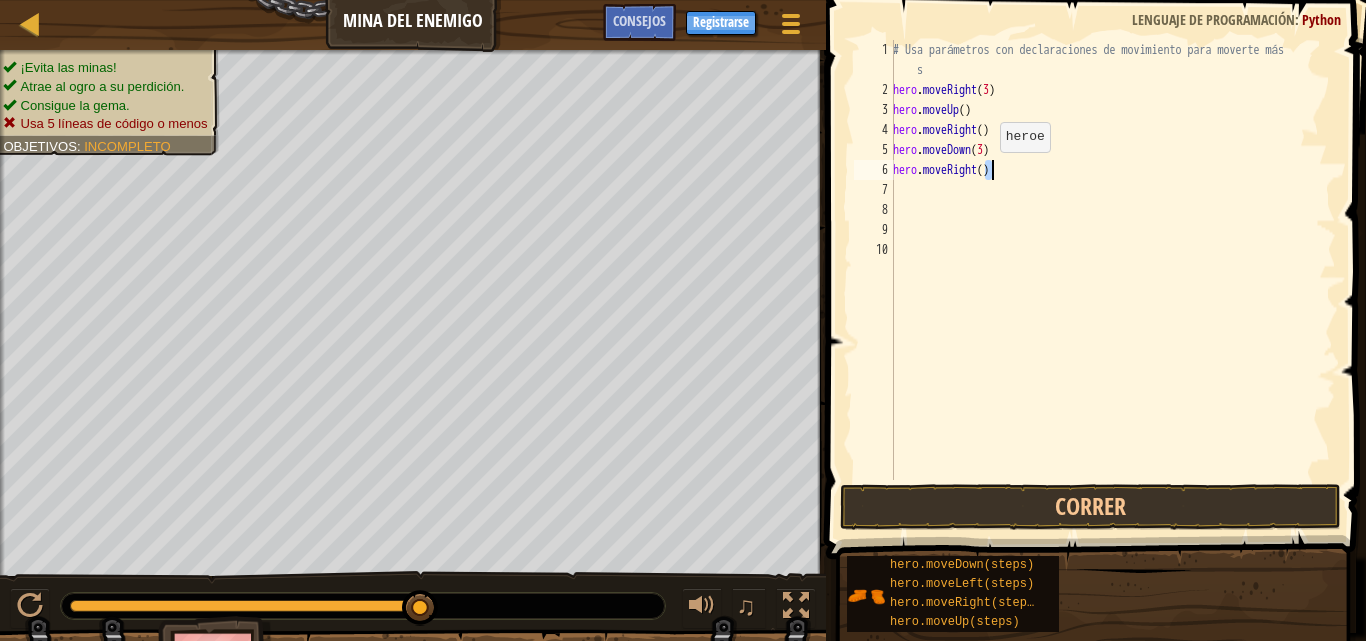 click on "# Usa parámetros con declaraciones de movimiento para moverte más      s hero . moveRight ( [NUMBER] ) hero . moveUp ( ) hero . moveRight ( ) hero . moveDown ( [NUMBER] ) hero . moveRight ( )" at bounding box center (1112, 290) 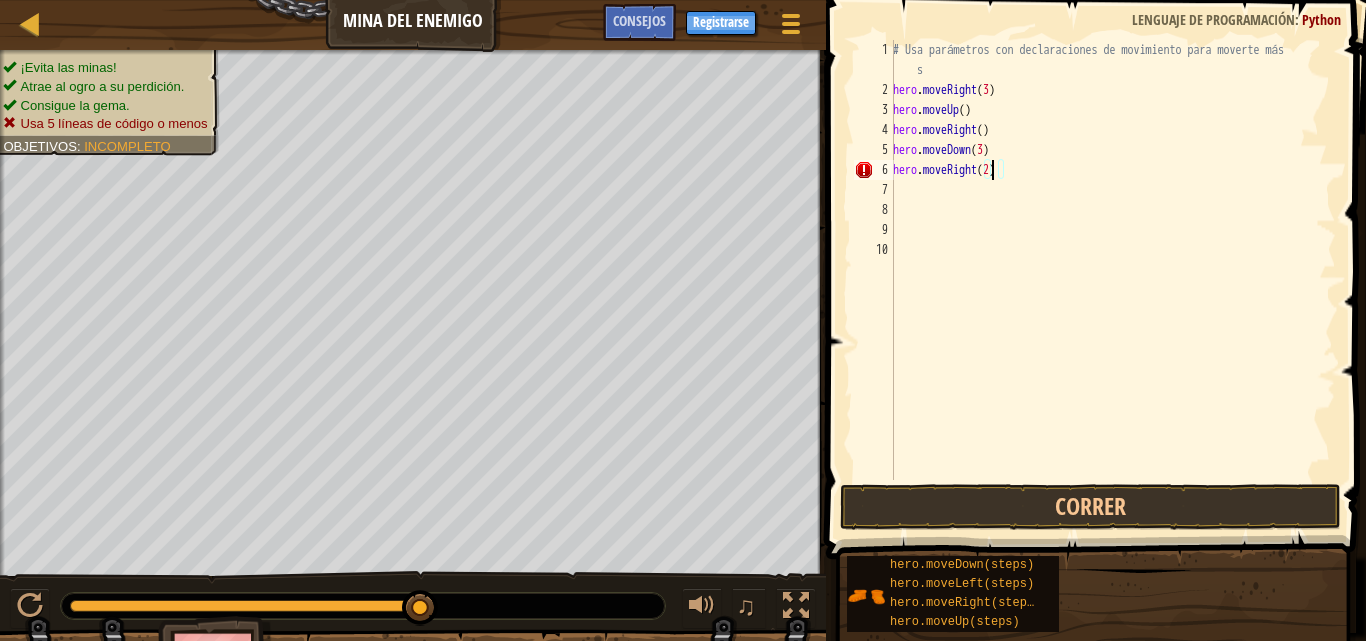 scroll, scrollTop: 9, scrollLeft: 8, axis: both 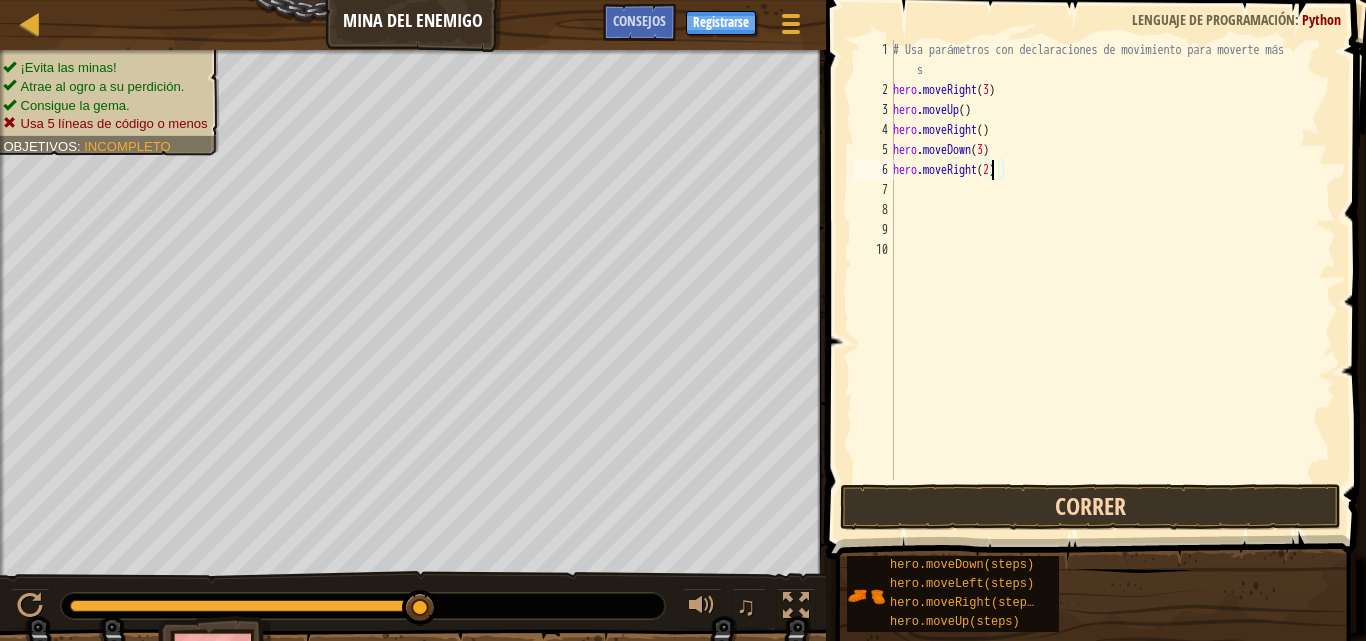type on "hero.moveRight(2)" 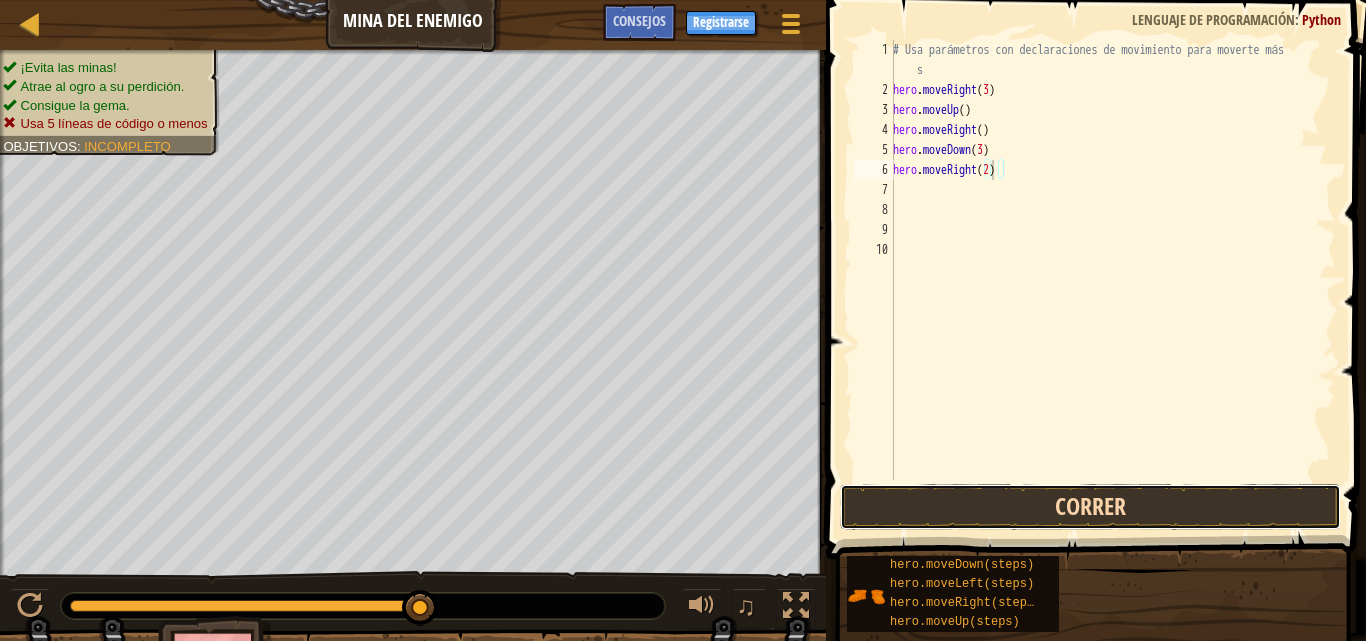 click on "Correr" at bounding box center (1090, 507) 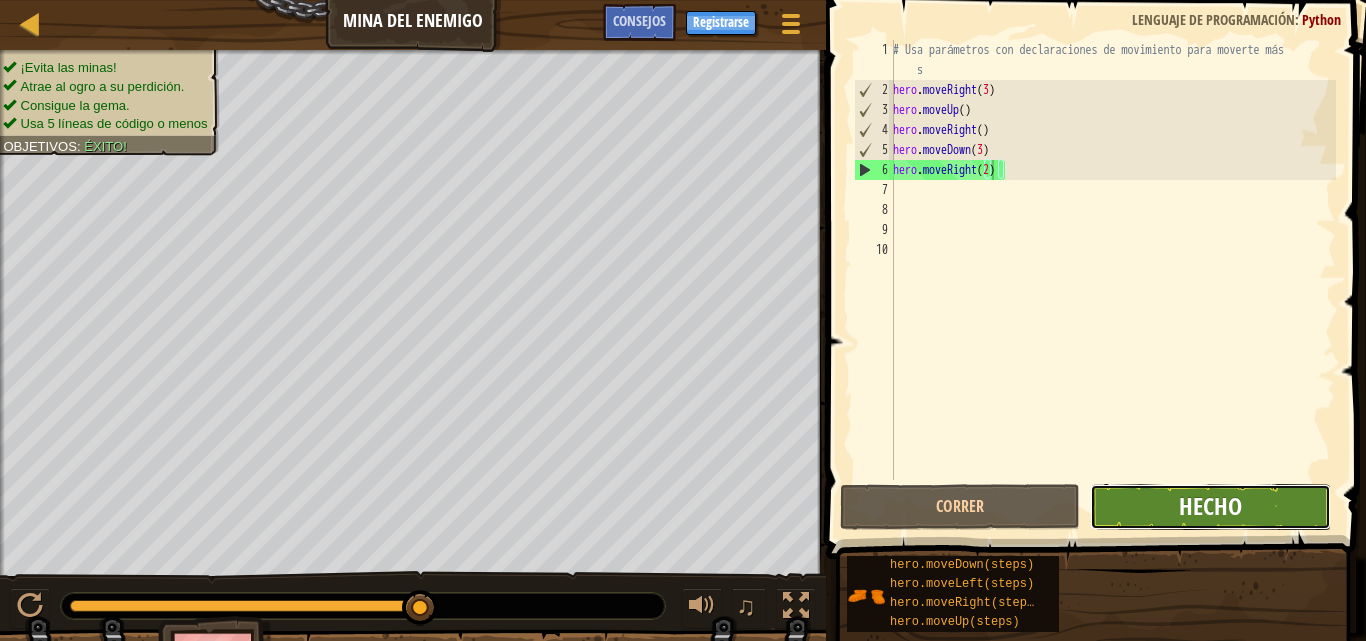 click on "Hecho" at bounding box center (1210, 506) 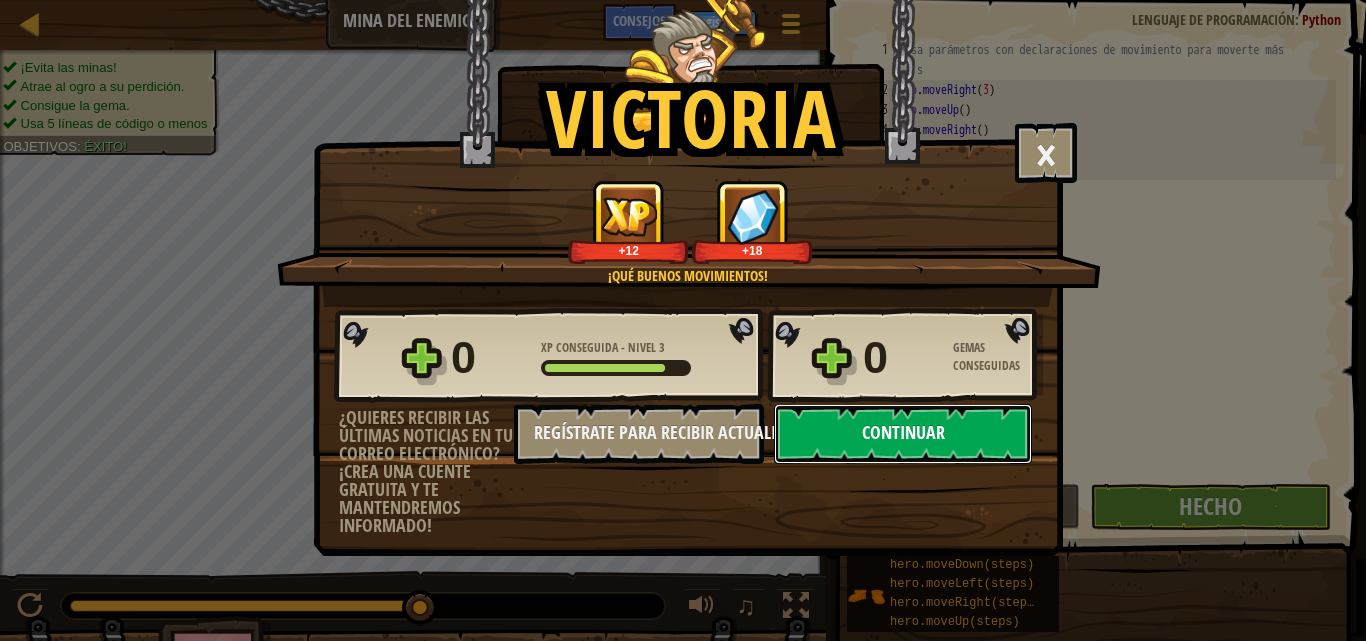 click on "Continuar" at bounding box center [903, 434] 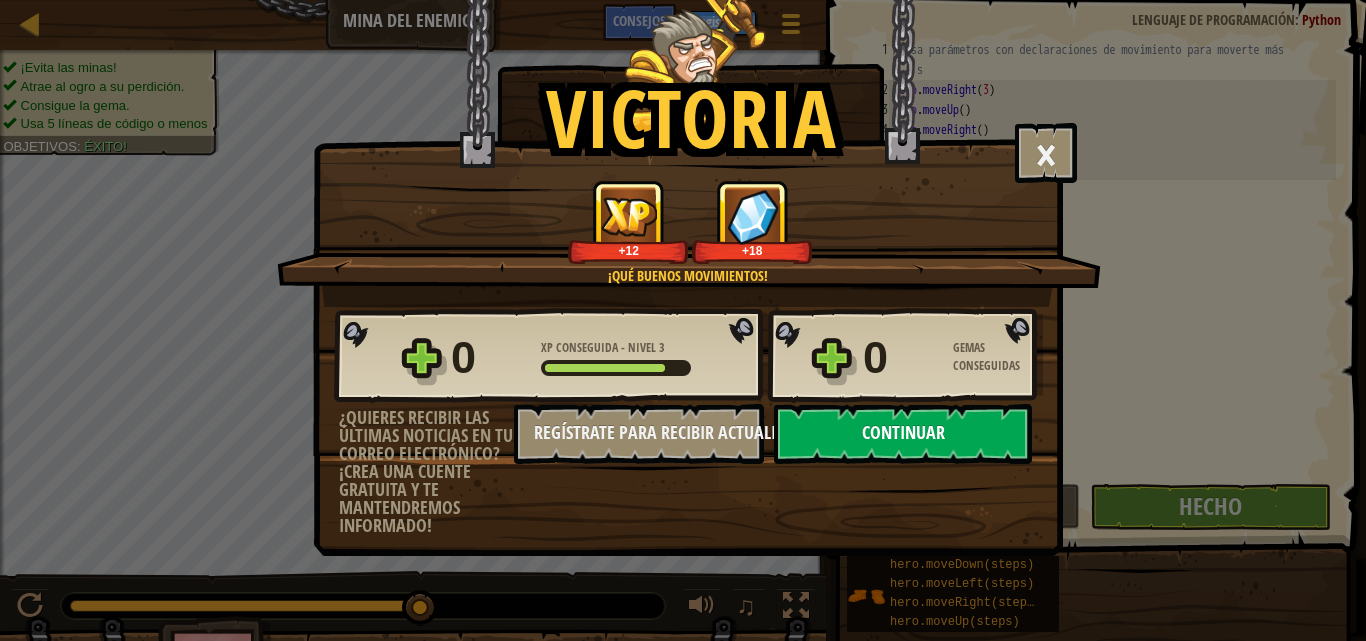 select on "es-ES" 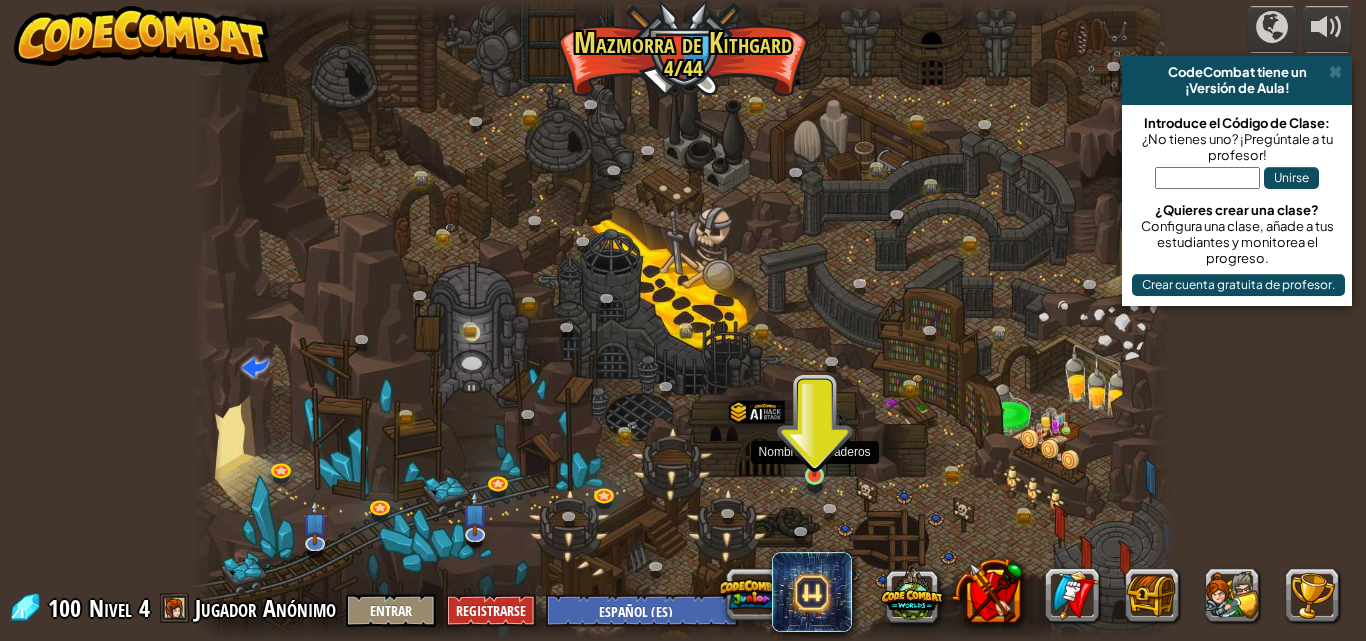 click at bounding box center [814, 450] 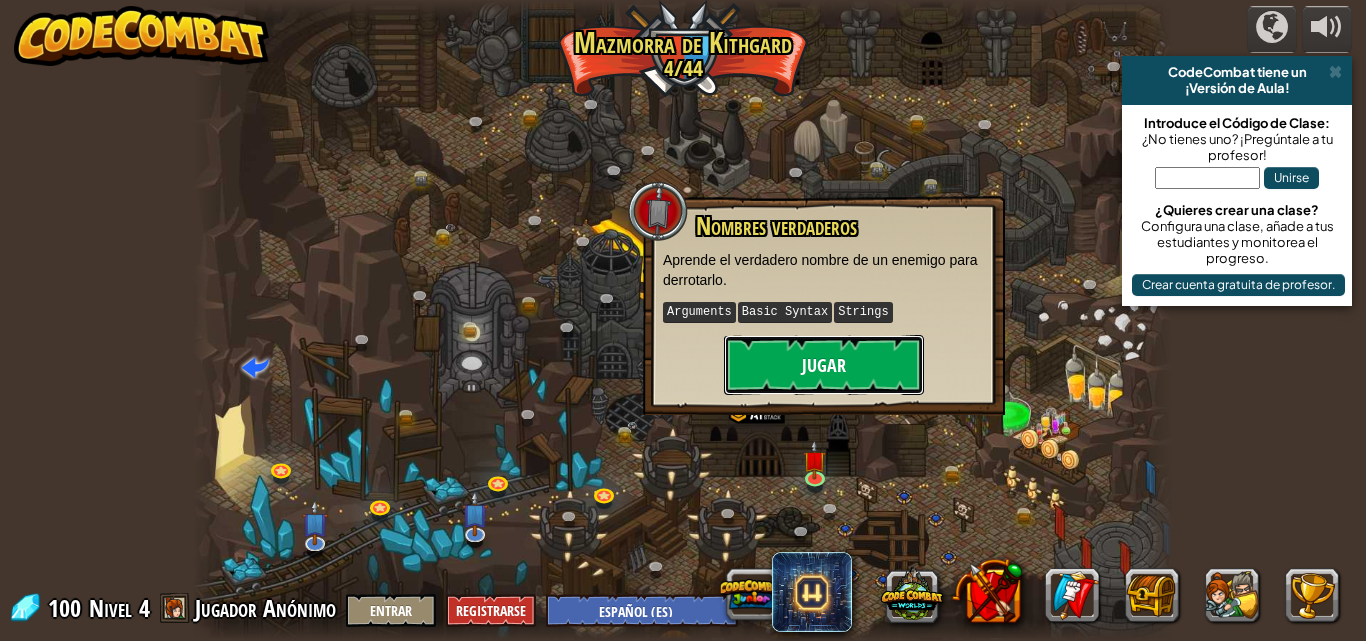 click on "Jugar" at bounding box center [824, 365] 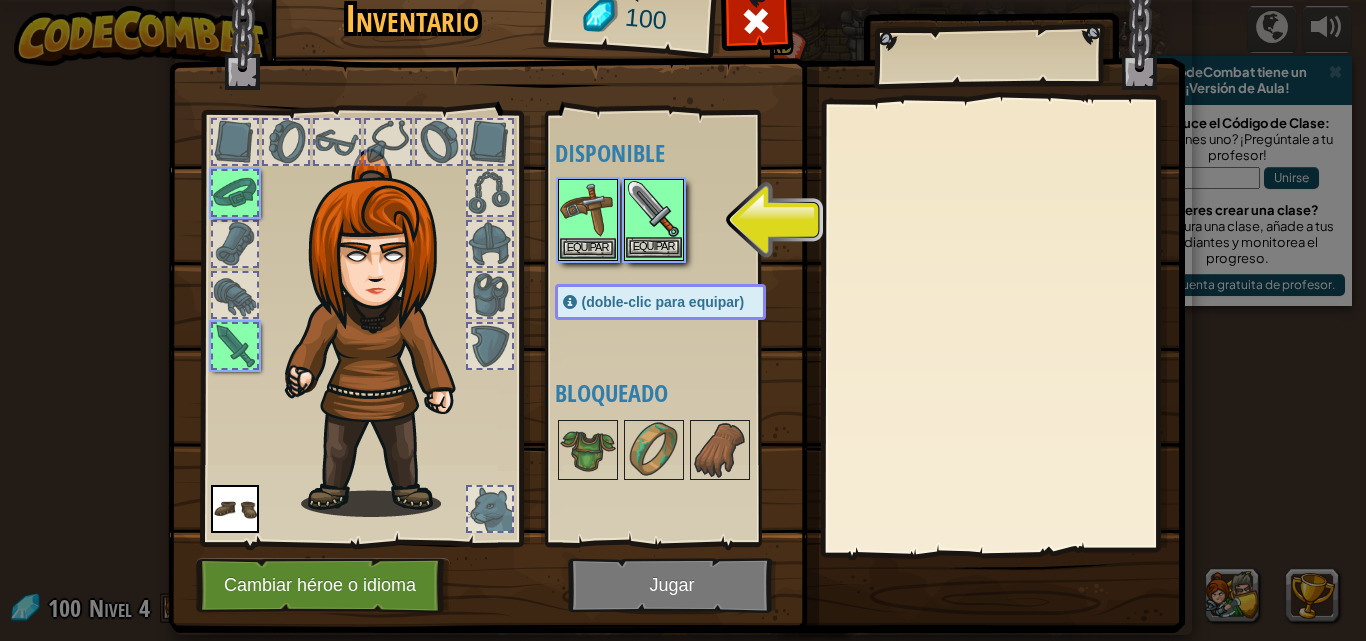click at bounding box center (654, 209) 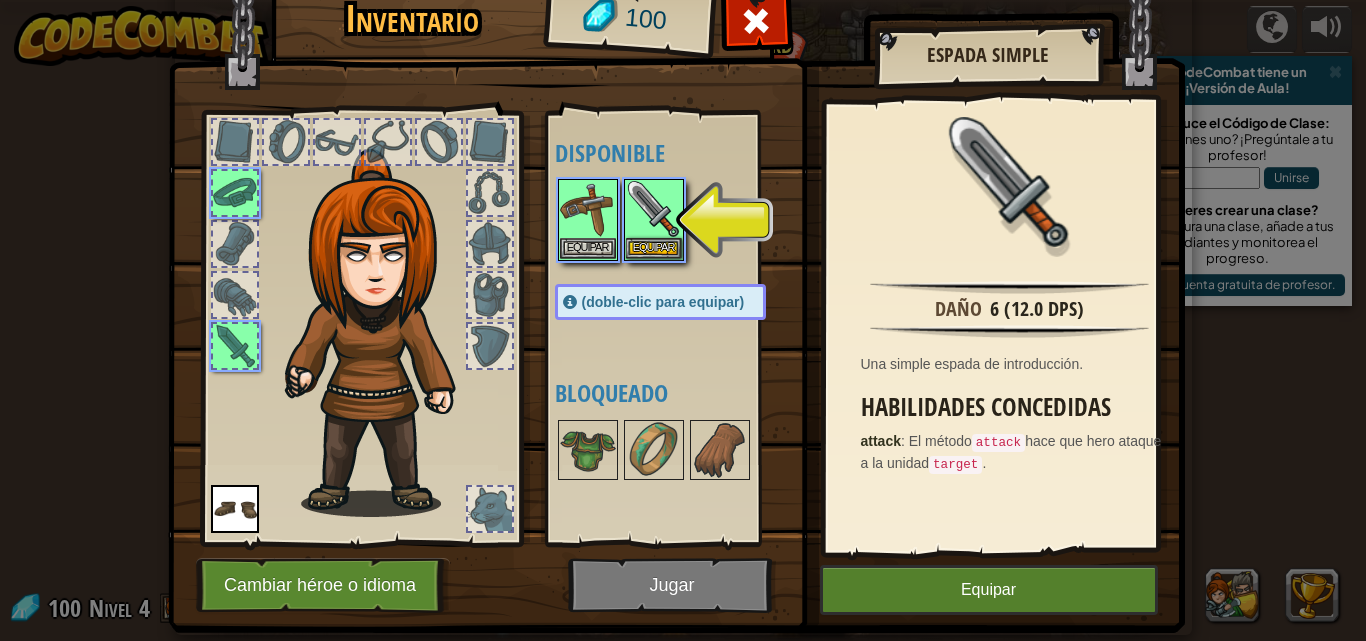 click at bounding box center (676, 270) 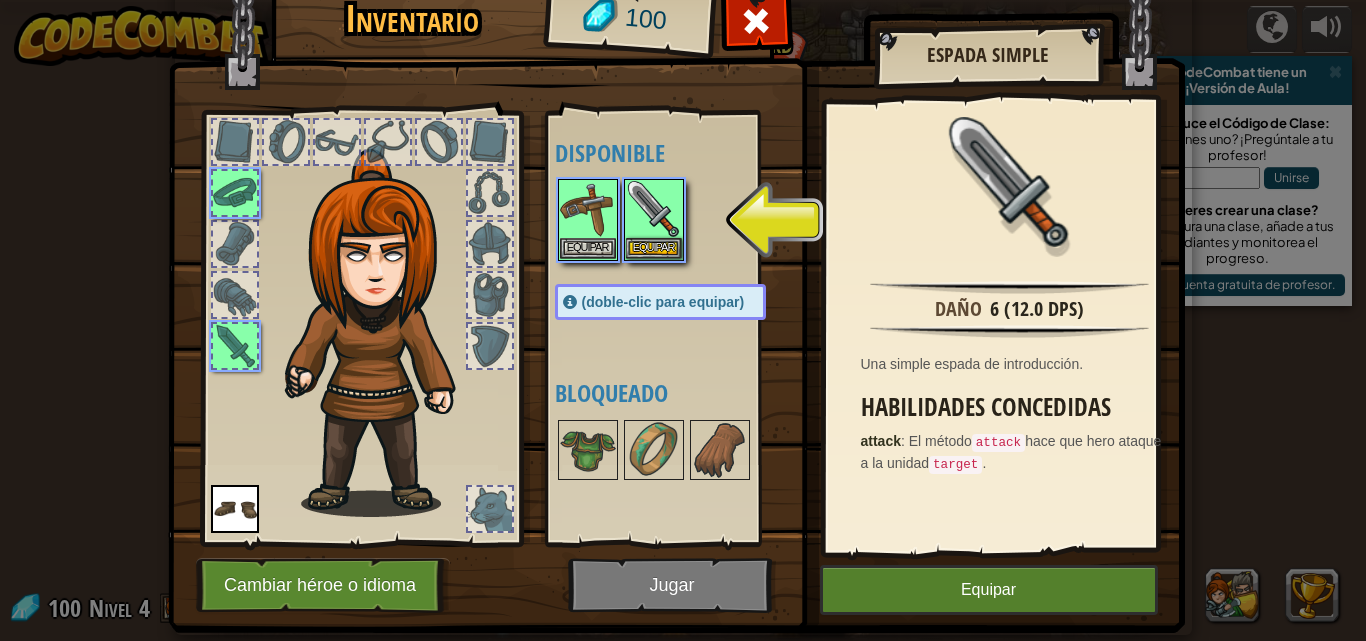 click at bounding box center (490, 193) 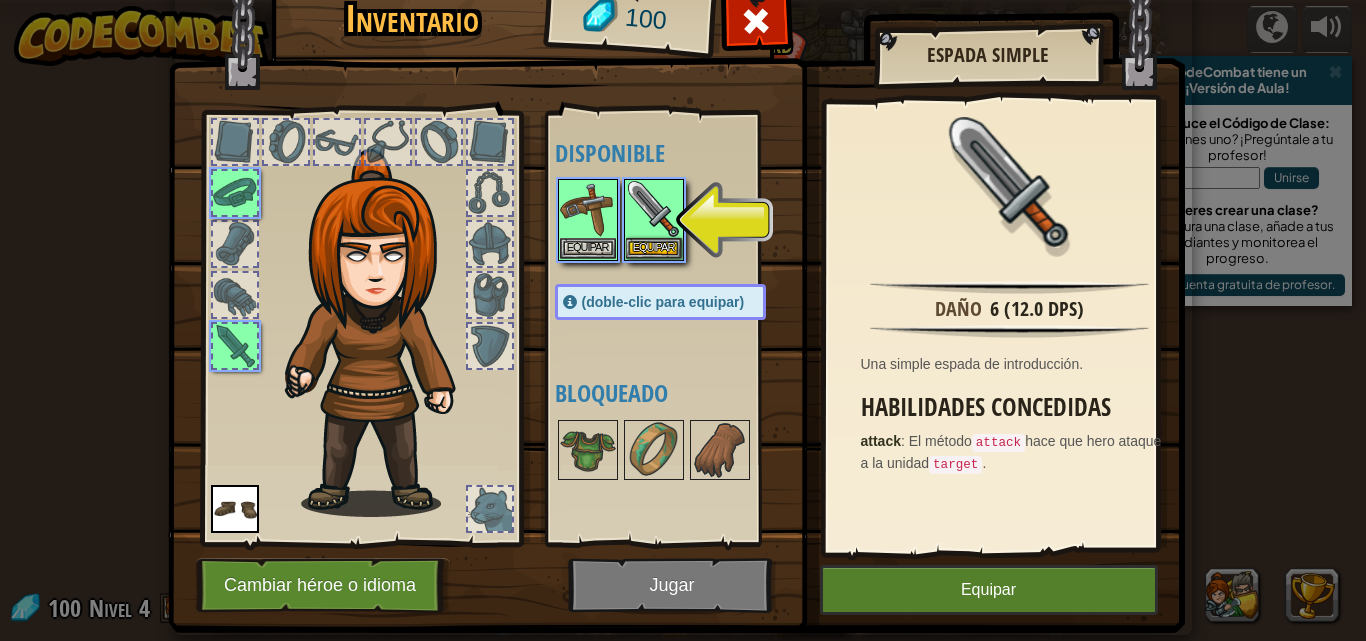 click at bounding box center [490, 193] 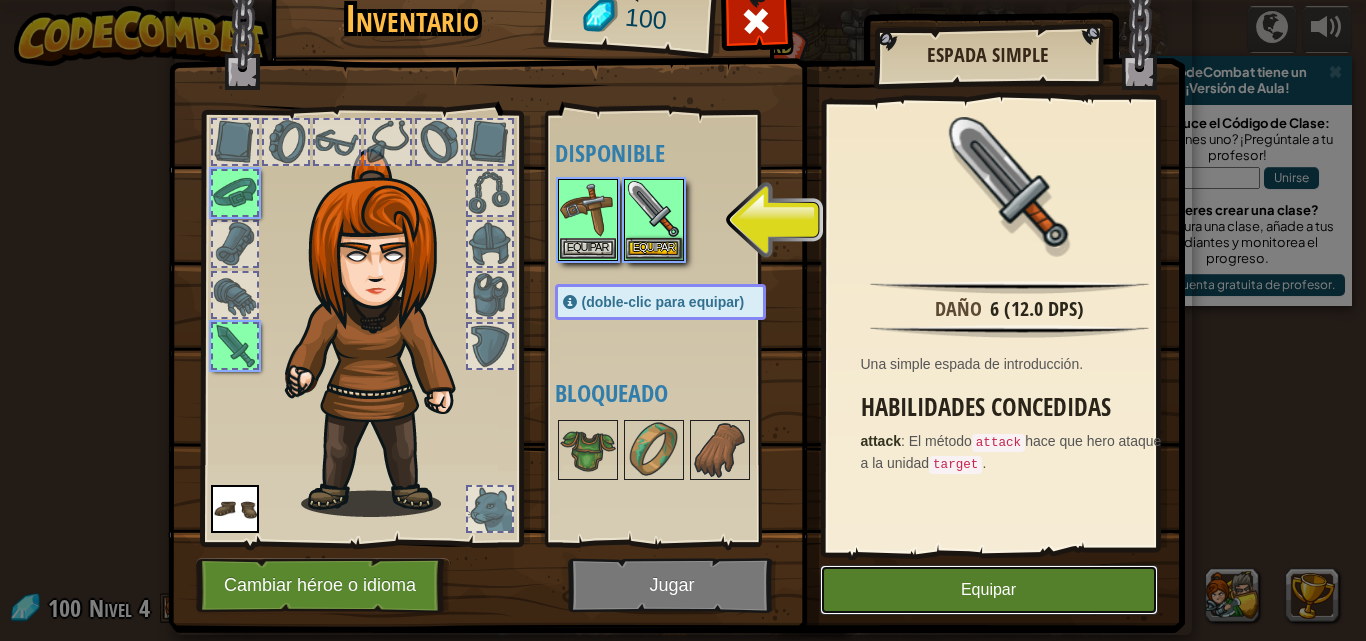click on "Equipar" at bounding box center (989, 590) 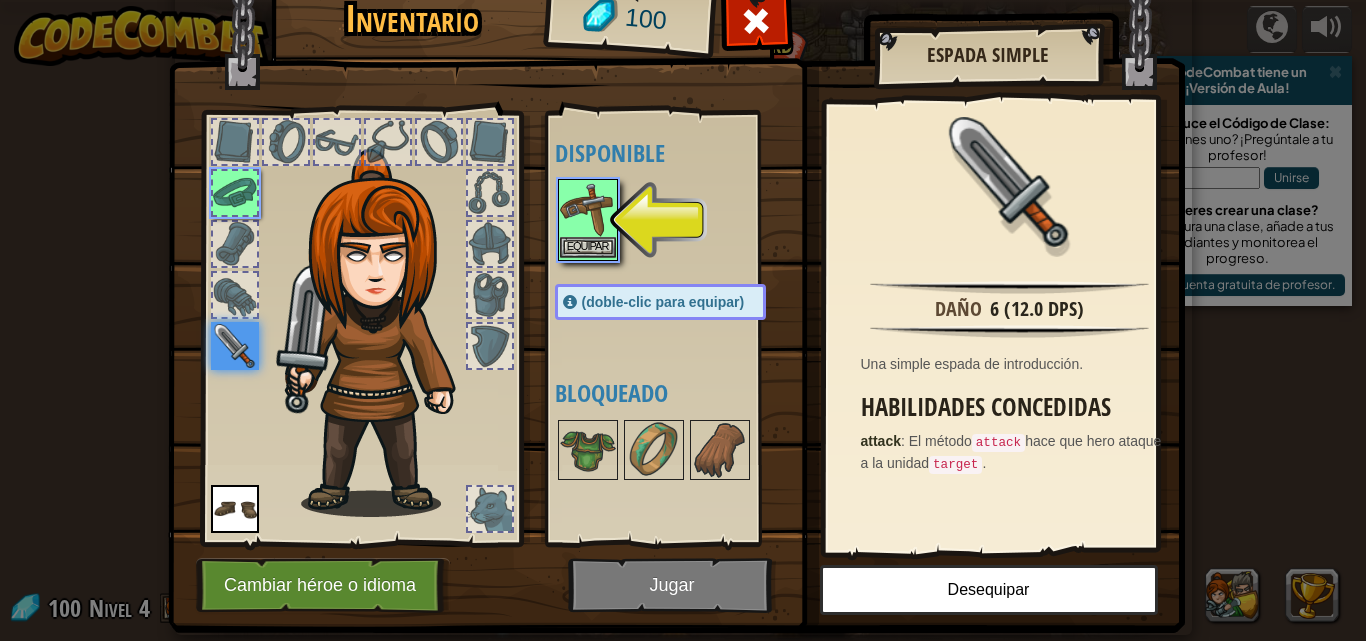 click at bounding box center [588, 209] 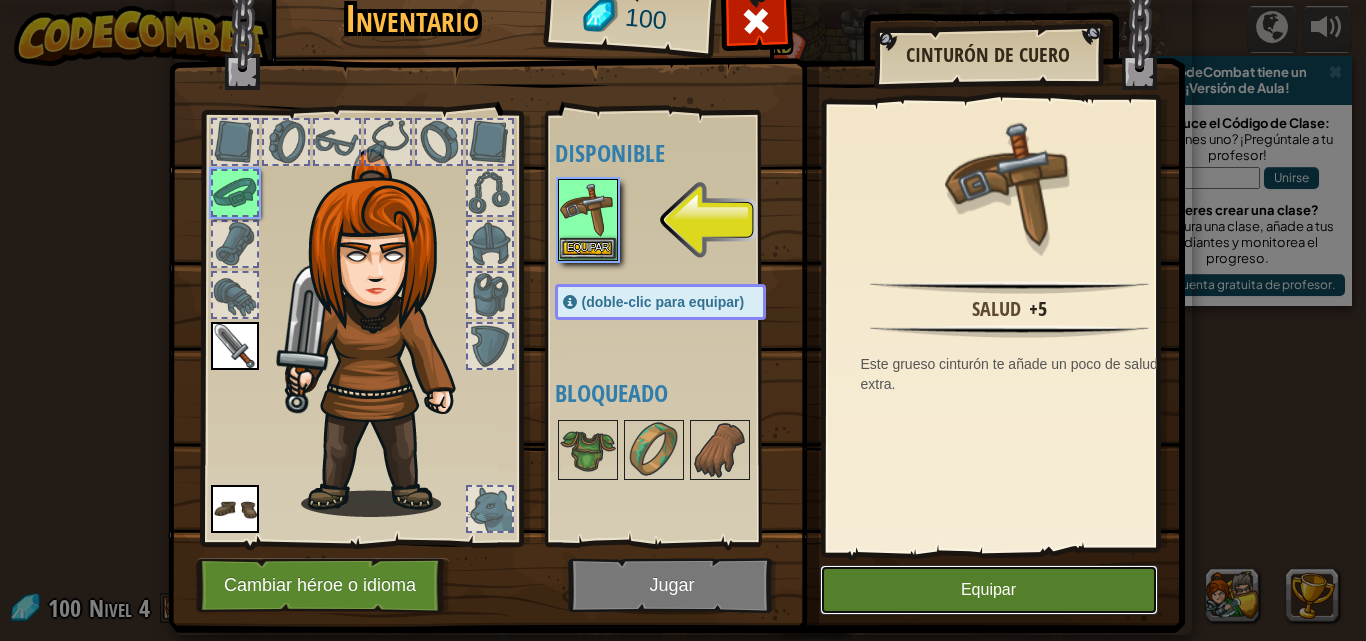 click on "Equipar" at bounding box center [989, 590] 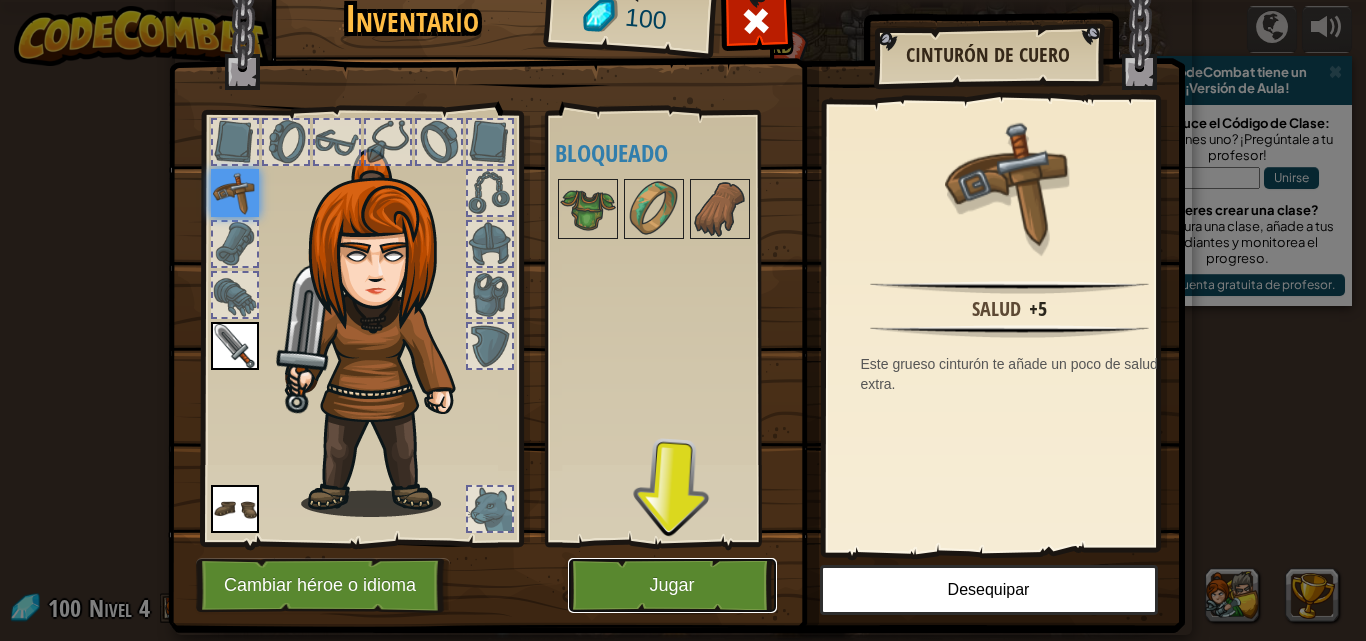 click on "Jugar" at bounding box center (672, 585) 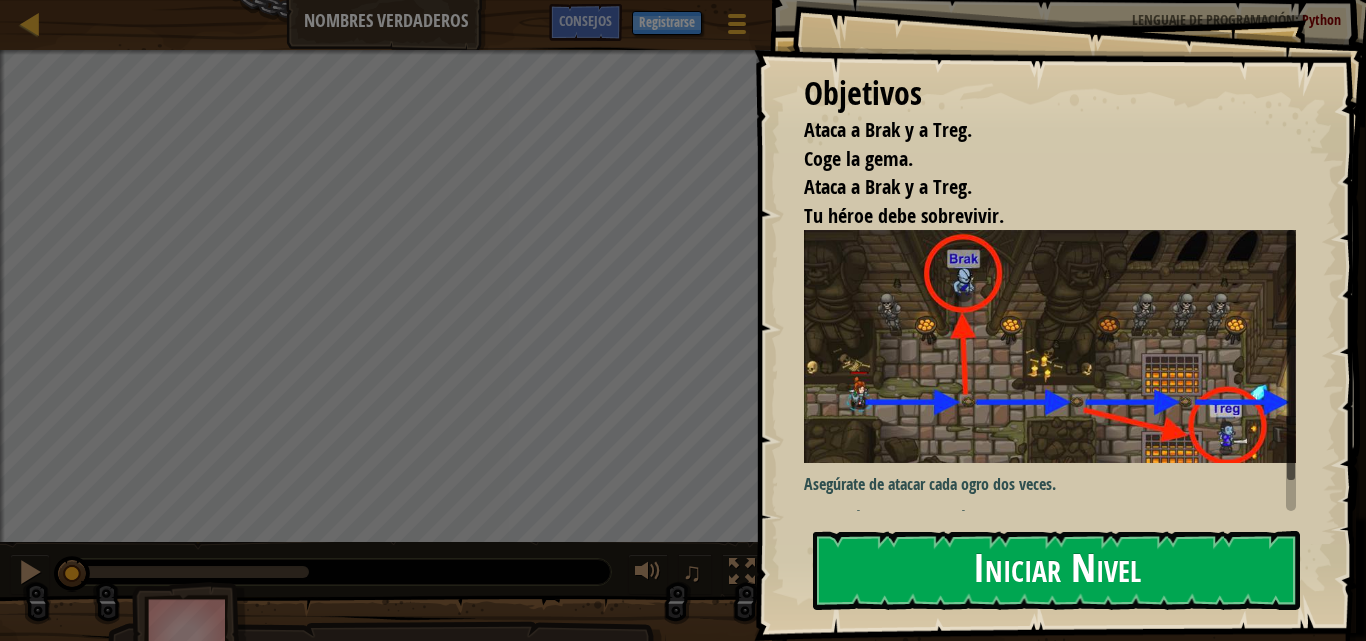 click on "Iniciar Nivel" at bounding box center [1056, 570] 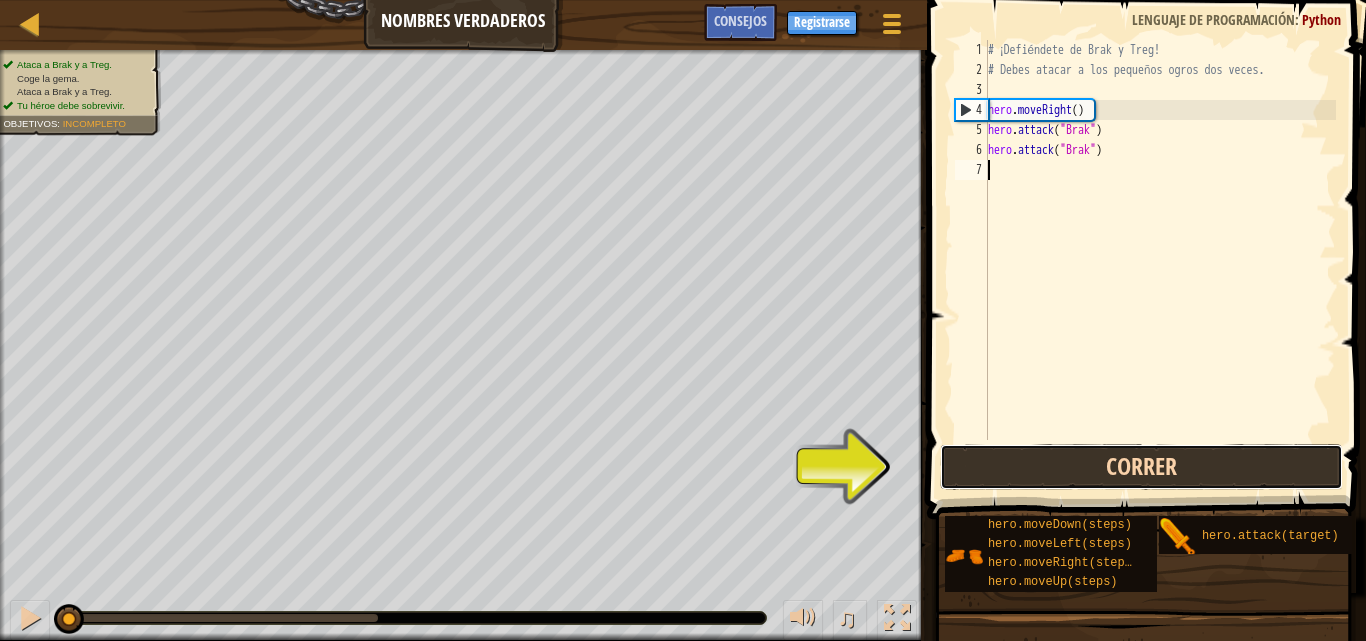 click on "Correr" at bounding box center (1141, 467) 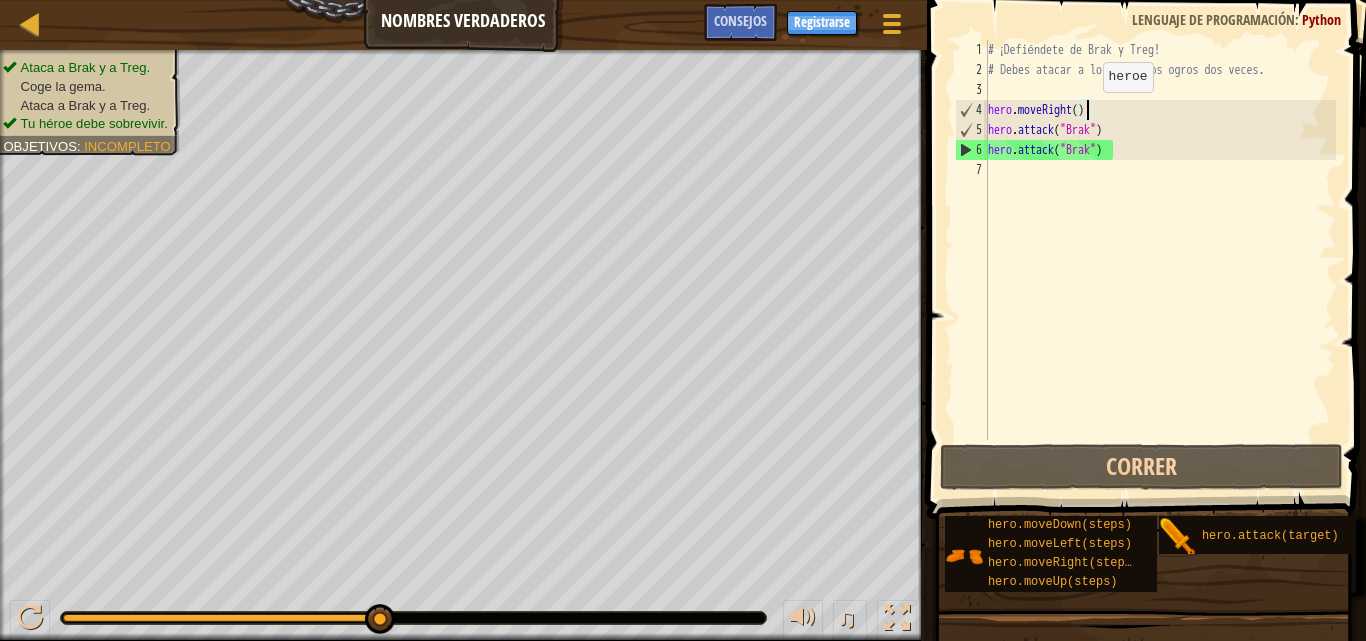click on "# ¡Defiéndete de Brak y Treg! # Debes atacar a los pequeños ogros dos veces. hero . moveRight ( ) hero . attack ( "Brak" ) hero . attack ( "Brak" )" at bounding box center (1160, 260) 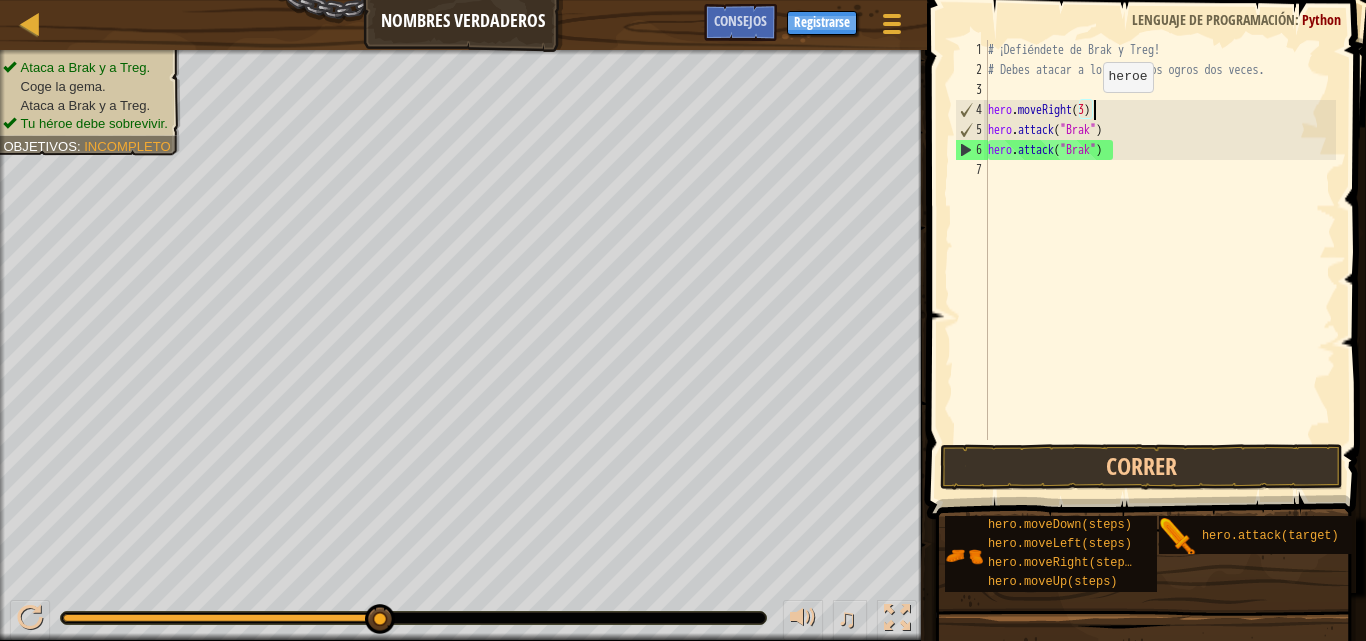 scroll, scrollTop: 9, scrollLeft: 8, axis: both 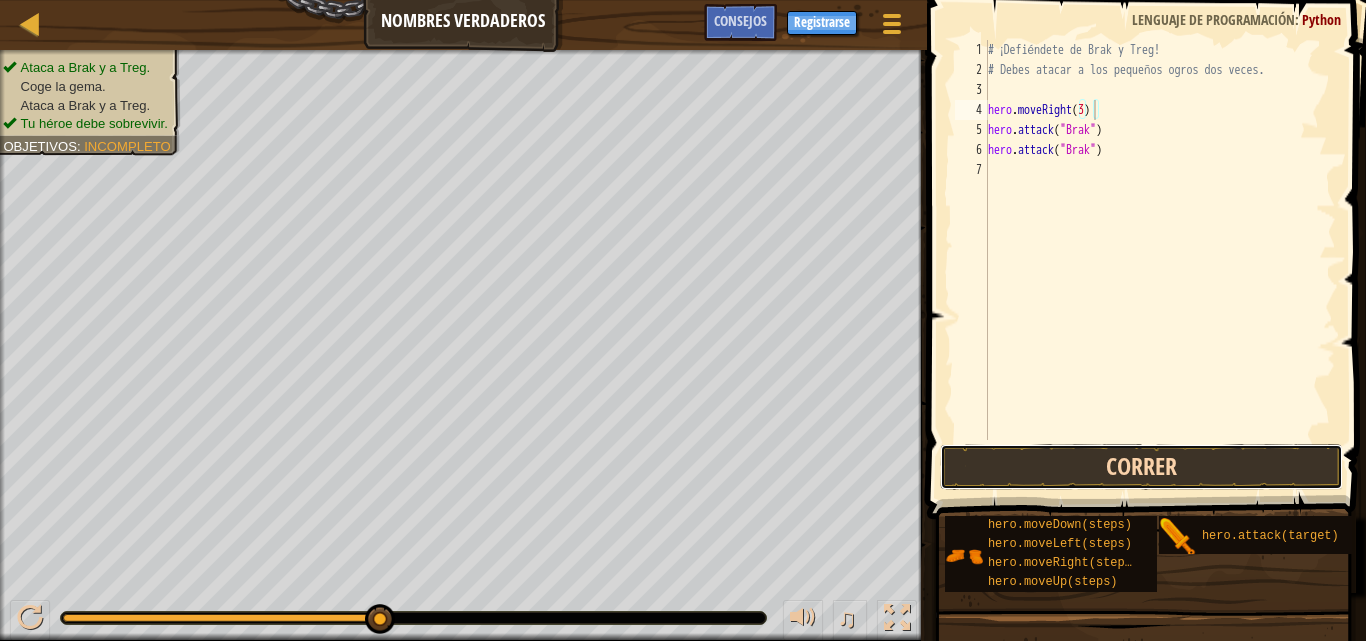 click on "Correr" at bounding box center [1141, 467] 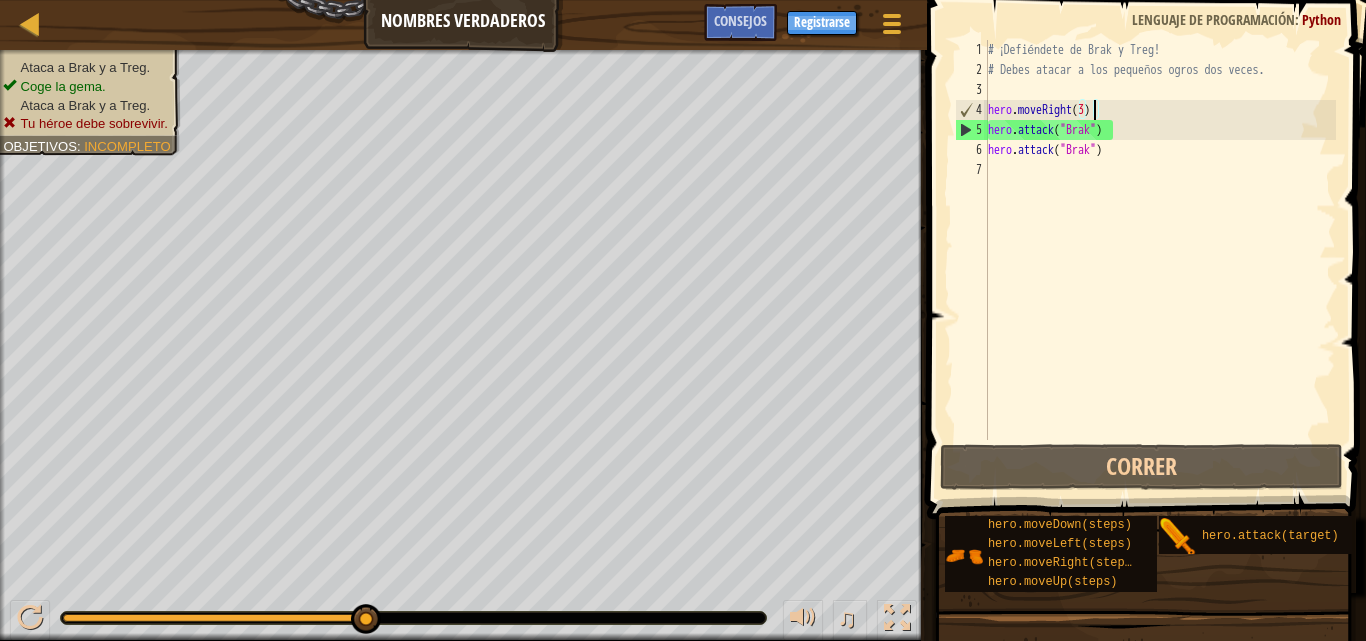 click on "# ¡Defiéndete de [PERSON] y [PERSON]! # Debes atacar a los pequeños ogros dos veces. hero . moveRight ( 3 ) hero . attack ( "[PERSON]" ) hero . attack ( "[PERSON]" )" at bounding box center (1160, 260) 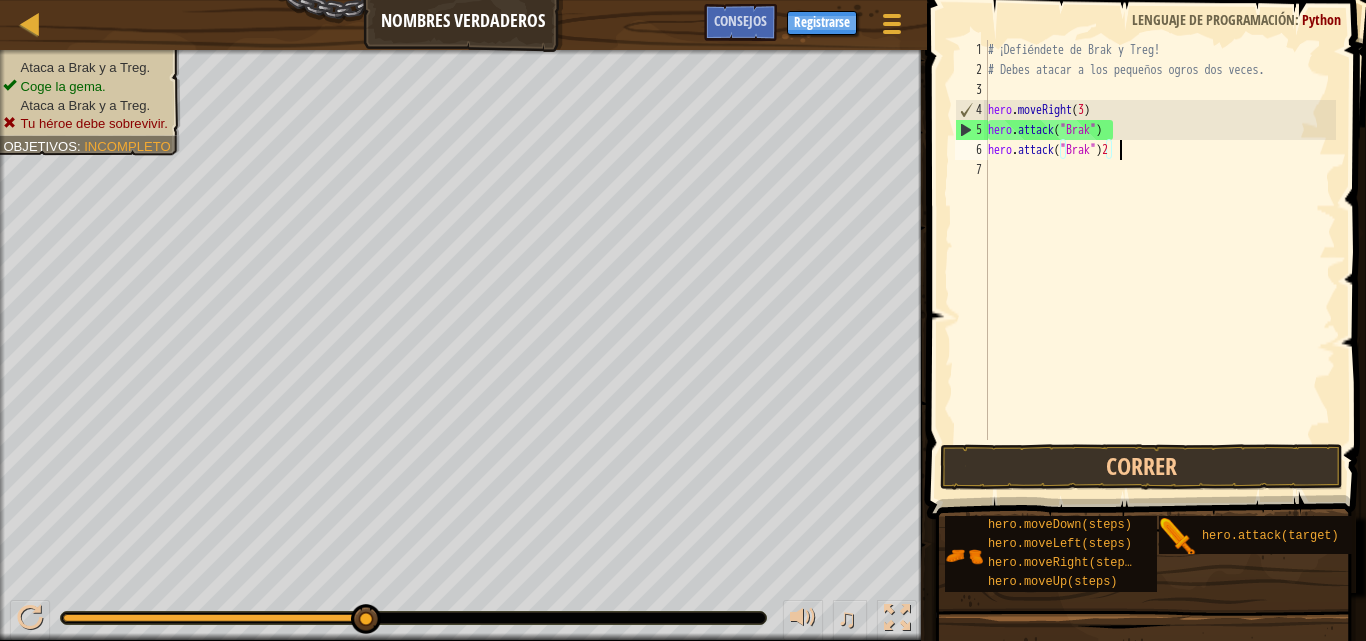 scroll, scrollTop: 9, scrollLeft: 10, axis: both 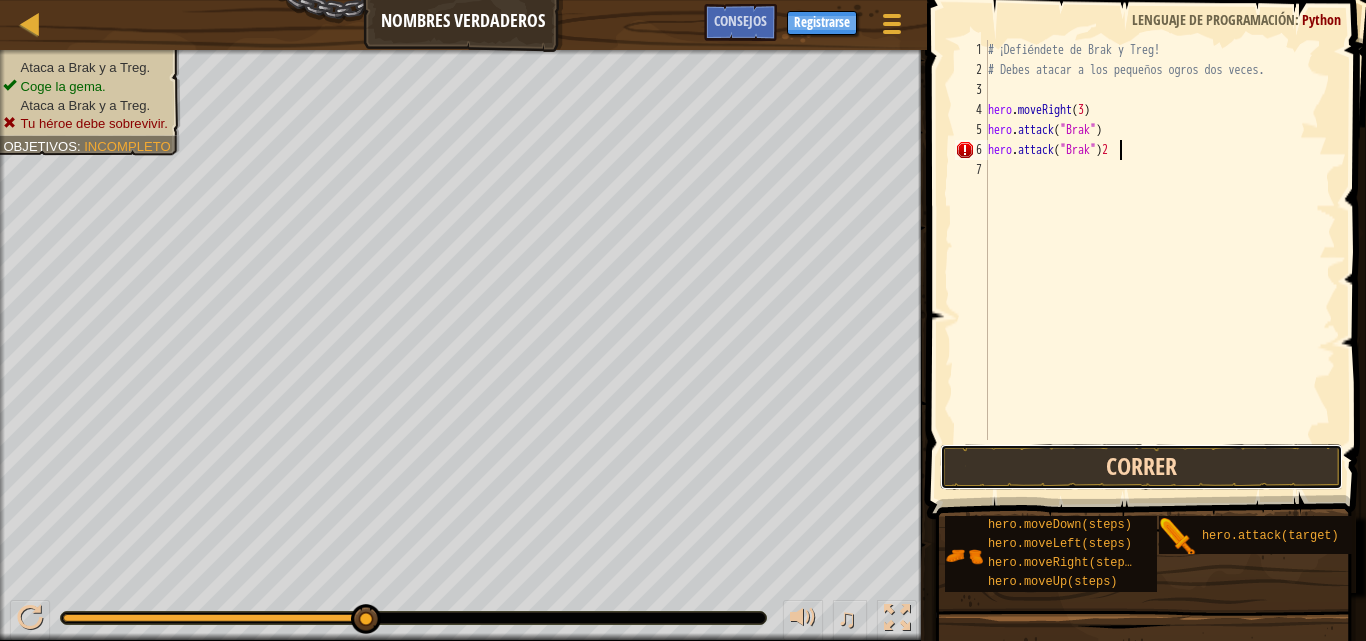 click on "Correr" at bounding box center [1141, 467] 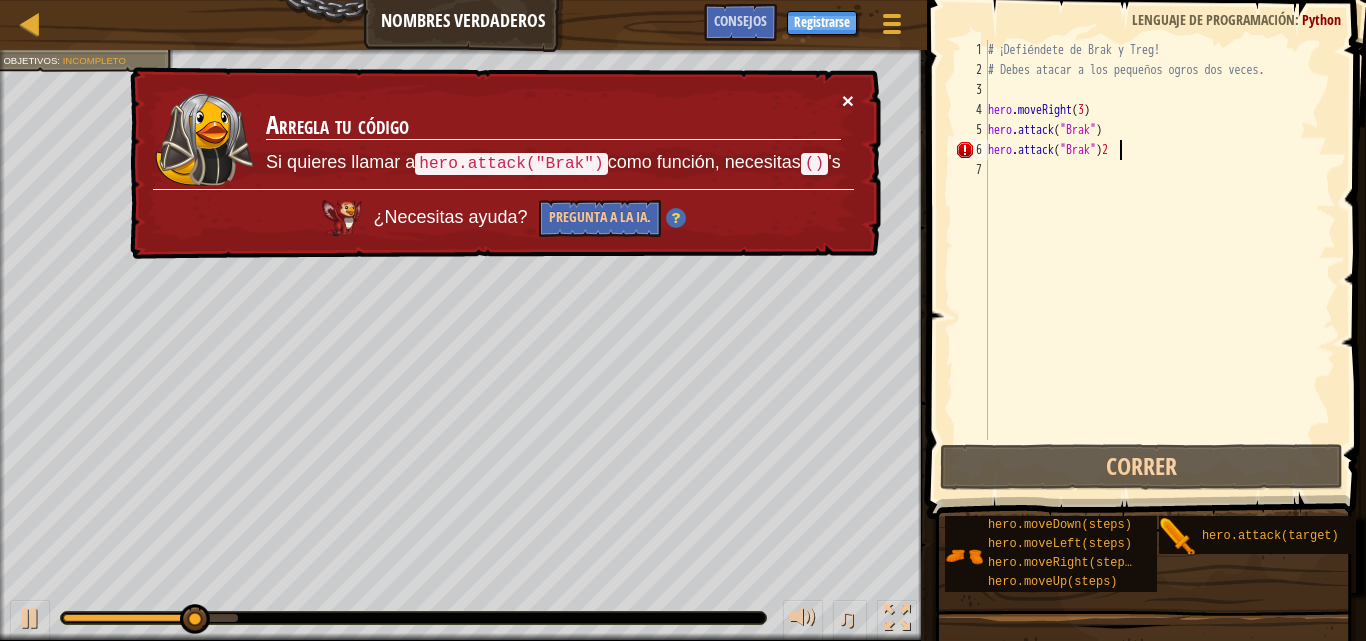 click on "×" at bounding box center (848, 100) 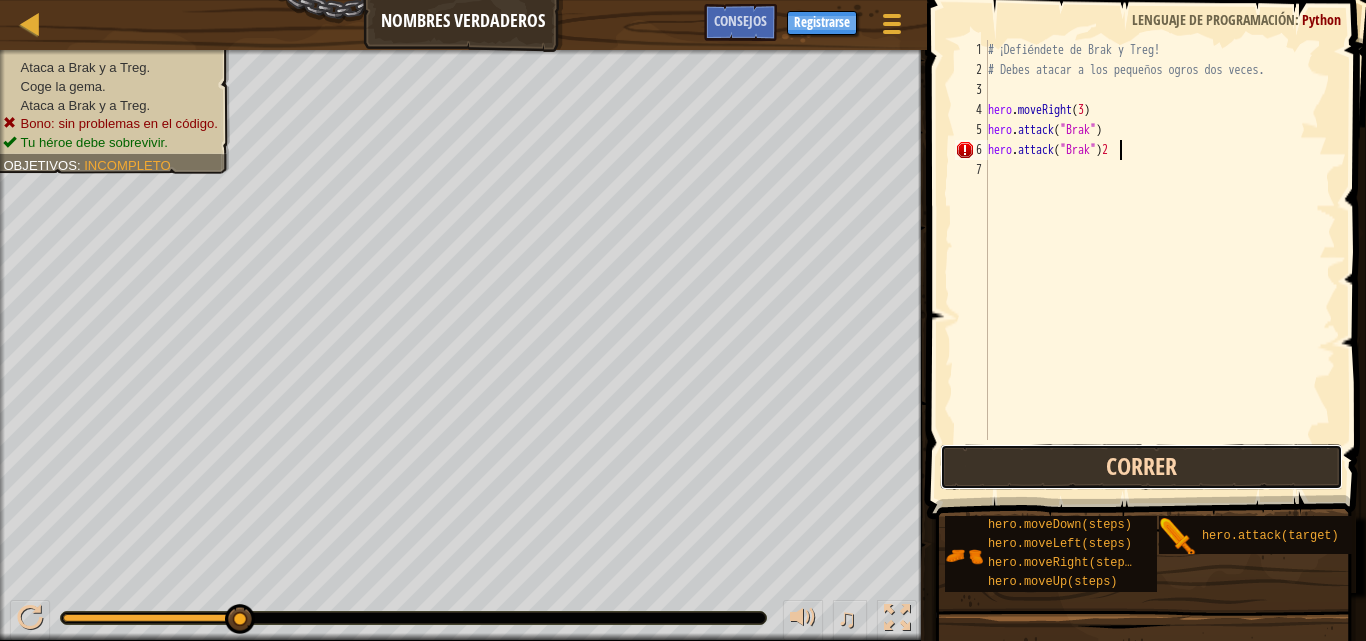 click on "Correr" at bounding box center (1141, 467) 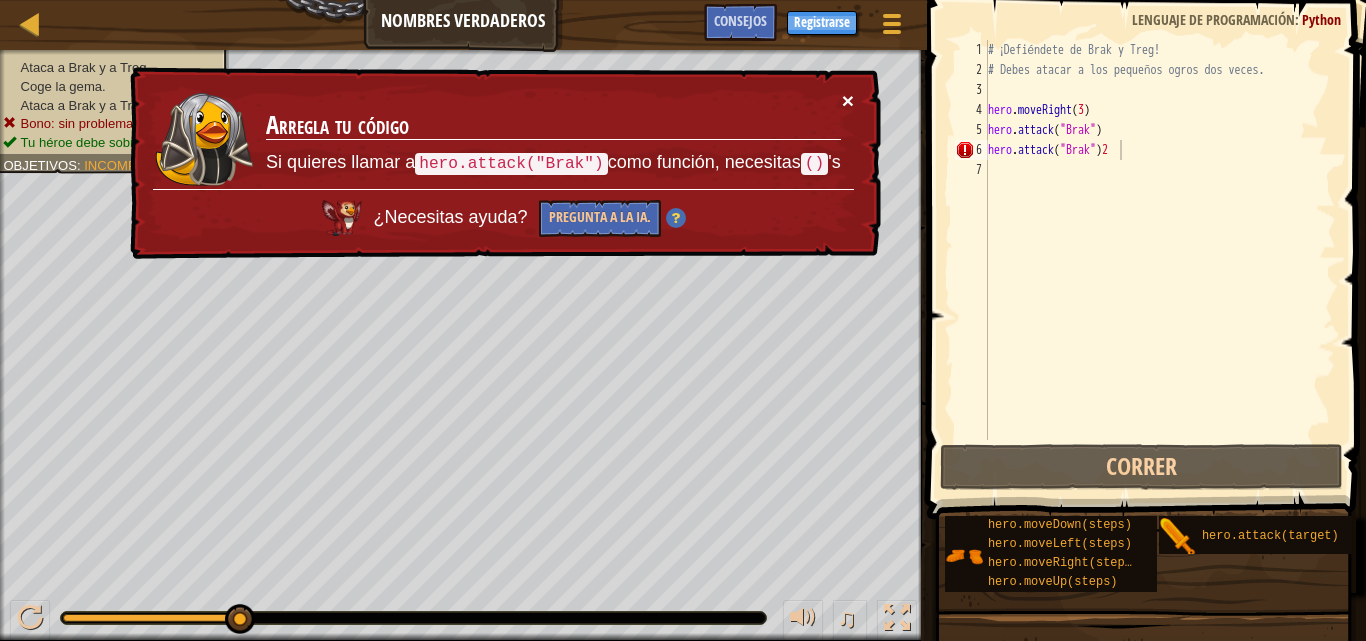 click on "× Arregla tu código Si quieres llamar a  hero.attack("Brak")  como función, necesitas  () 's
¿Necesitas ayuda? Pregunta a la IA." at bounding box center (503, 163) 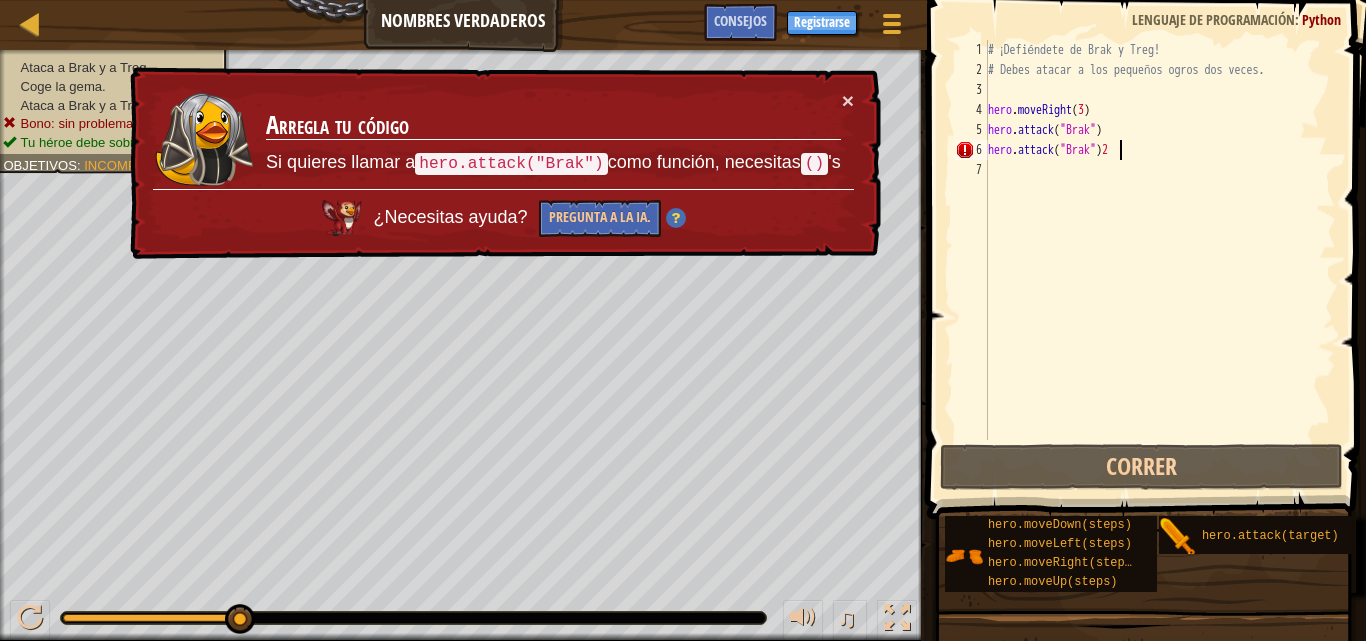 scroll, scrollTop: 9, scrollLeft: 9, axis: both 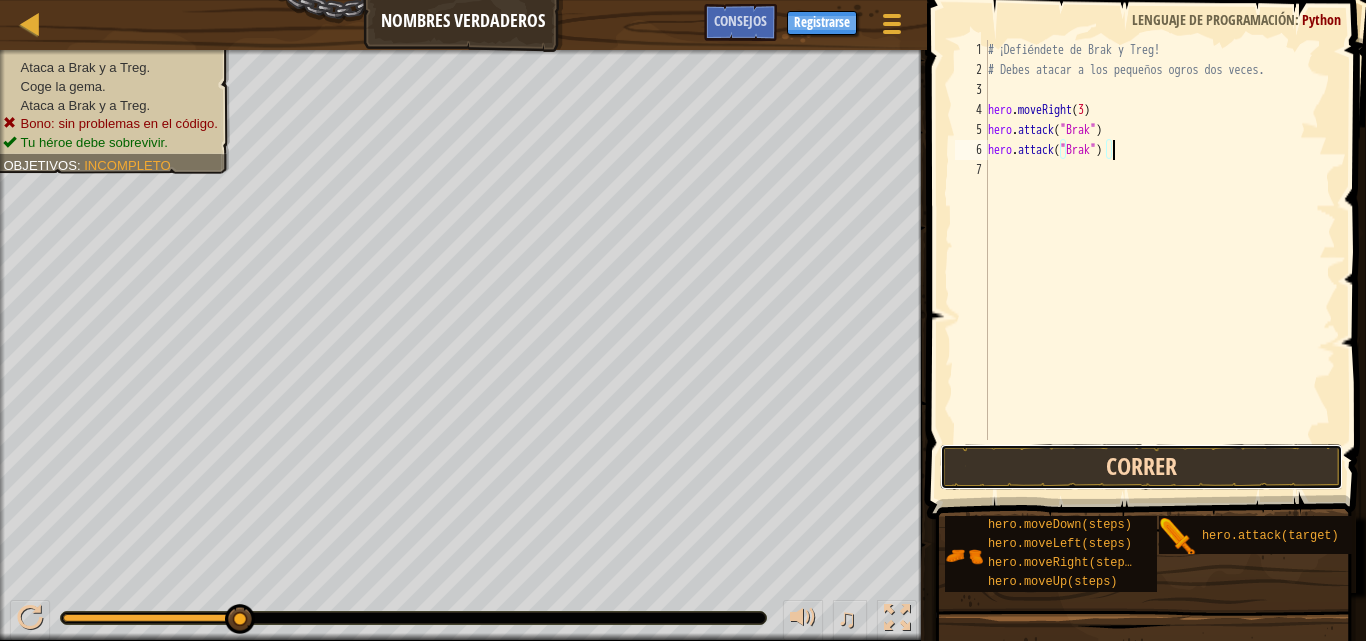 click on "Correr" at bounding box center (1141, 467) 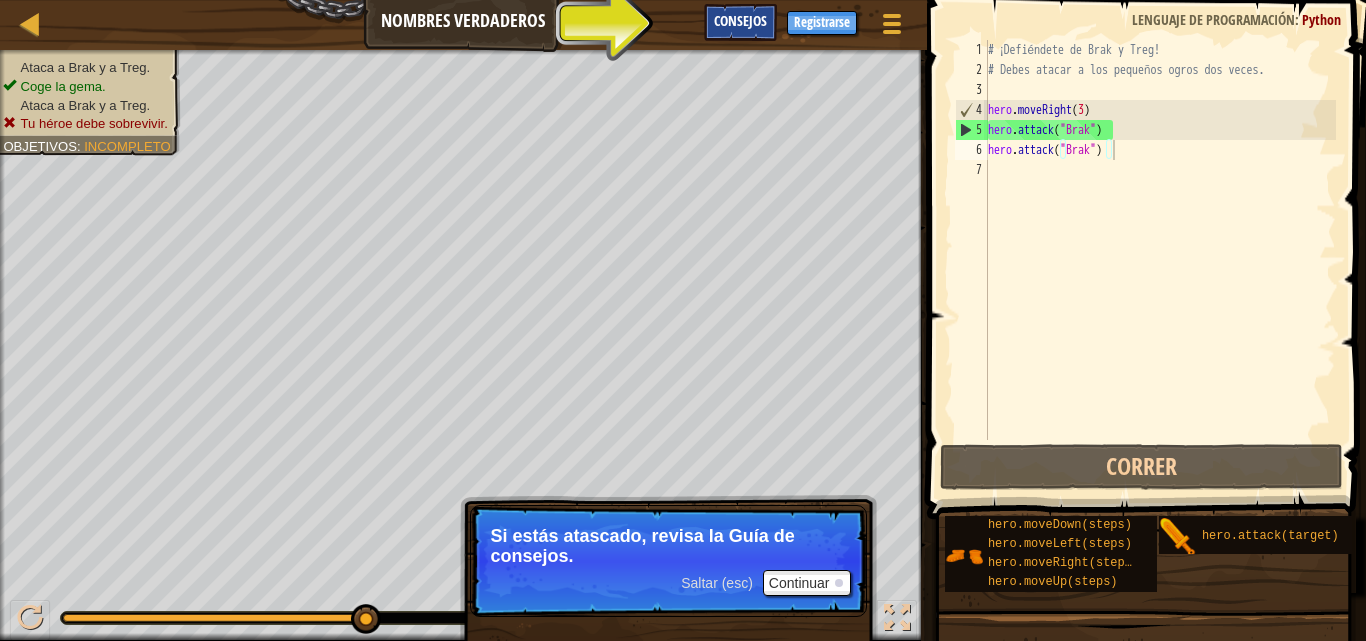 click on "Consejos" at bounding box center (740, 20) 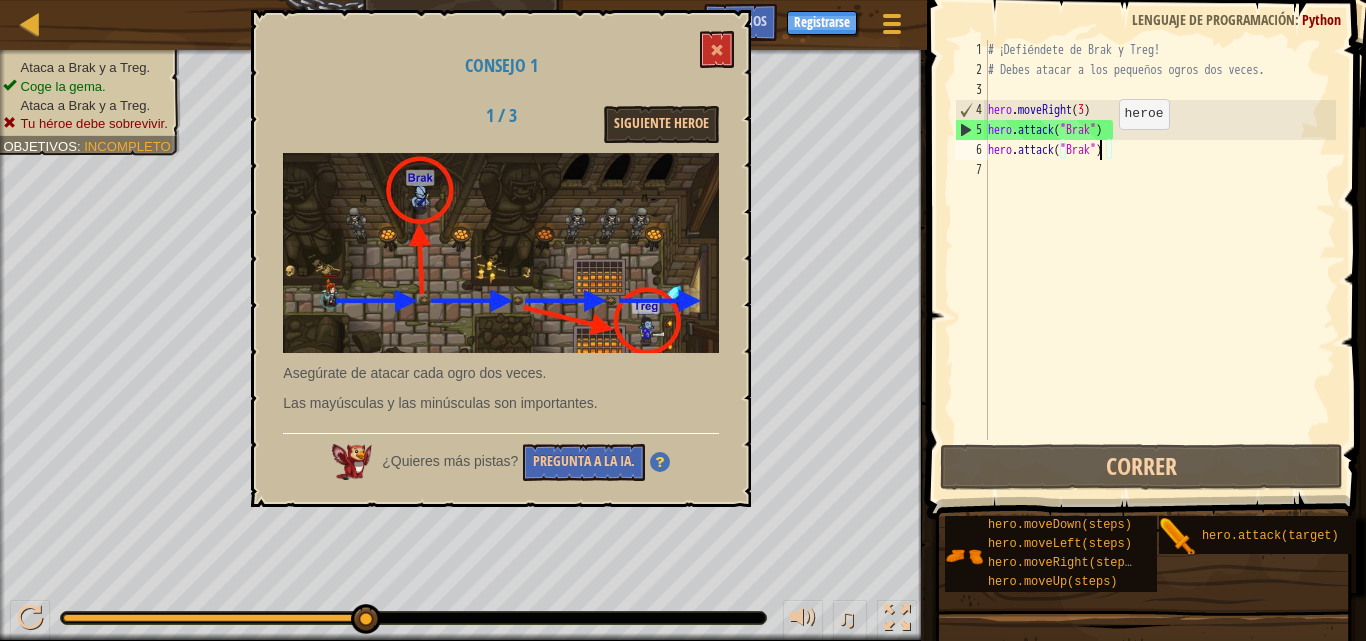 click on "# ¡Defiéndete de [PERSON] y [PERSON]! # Debes atacar a los pequeños ogros dos veces. hero . moveRight ( 3 ) hero . attack ( "[PERSON]" ) hero . attack ( "[PERSON]" )" at bounding box center [1160, 260] 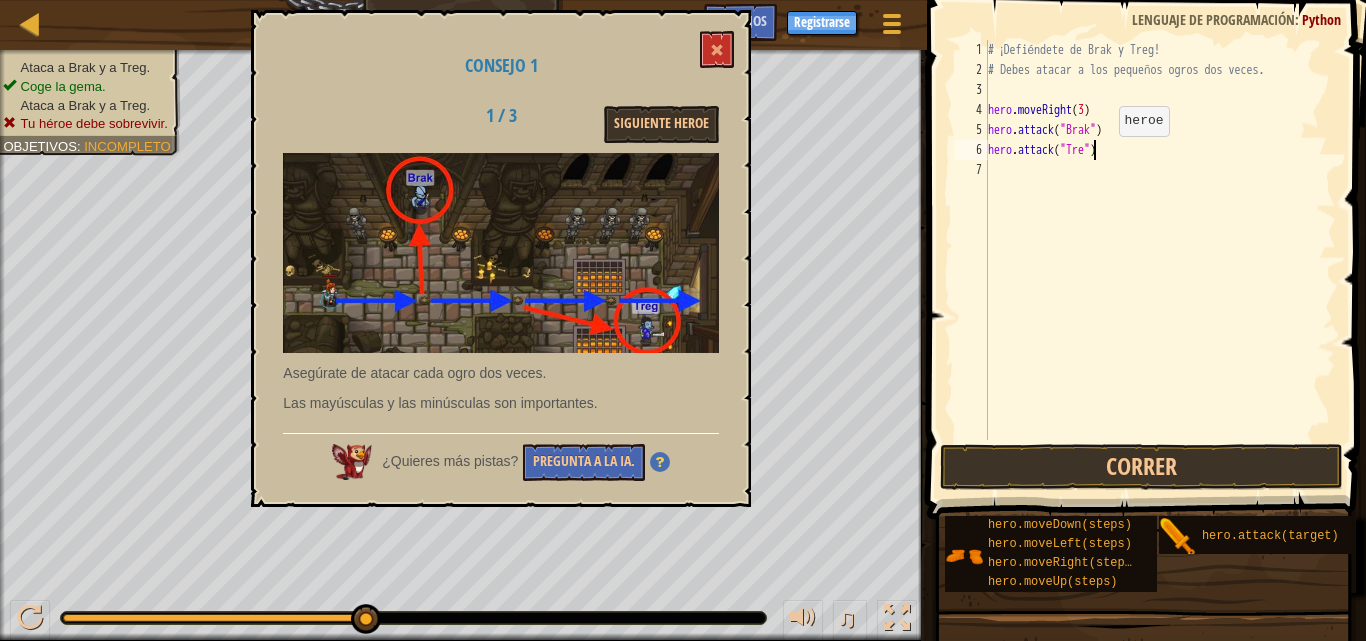 scroll, scrollTop: 9, scrollLeft: 9, axis: both 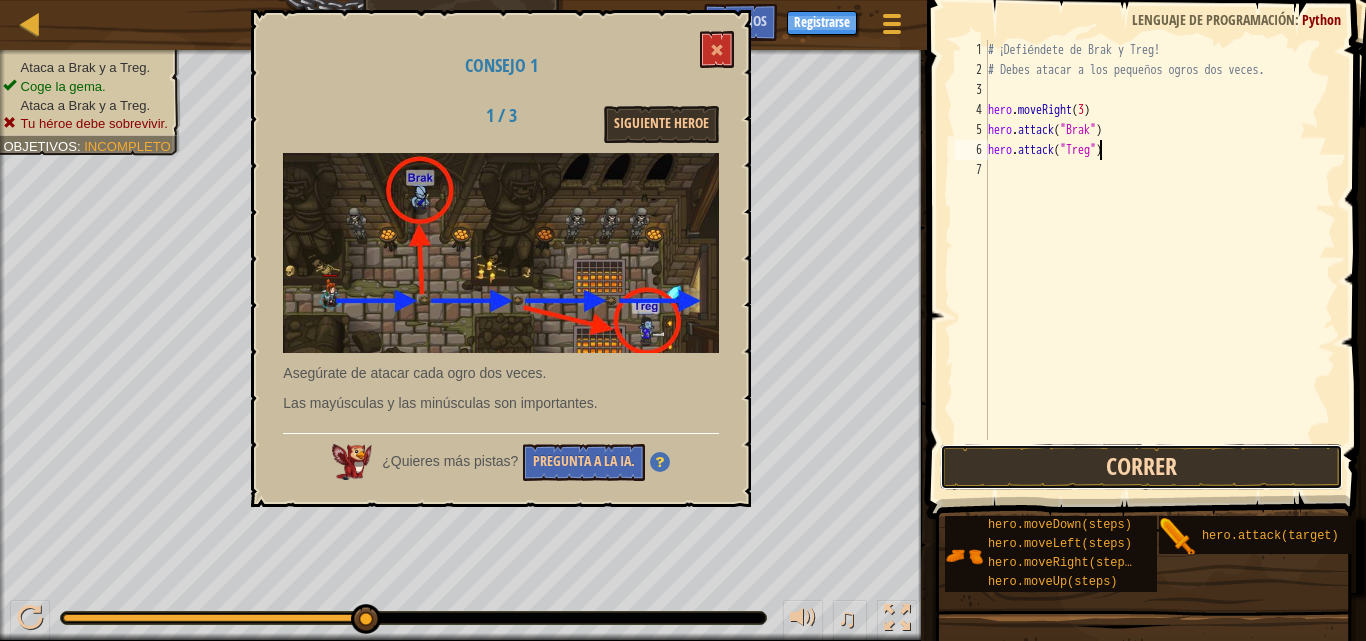 click on "Correr" at bounding box center [1141, 467] 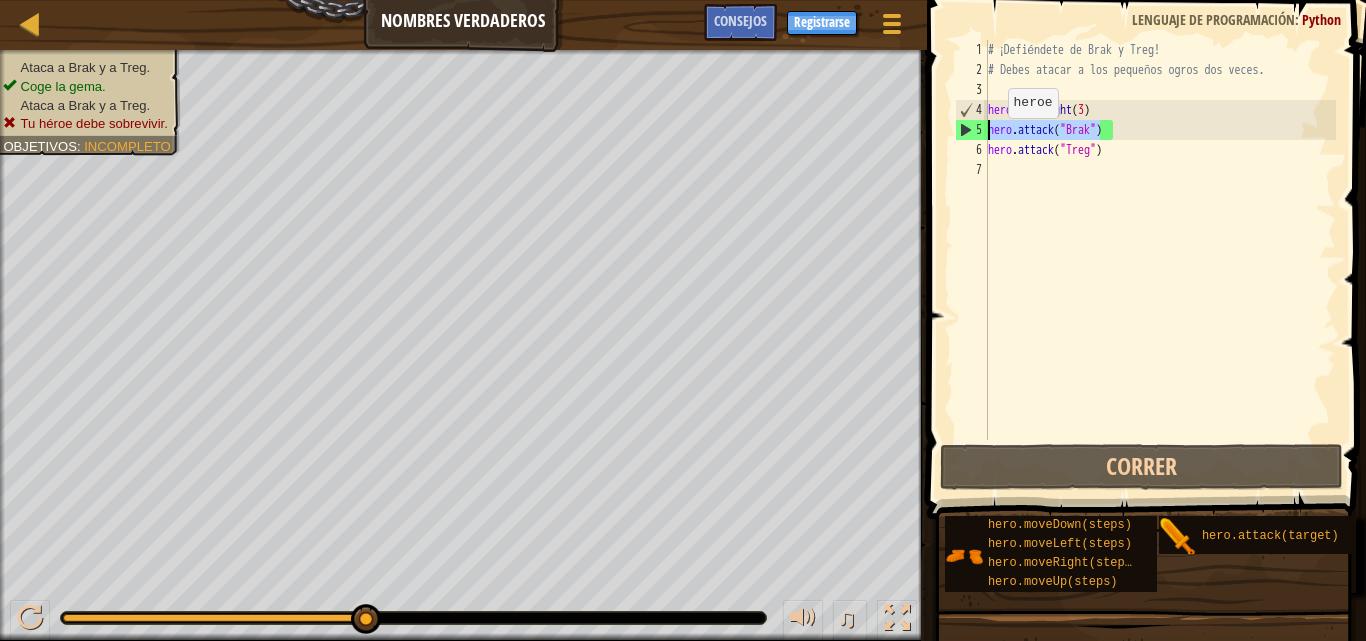 scroll, scrollTop: 9, scrollLeft: 0, axis: vertical 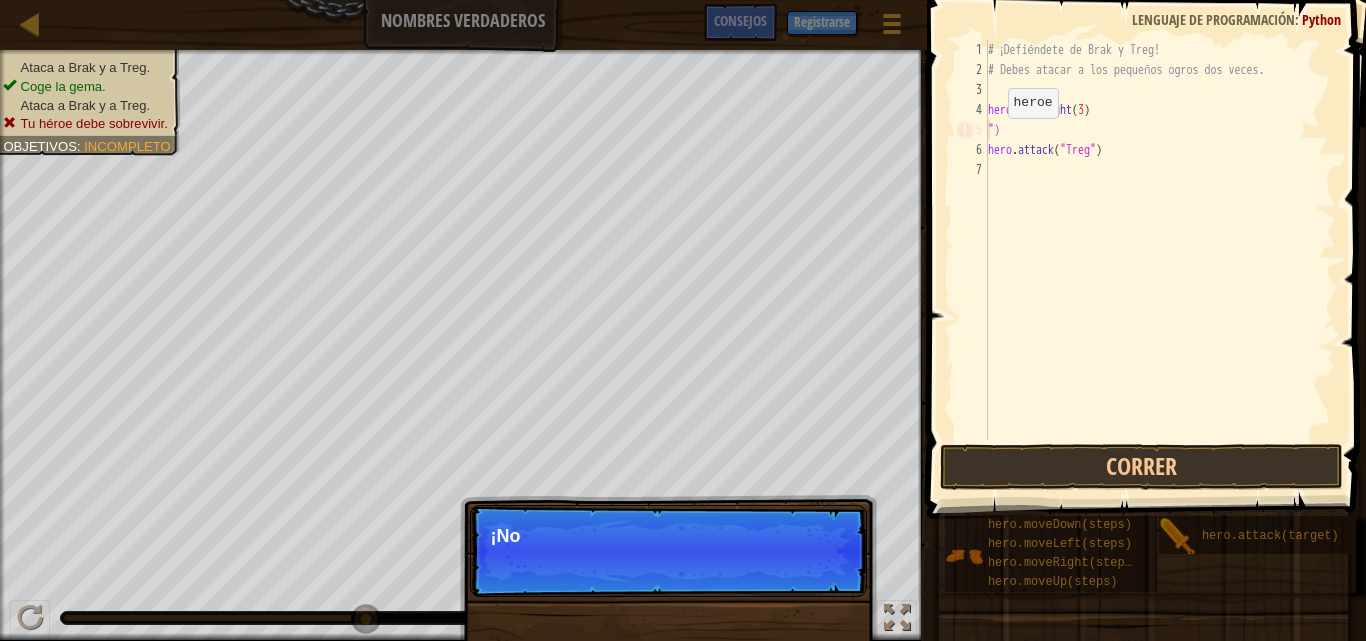 drag, startPoint x: 1103, startPoint y: 131, endPoint x: 949, endPoint y: 138, distance: 154.15901 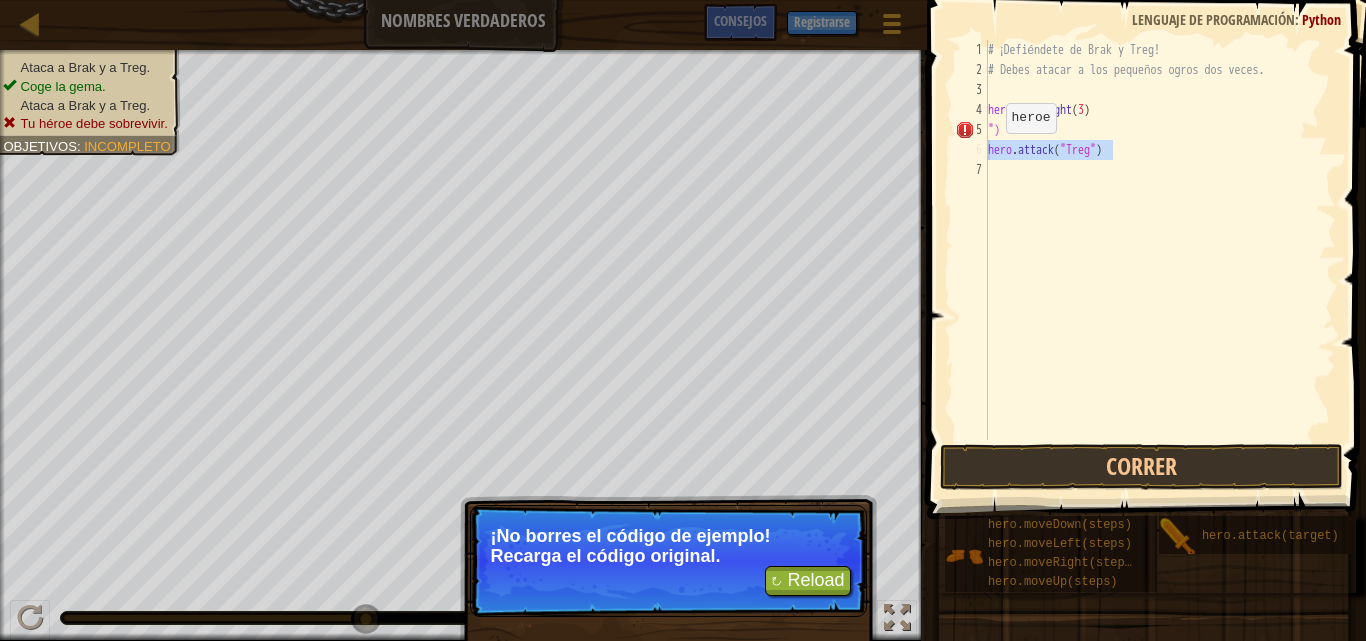 drag, startPoint x: 1119, startPoint y: 151, endPoint x: 963, endPoint y: 155, distance: 156.05127 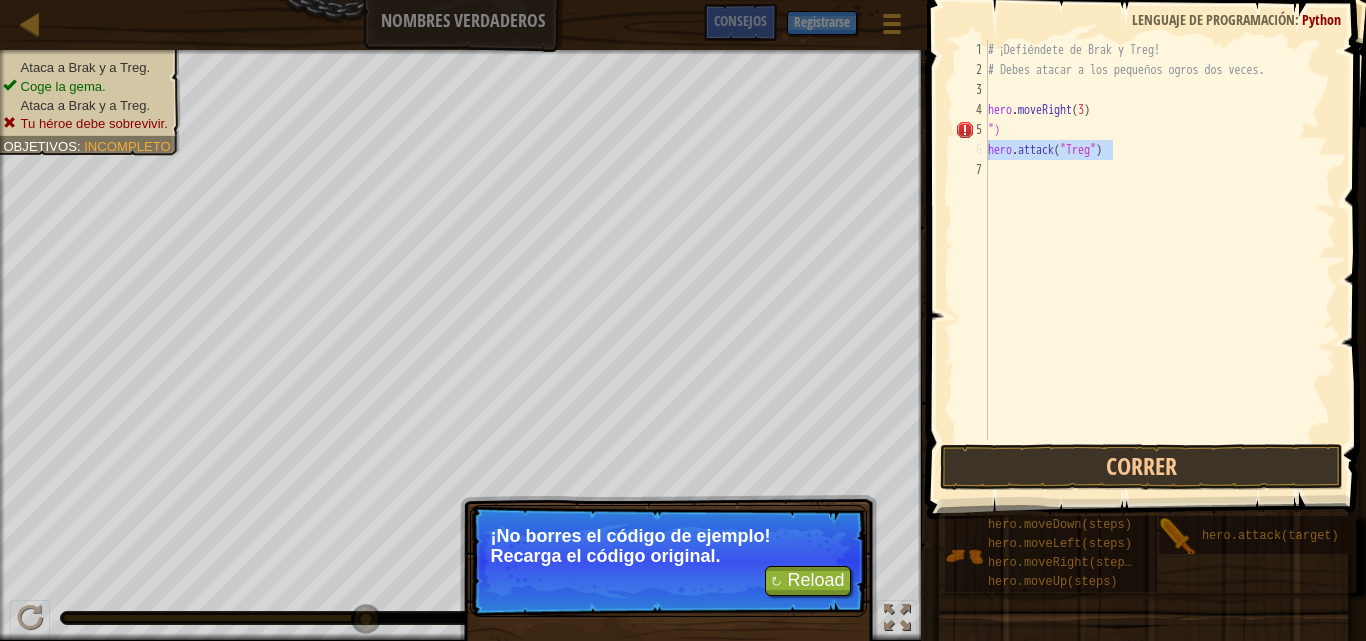 click on "# ¡Defiéndete de Brak y Treg! # Debes atacar a los pequeños ogros dos veces. hero . moveRight ( [NUMBER] ) ") hero . attack ( "Treg" )" at bounding box center [1160, 240] 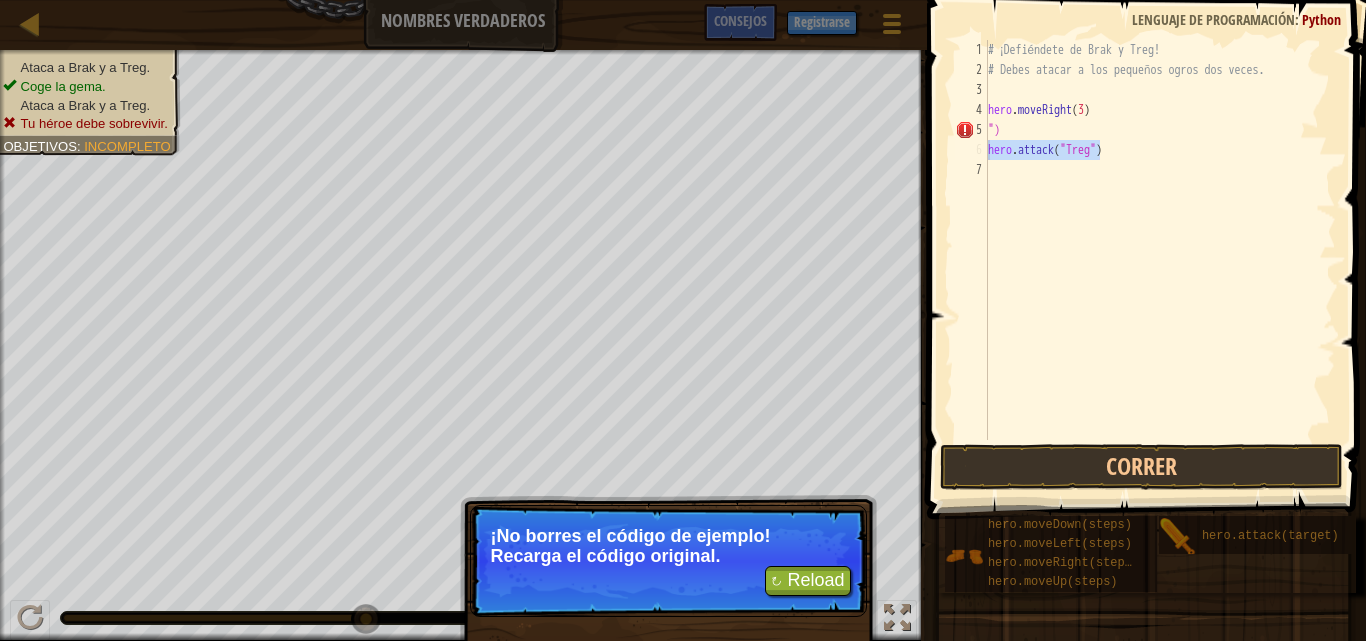 drag, startPoint x: 1101, startPoint y: 151, endPoint x: 983, endPoint y: 159, distance: 118.270874 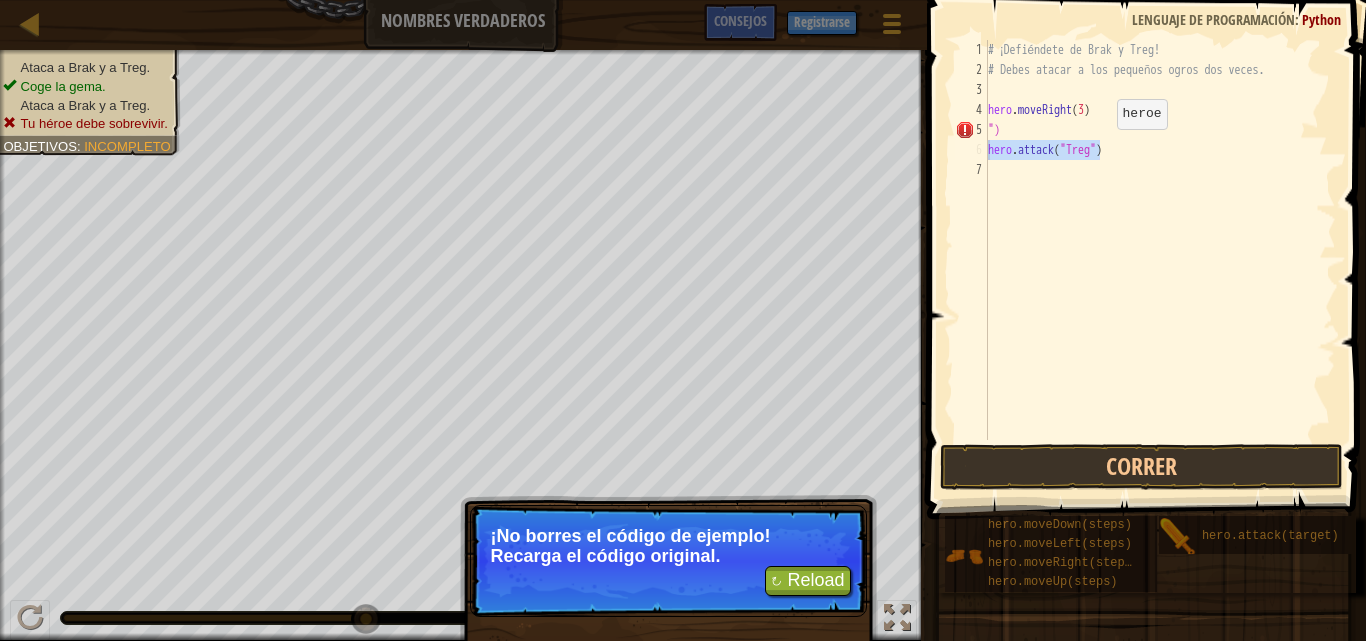 click on "# ¡Defiéndete de Brak y Treg! # Debes atacar a los pequeños ogros dos veces. hero . moveRight ( [NUMBER] ) ") hero . attack ( "Treg" )" at bounding box center [1160, 240] 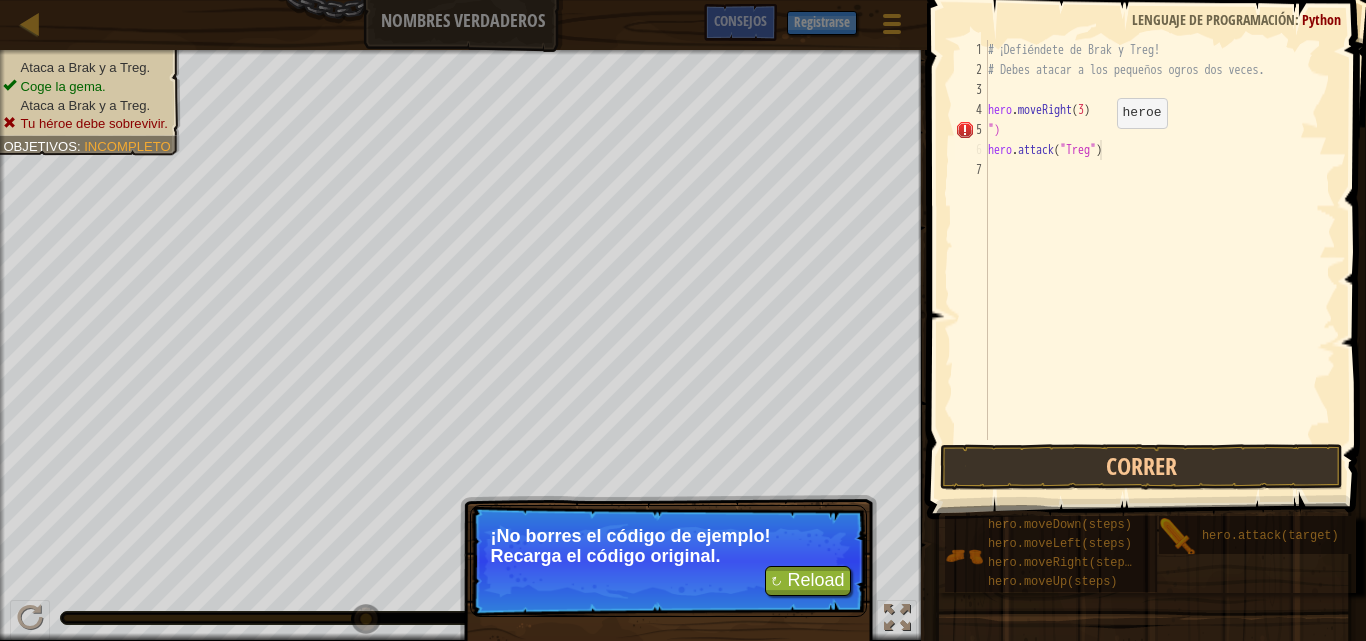 click on "# ¡Defiéndete de Brak y Treg! # Debes atacar a los pequeños ogros dos veces. hero . moveRight ( [NUMBER] ) ") hero . attack ( "Treg" )" at bounding box center (1160, 260) 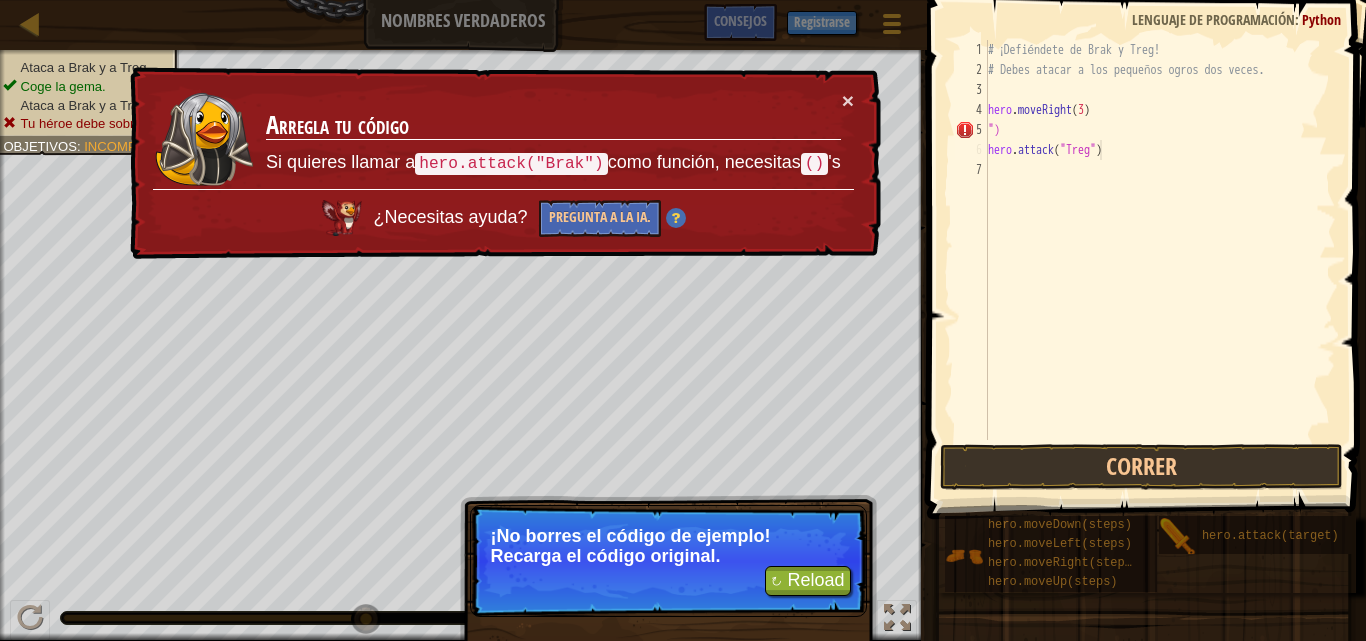 click on "# ¡Defiéndete de Brak y Treg! # Debes atacar a los pequeños ogros dos veces. hero . moveRight ( [NUMBER] ) ") hero . attack ( "Treg" )" at bounding box center [1160, 260] 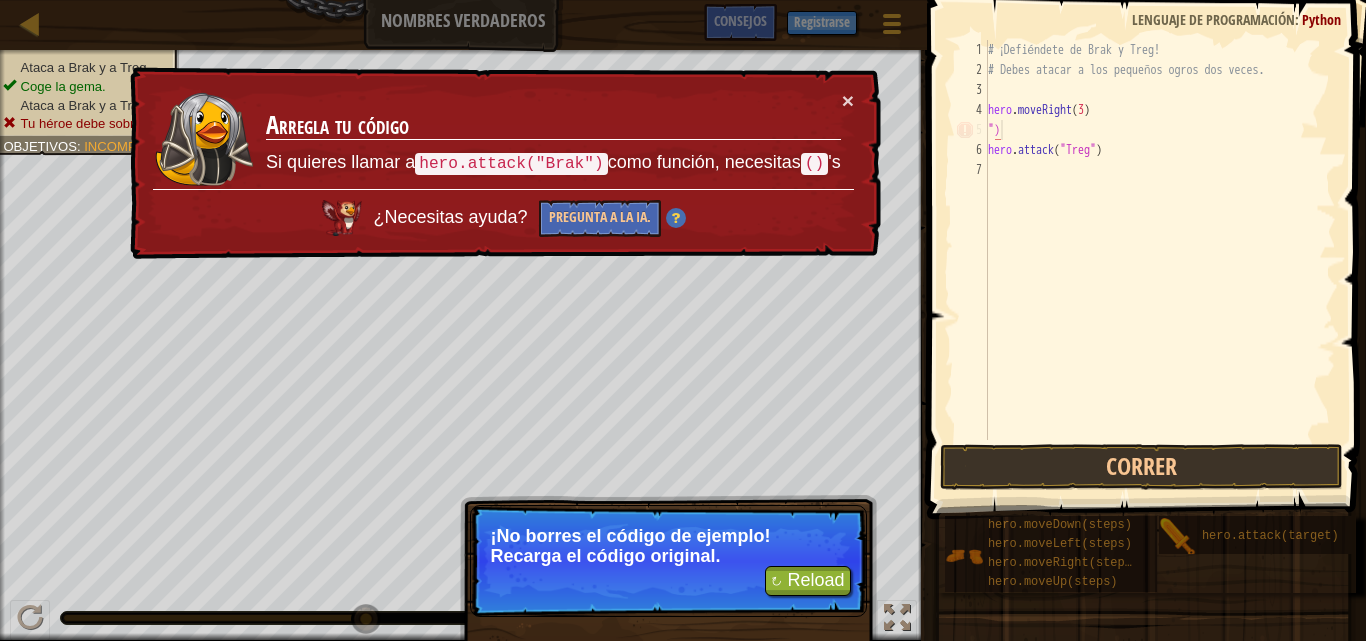 click on "# ¡Defiéndete de Brak y Treg! # Debes atacar a los pequeños ogros dos veces. hero . moveRight ( [NUMBER] ) ") hero . attack ( "Treg" )" at bounding box center (1160, 260) 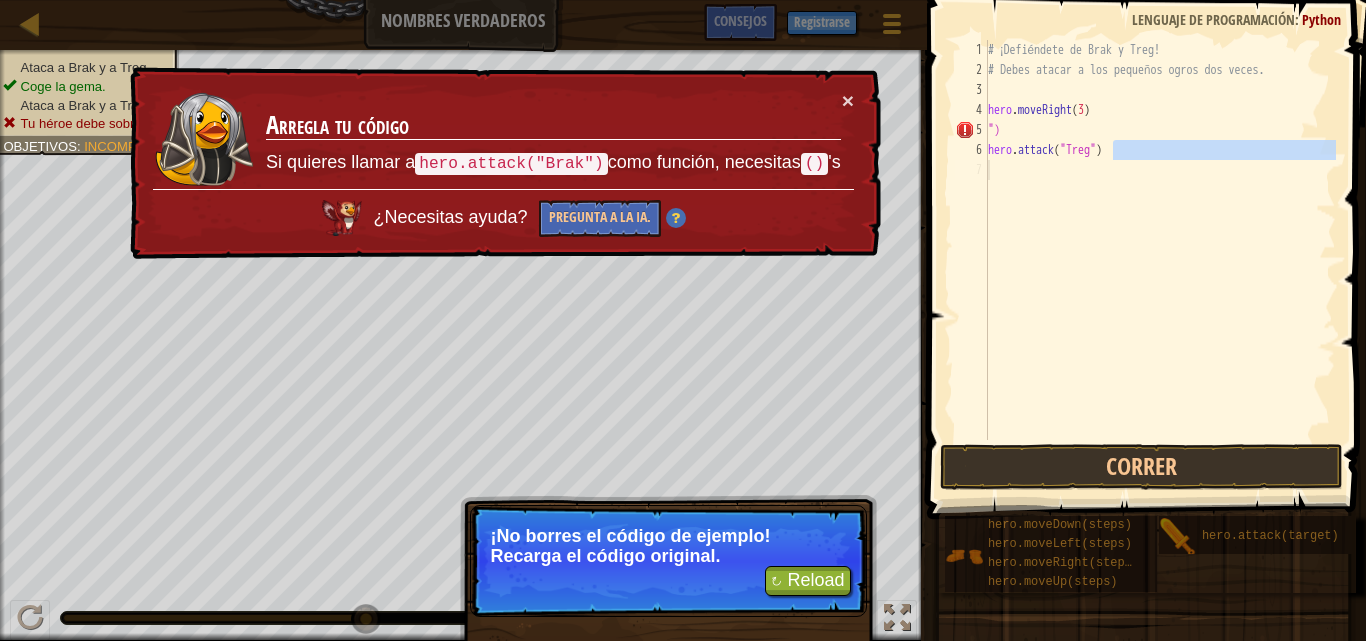drag, startPoint x: 1121, startPoint y: 154, endPoint x: 872, endPoint y: 195, distance: 252.35292 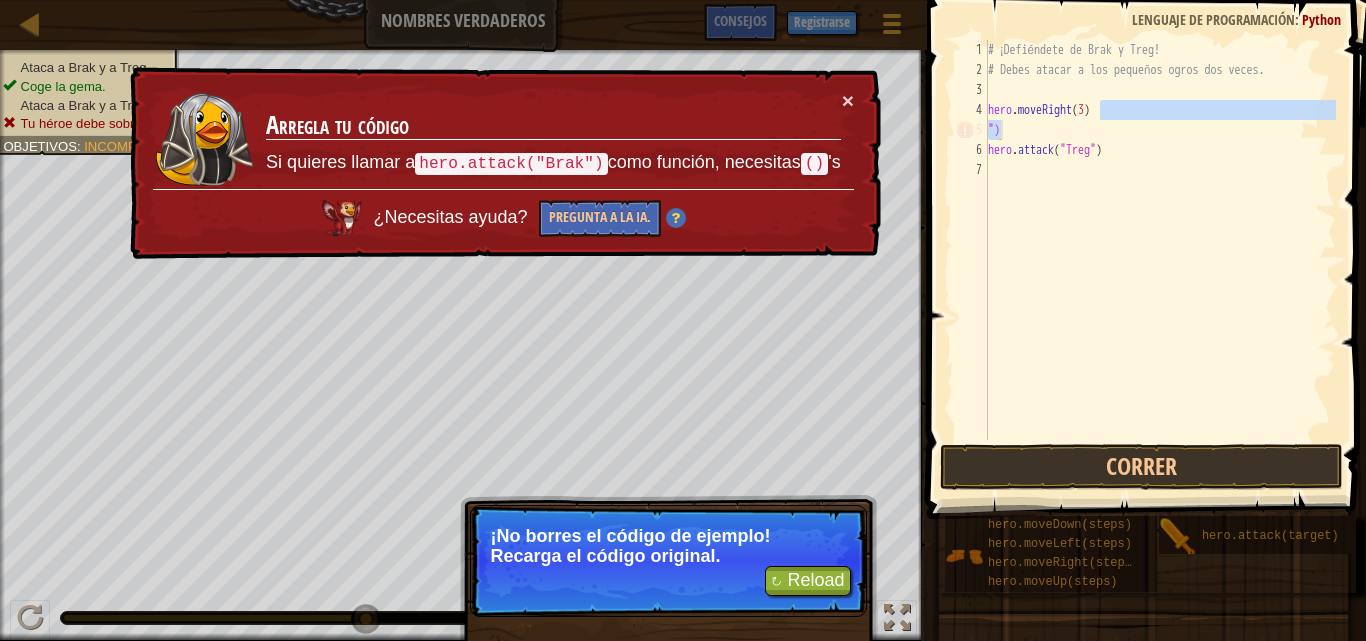 drag, startPoint x: 1100, startPoint y: 110, endPoint x: 999, endPoint y: 134, distance: 103.81233 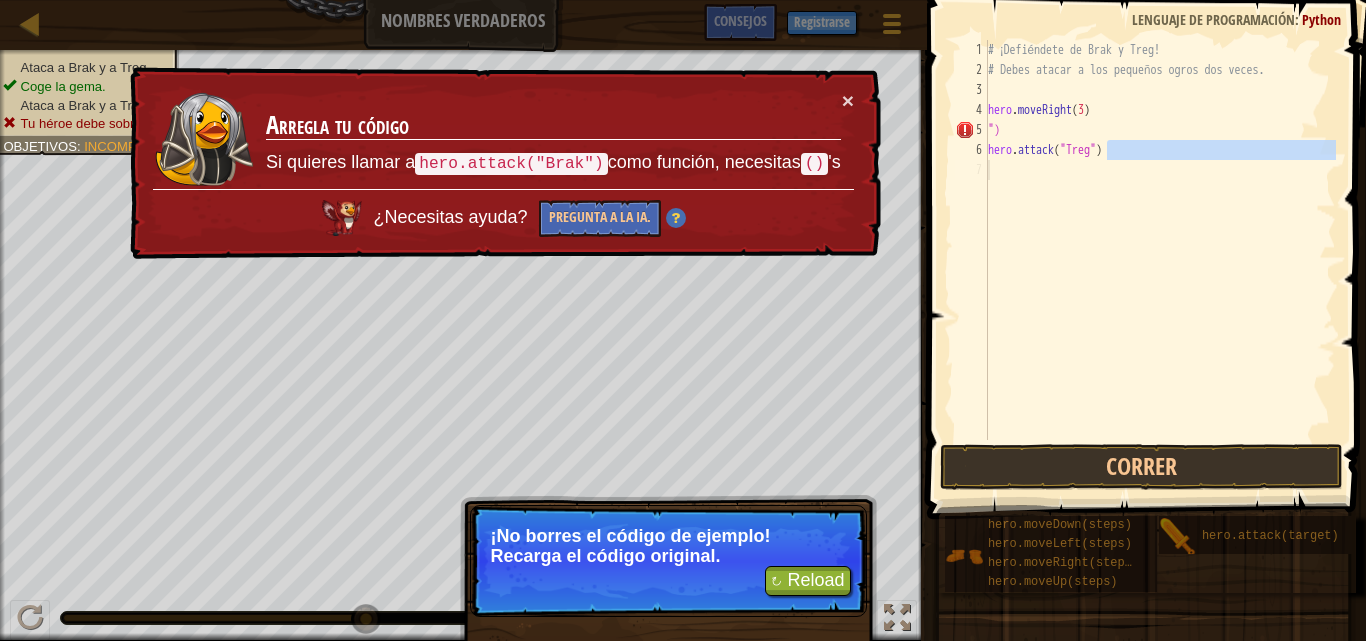 drag, startPoint x: 1104, startPoint y: 147, endPoint x: 962, endPoint y: 173, distance: 144.36066 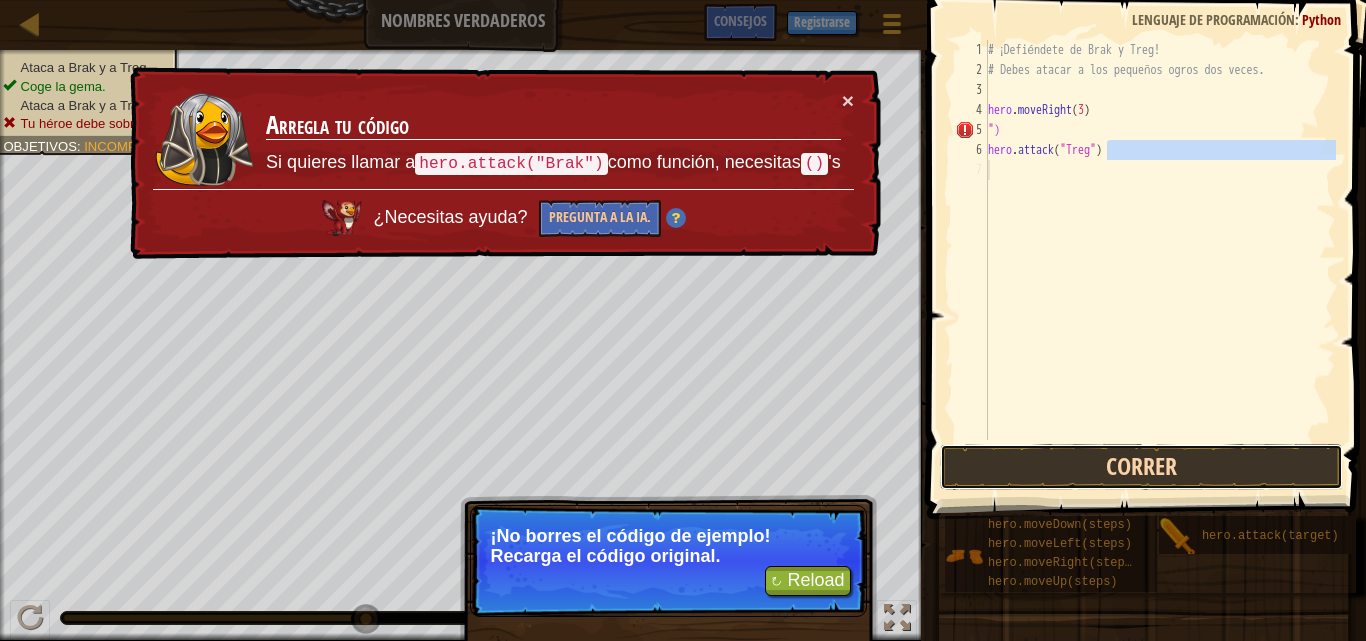 type 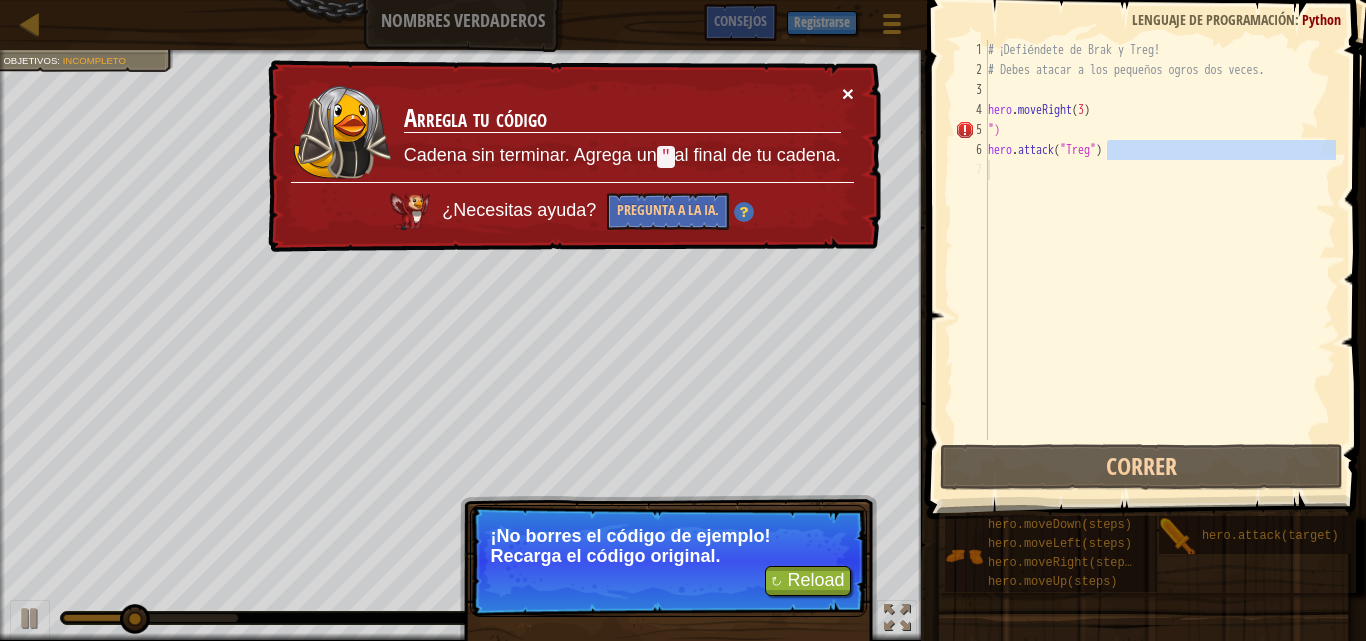 click on "×" at bounding box center (848, 93) 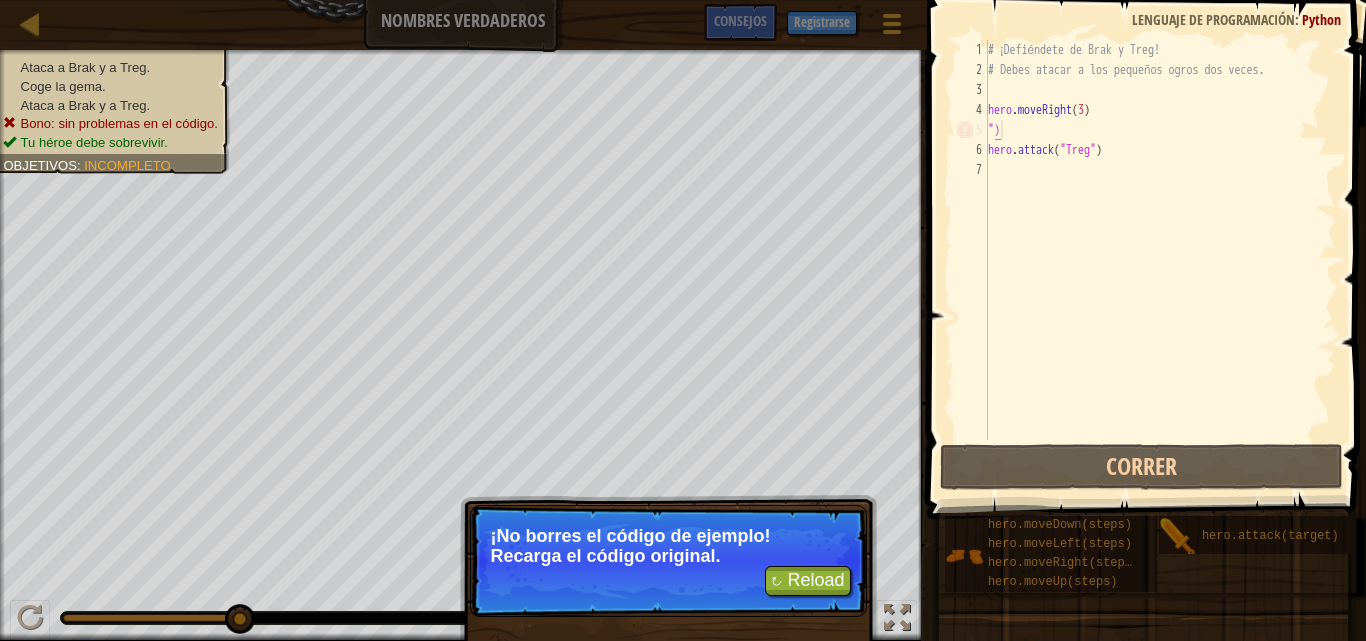 click on "# ¡Defiéndete de Brak y Treg! # Debes atacar a los pequeños ogros dos veces. hero . moveRight ( [NUMBER] ) ") hero . attack ( "Treg" )" at bounding box center [1160, 260] 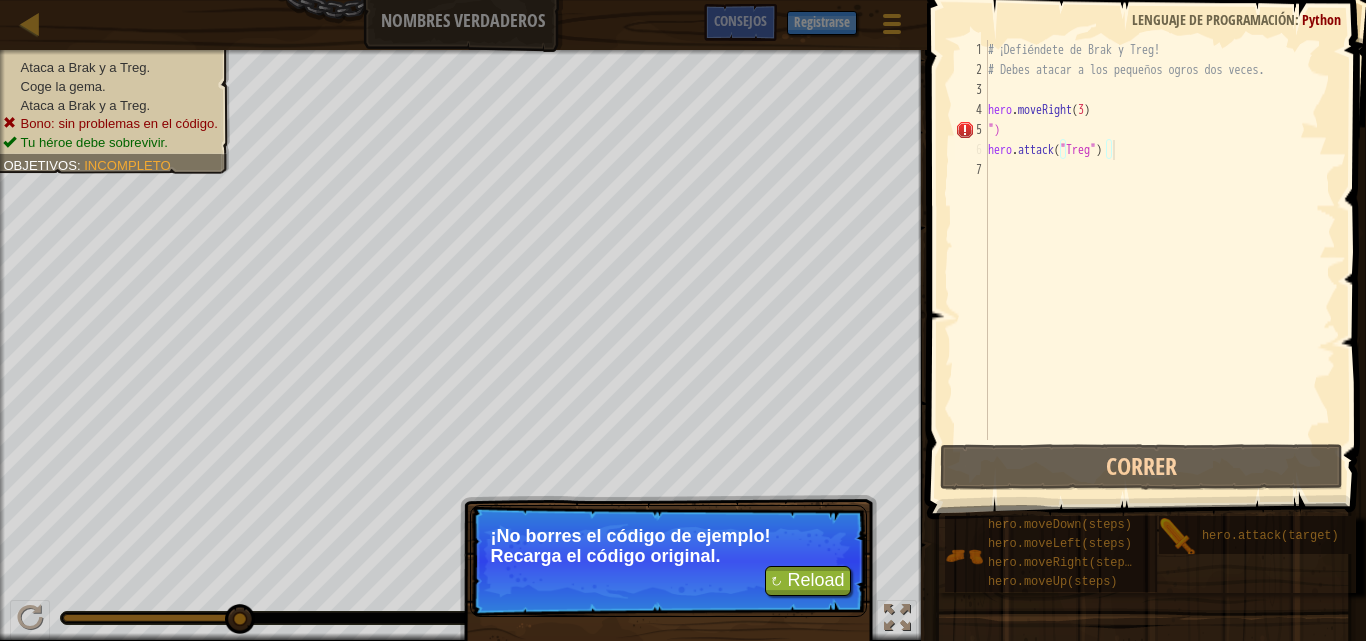 click on "# ¡Defiéndete de Brak y Treg! # Debes atacar a los pequeños ogros dos veces. hero . moveRight ( [NUMBER] ) ") hero . attack ( "Treg" )" at bounding box center (1160, 260) 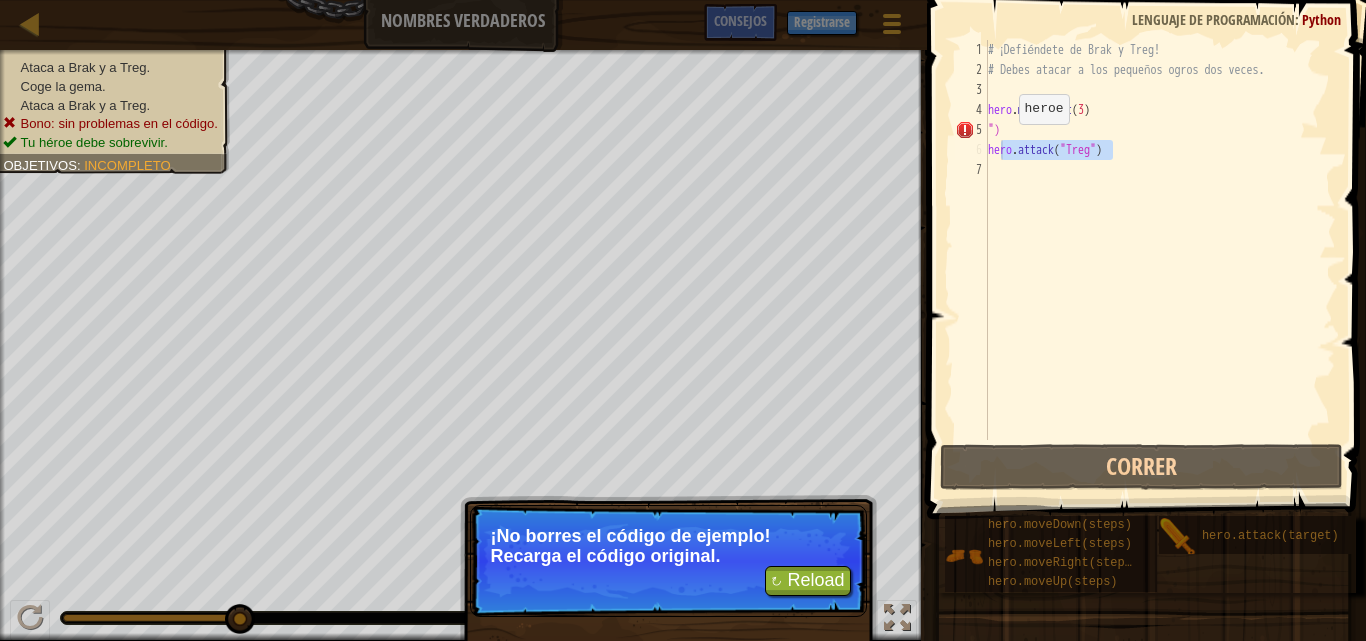 drag, startPoint x: 1119, startPoint y: 146, endPoint x: 1002, endPoint y: 144, distance: 117.01709 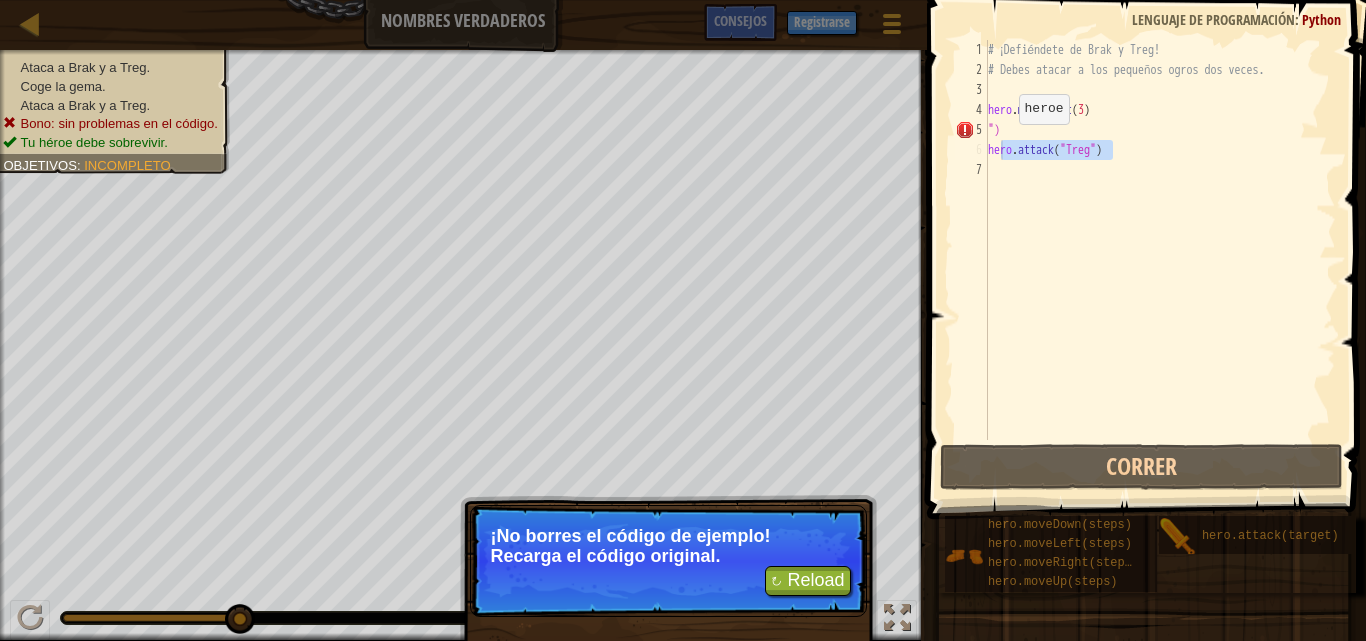 click on "# ¡Defiéndete de Brak y Treg! # Debes atacar a los pequeños ogros dos veces. hero . moveRight ( [NUMBER] ) ") hero . attack ( "Treg" )" at bounding box center [1160, 260] 